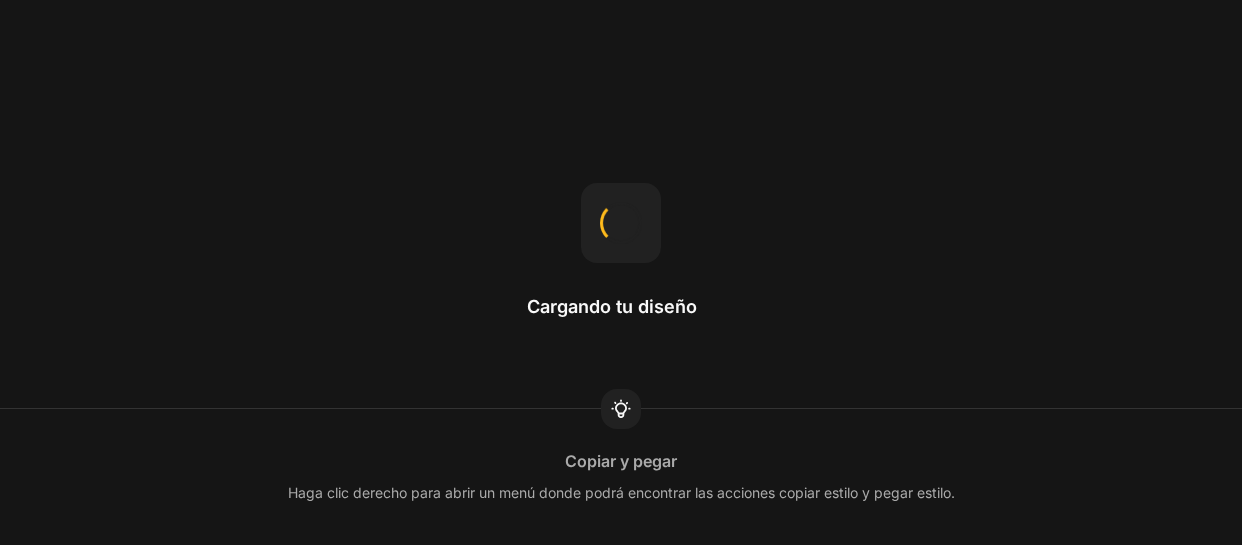 scroll, scrollTop: 0, scrollLeft: 0, axis: both 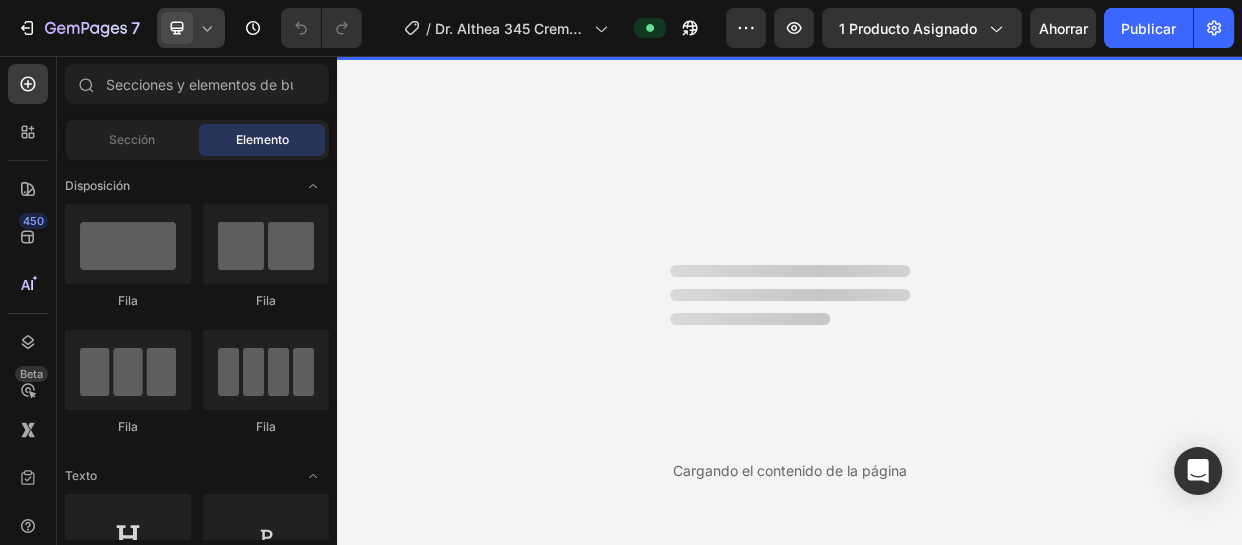 click 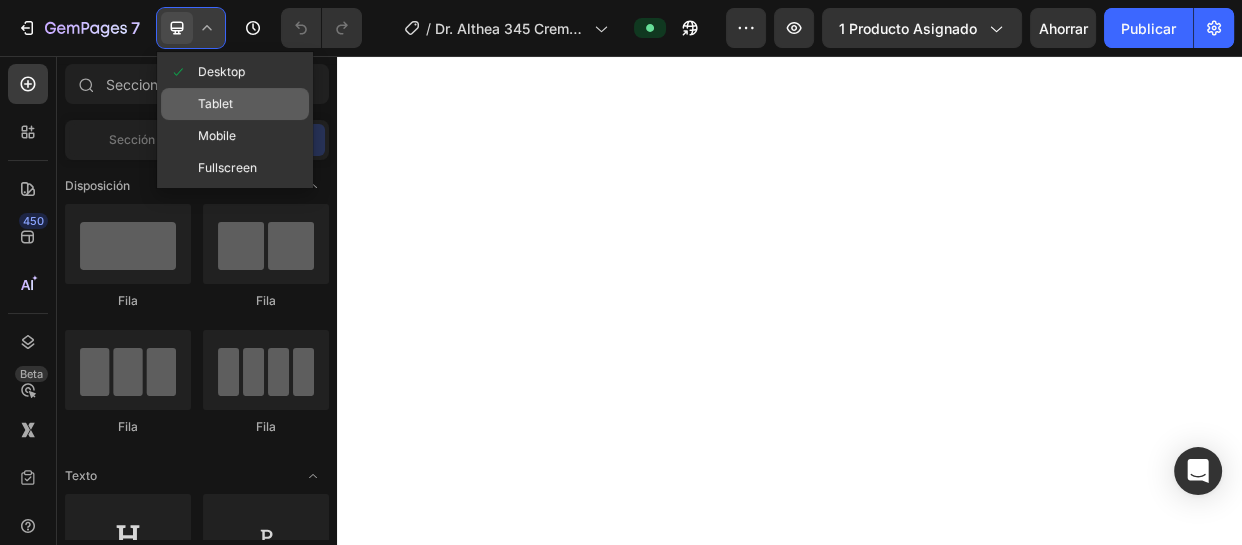 scroll, scrollTop: 0, scrollLeft: 0, axis: both 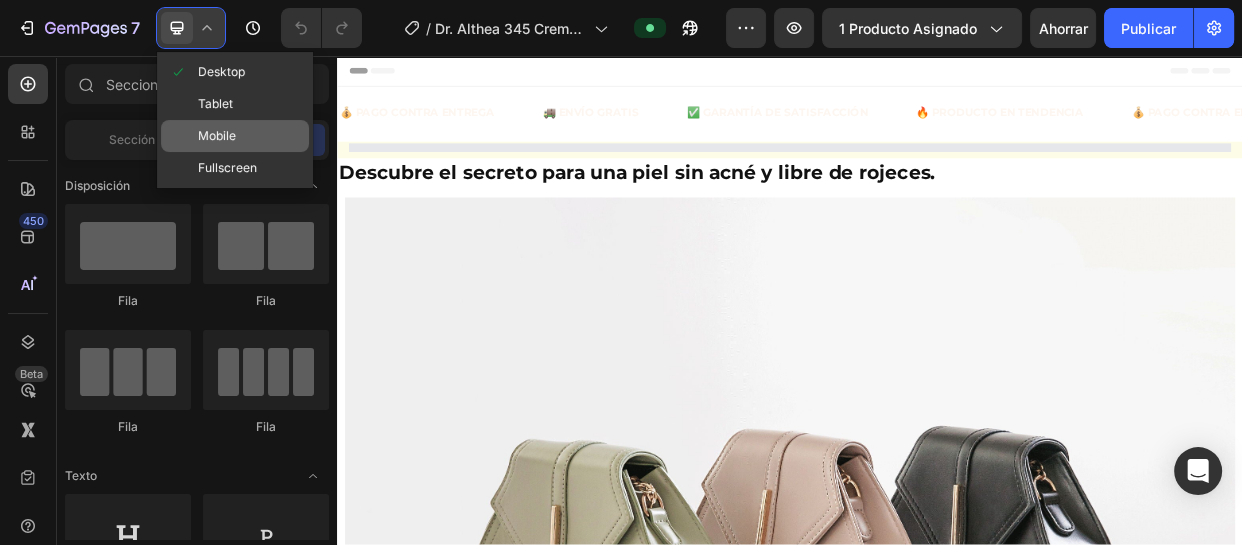click on "Mobile" at bounding box center (217, 136) 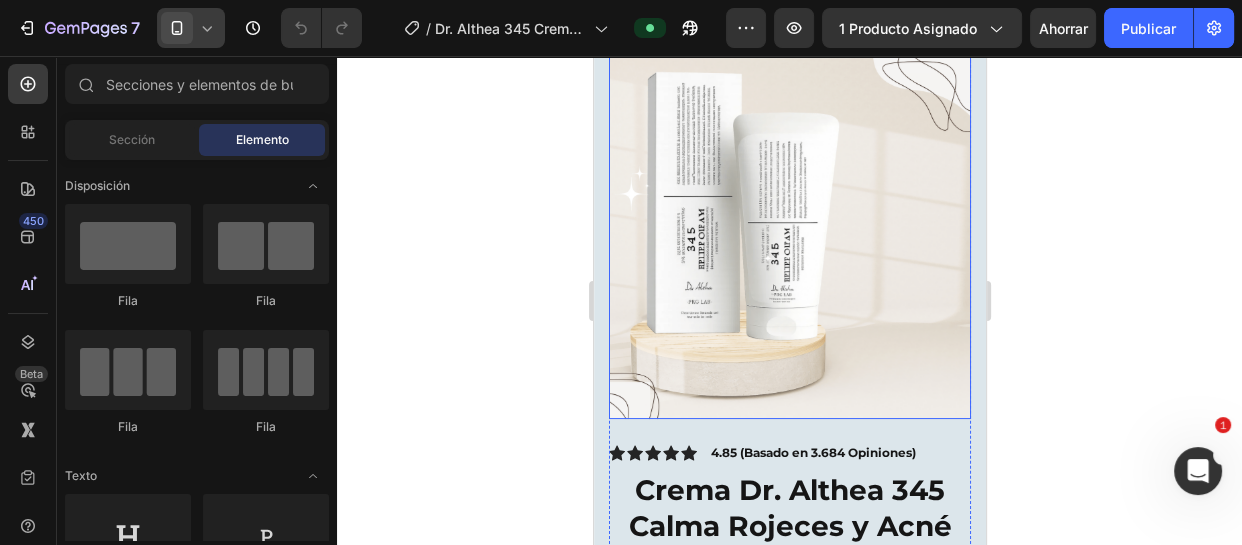 scroll, scrollTop: 818, scrollLeft: 0, axis: vertical 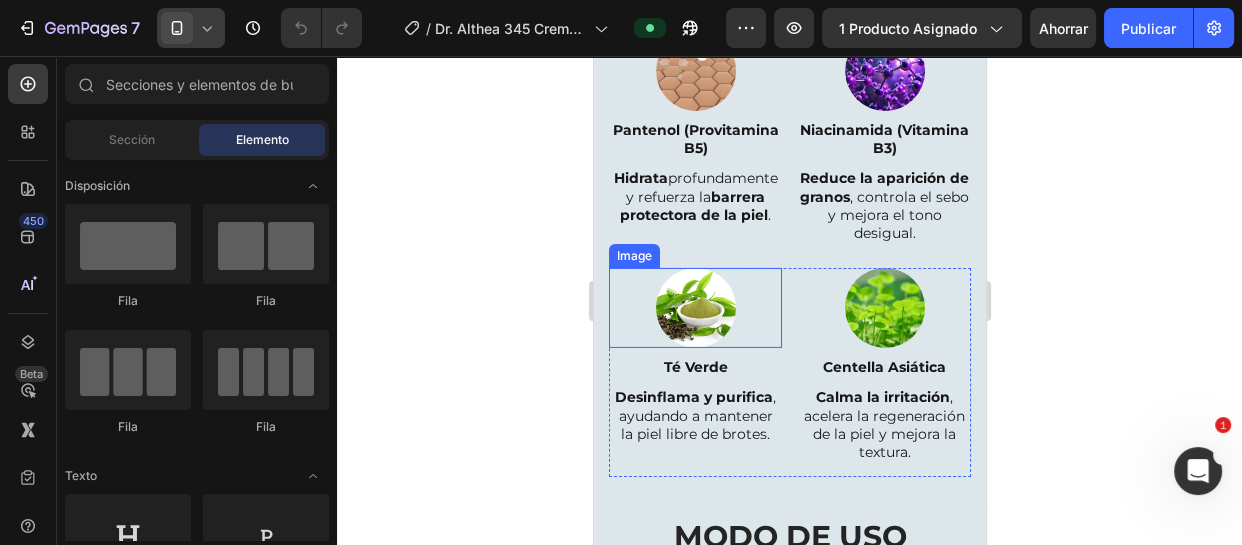 click at bounding box center (695, 308) 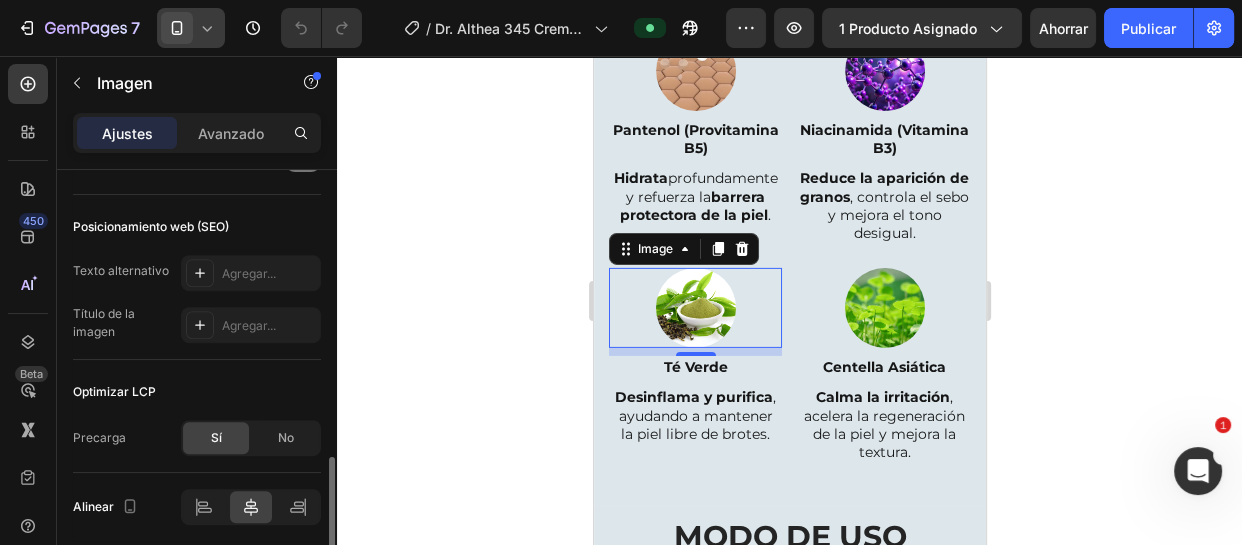 scroll, scrollTop: 1075, scrollLeft: 0, axis: vertical 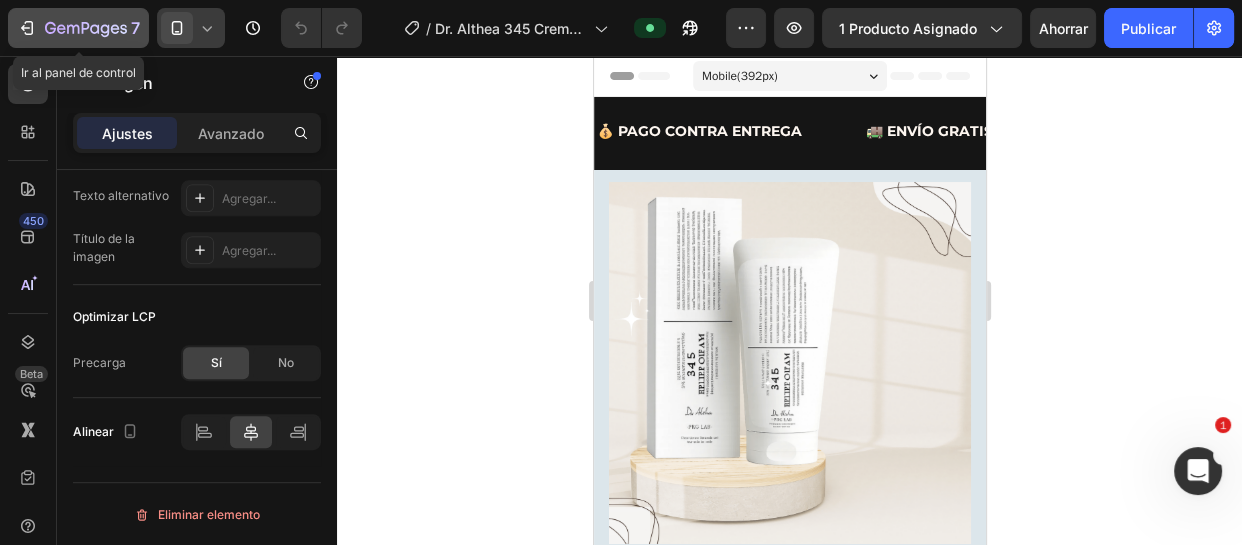 click on "7" 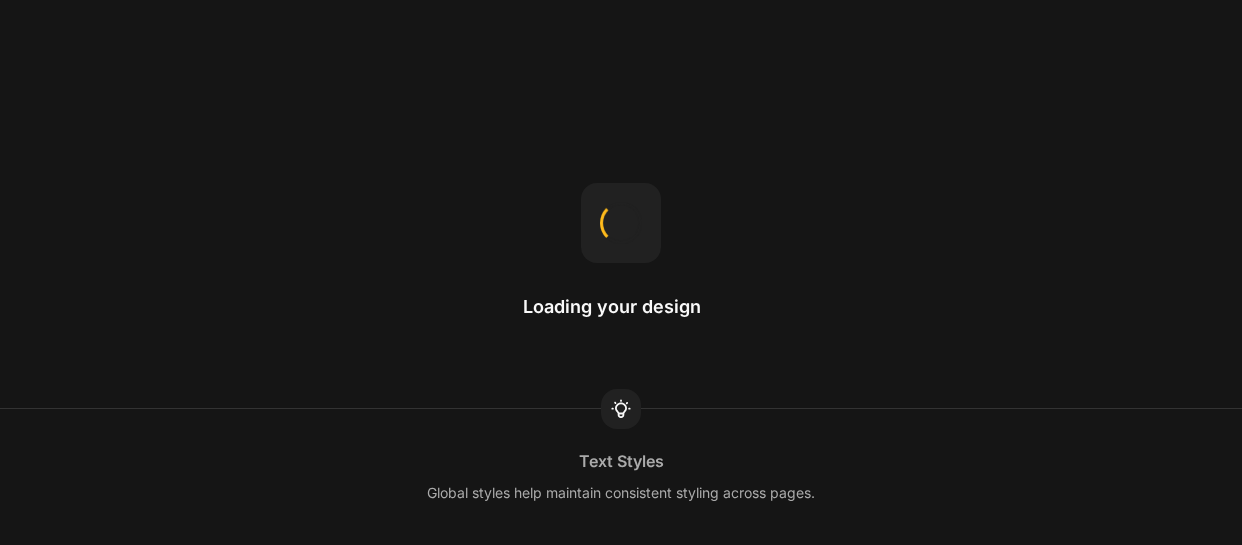 scroll, scrollTop: 0, scrollLeft: 0, axis: both 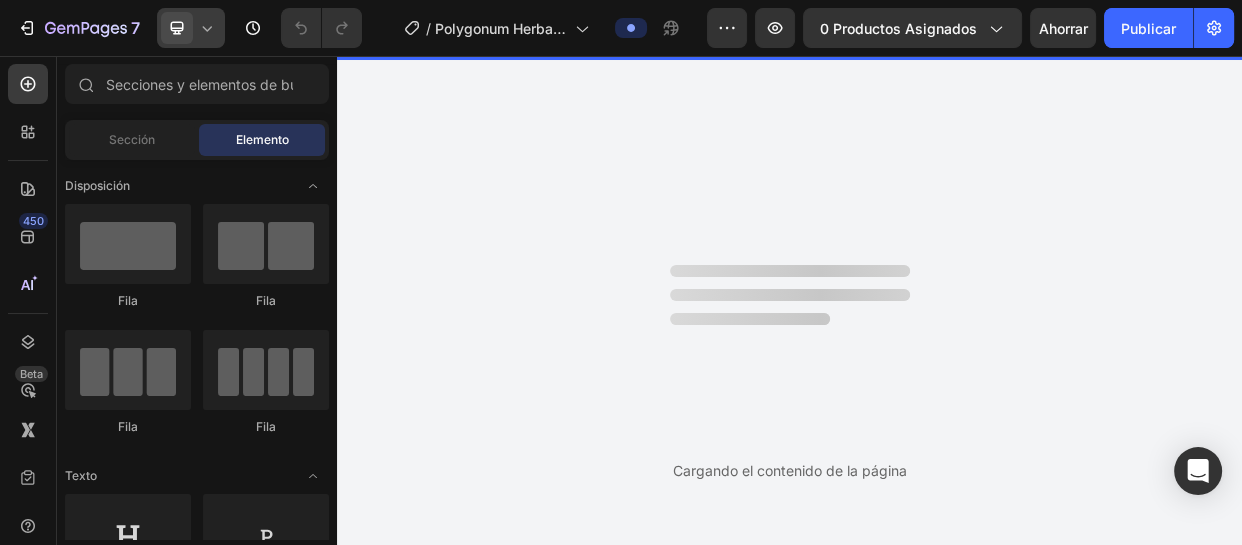 click 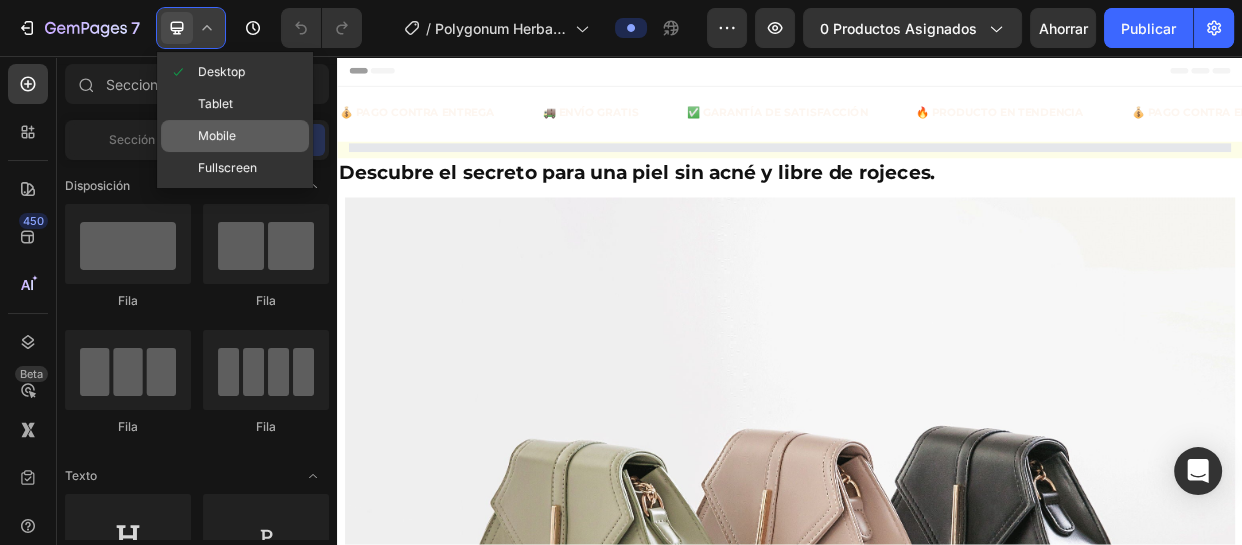 scroll, scrollTop: 0, scrollLeft: 0, axis: both 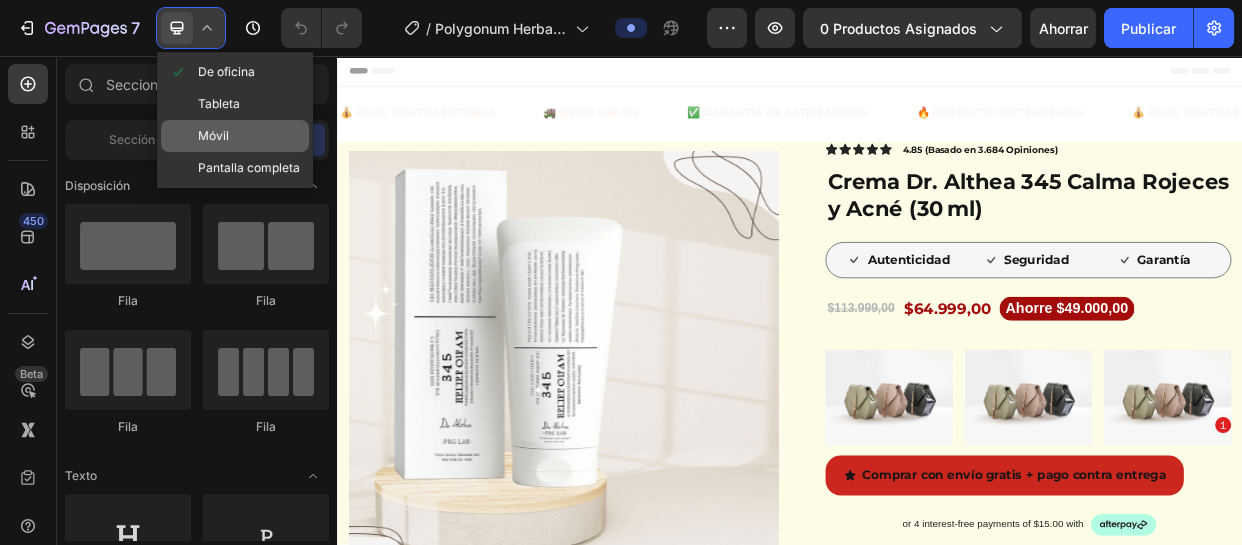 click on "Móvil" at bounding box center (213, 135) 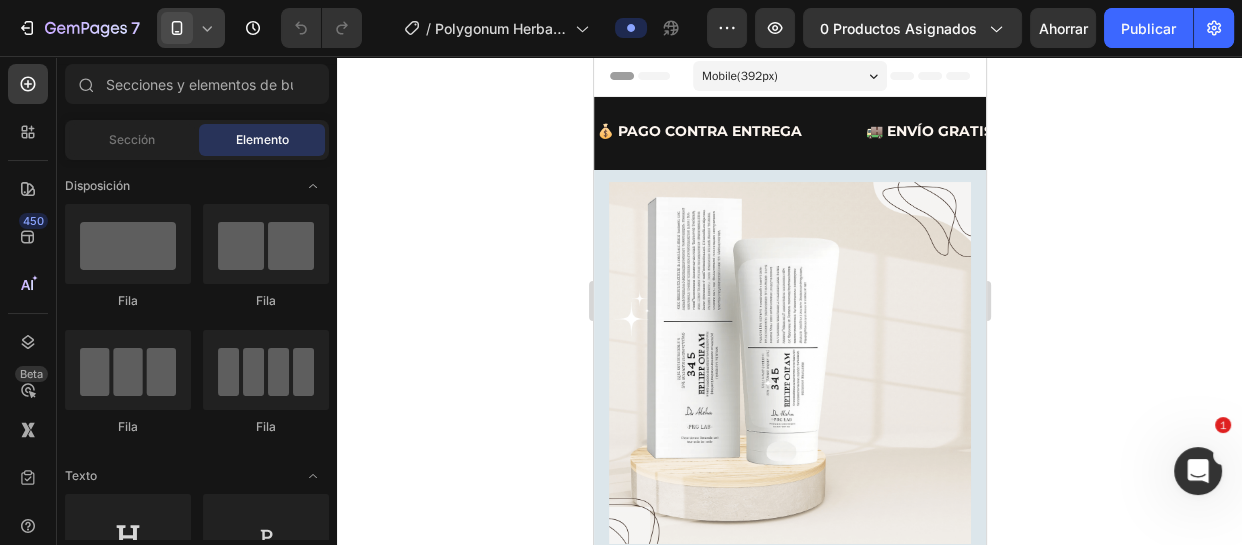 scroll, scrollTop: 0, scrollLeft: 0, axis: both 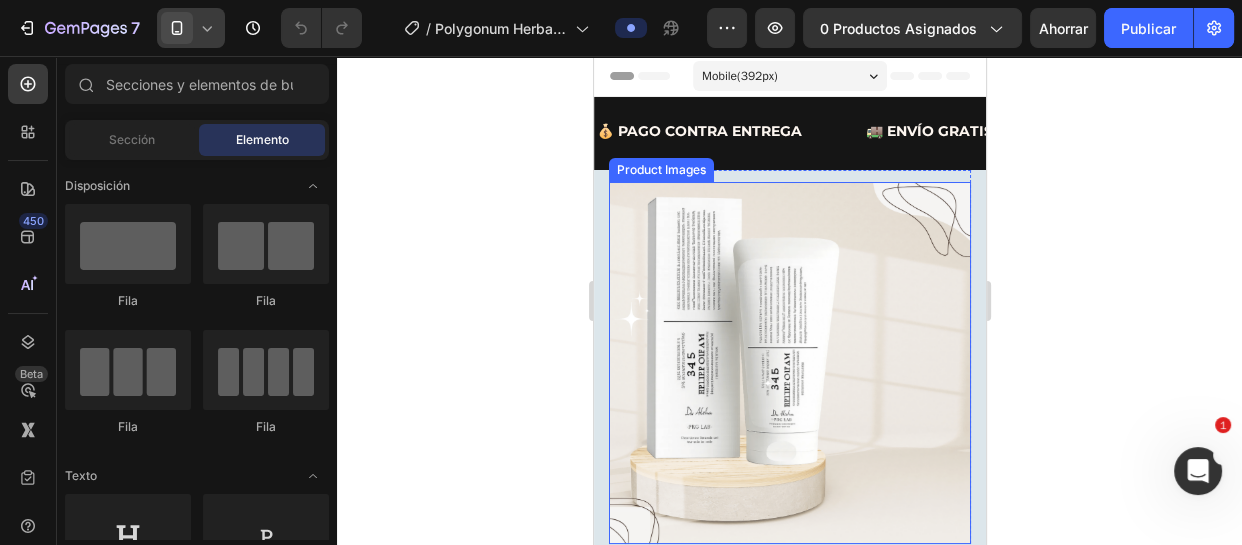 click at bounding box center [789, 363] 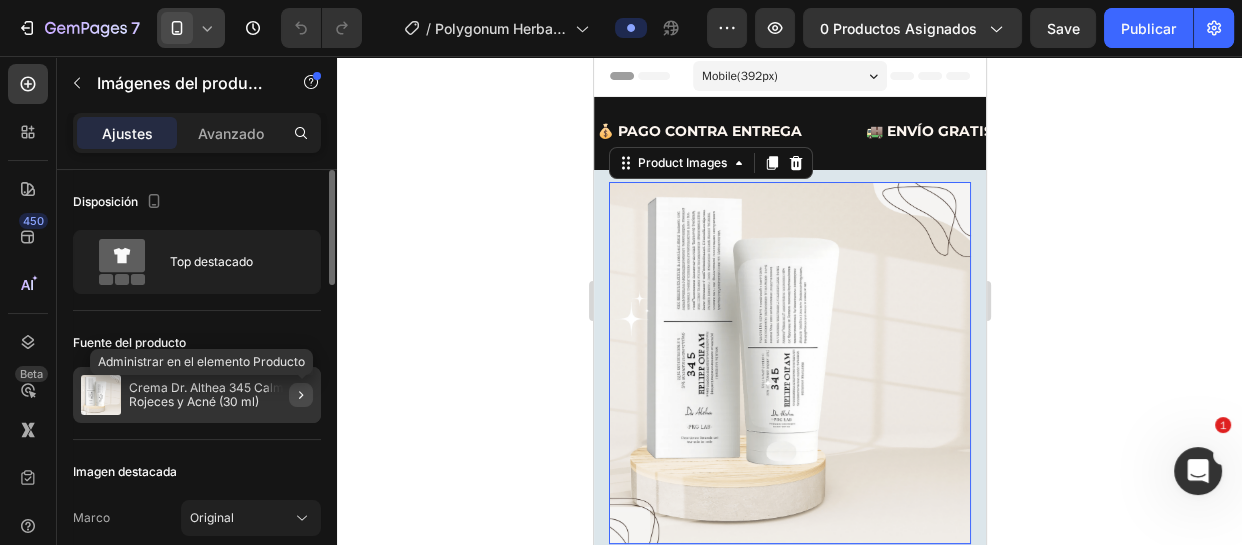 click 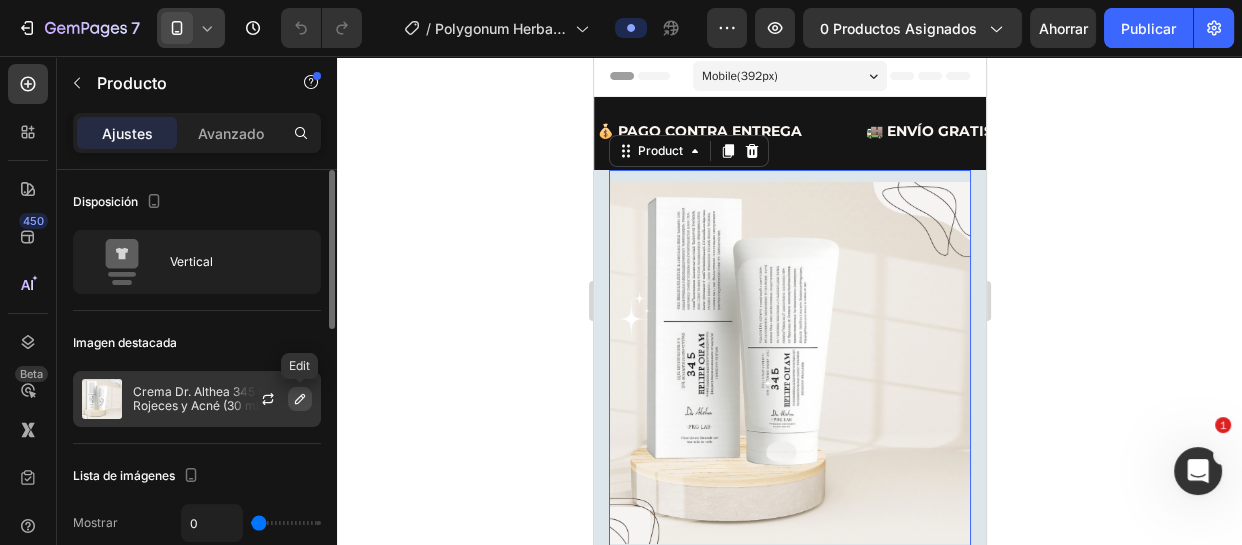 click 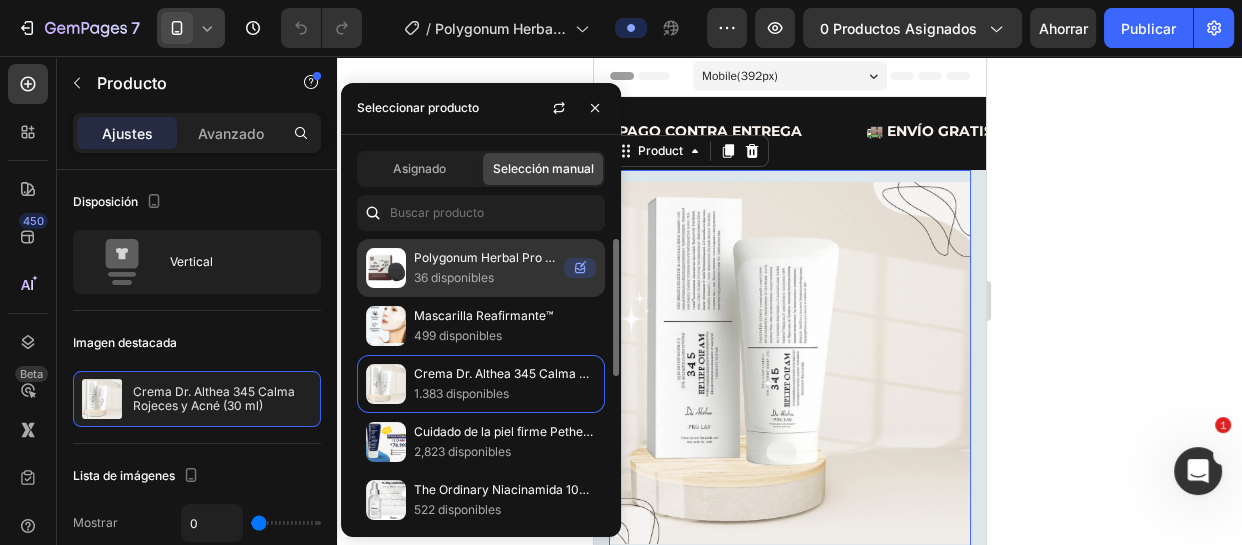 click on "36 disponibles" at bounding box center (454, 277) 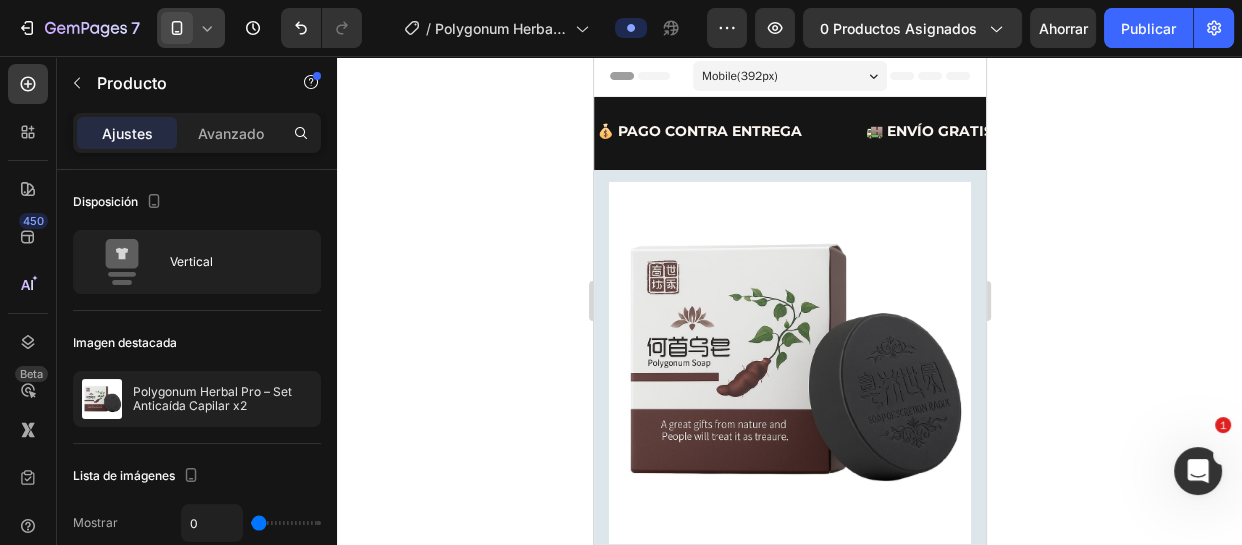 click 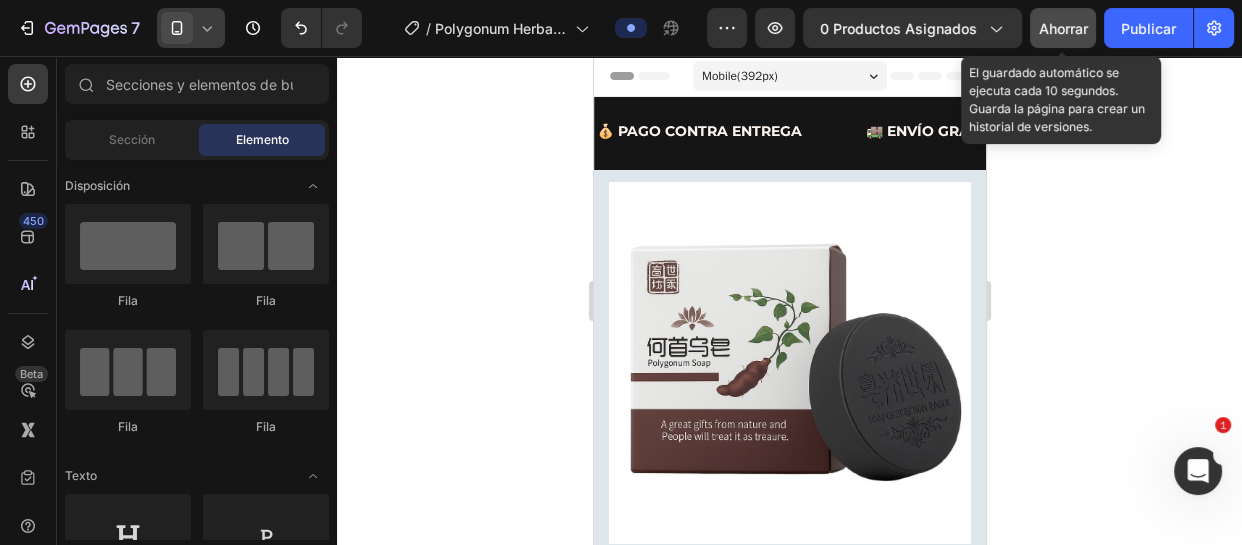 click on "Ahorrar" 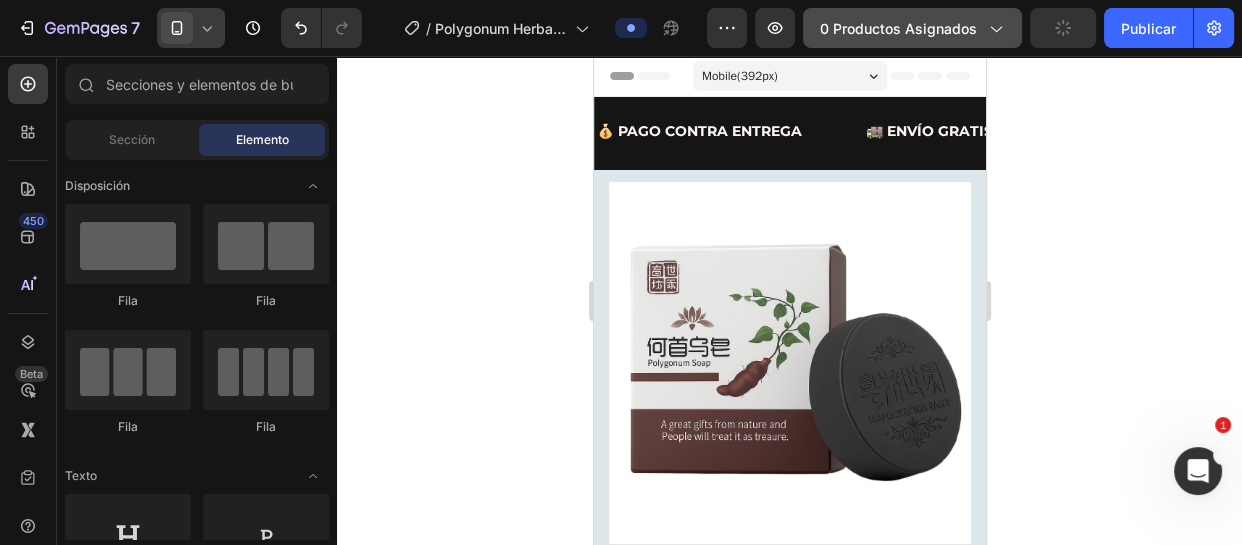 click on "0 productos asignados" at bounding box center [912, 28] 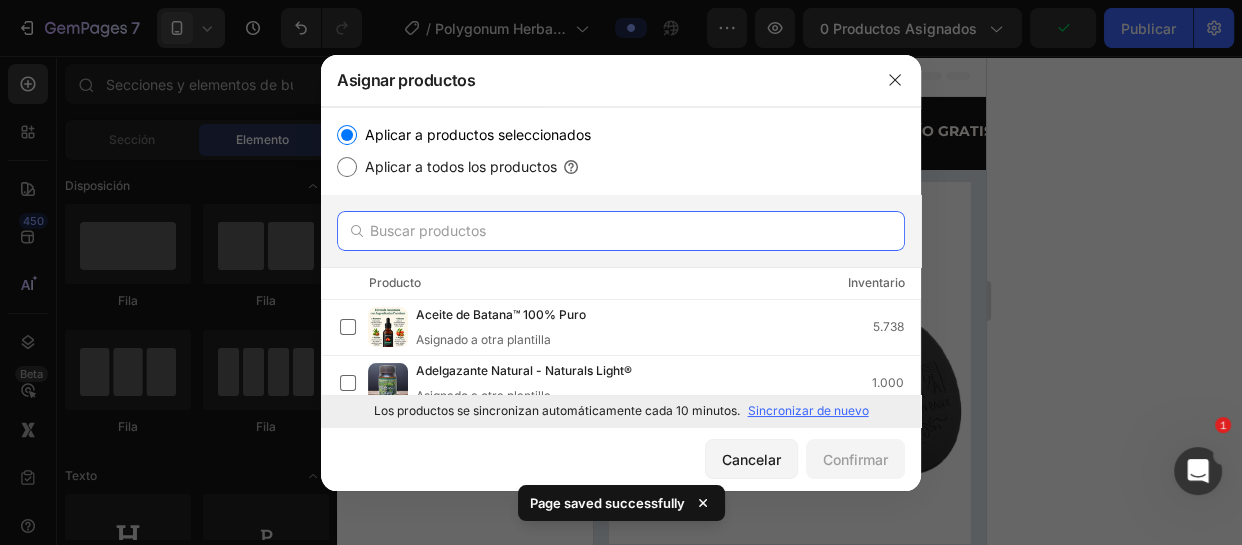 click at bounding box center (621, 231) 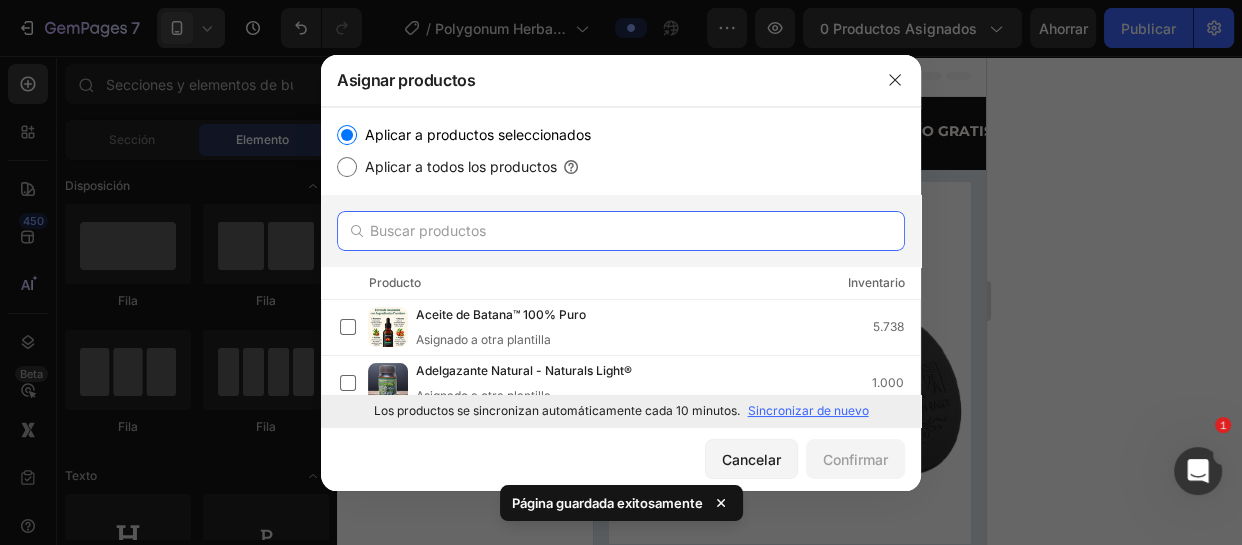 type on "V" 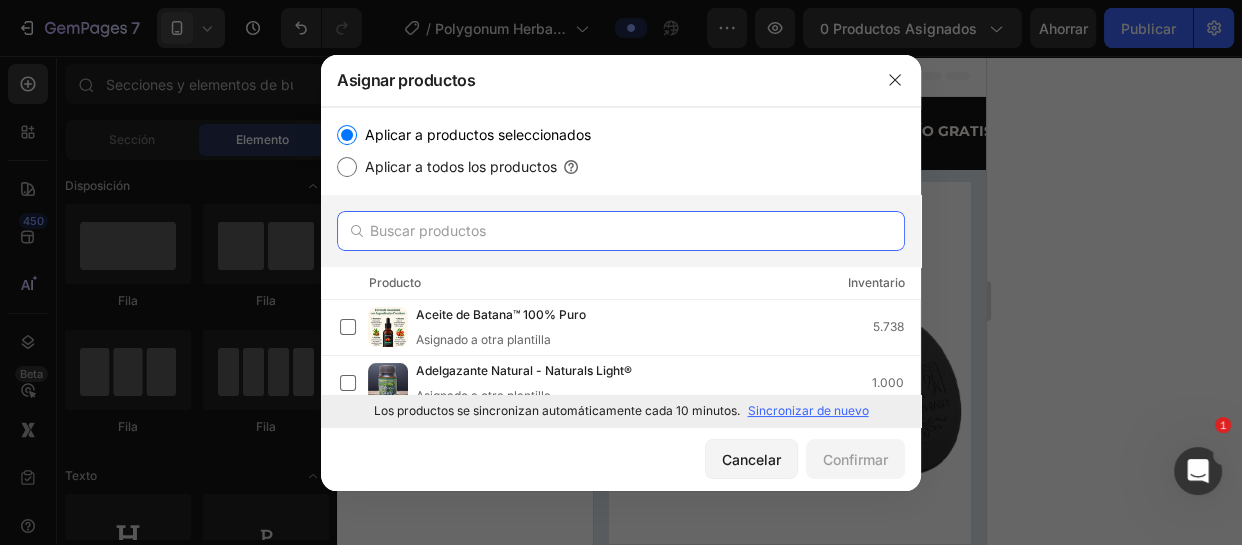 paste on "Polygonum Herbal Pro – Set Anticaída Capilar x2" 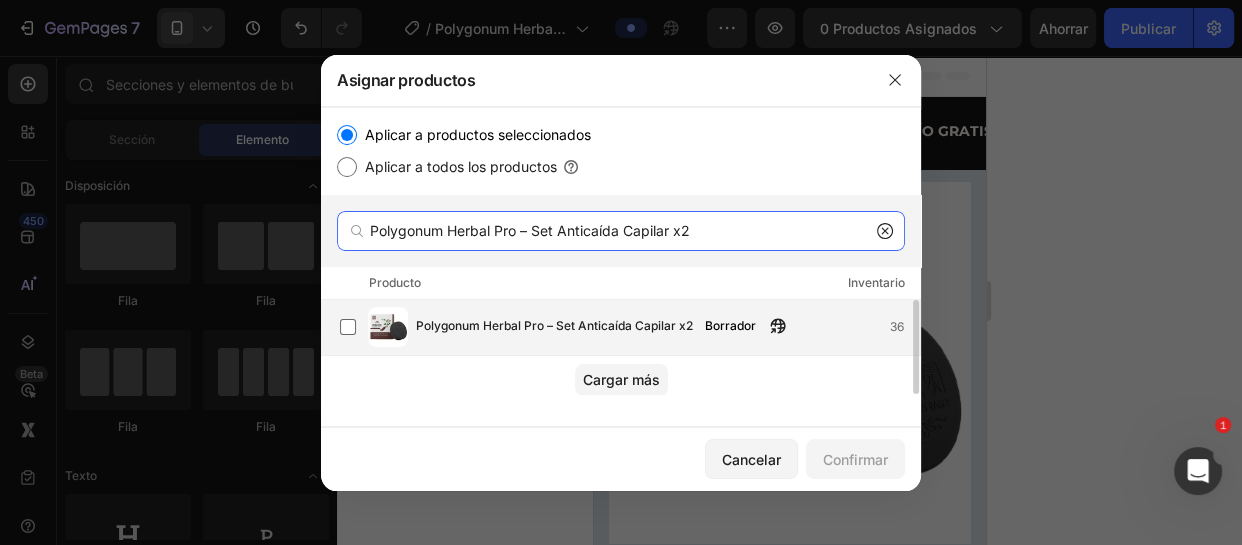 type on "Polygonum Herbal Pro – Set Anticaída Capilar x2" 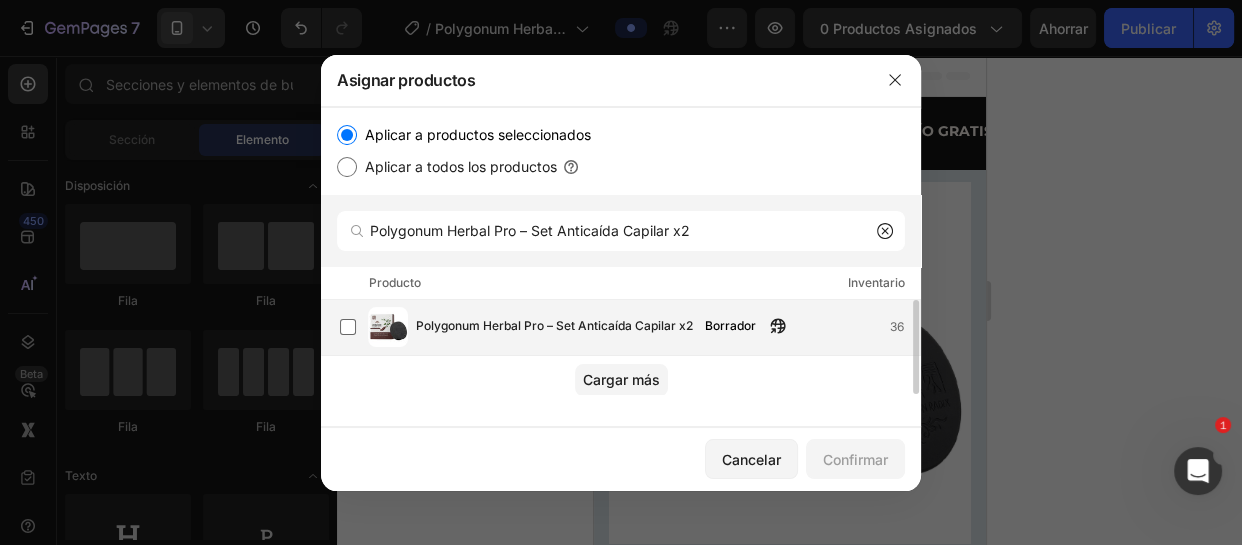 click on "Polygonum Herbal Pro – Set Anticaída Capilar x2" at bounding box center [554, 327] 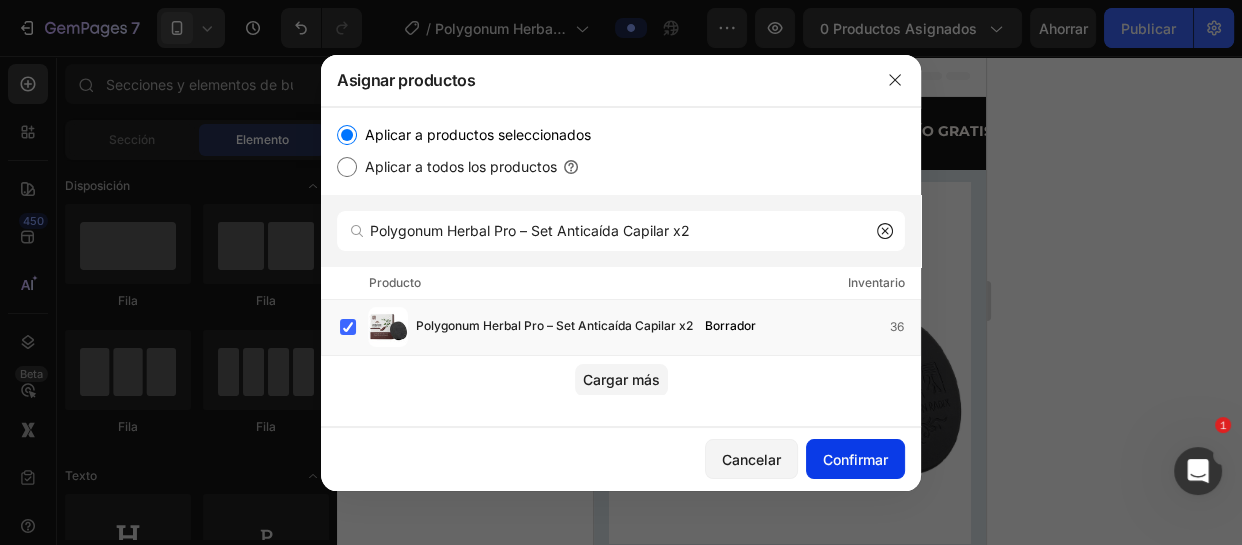 click on "Confirmar" at bounding box center (855, 459) 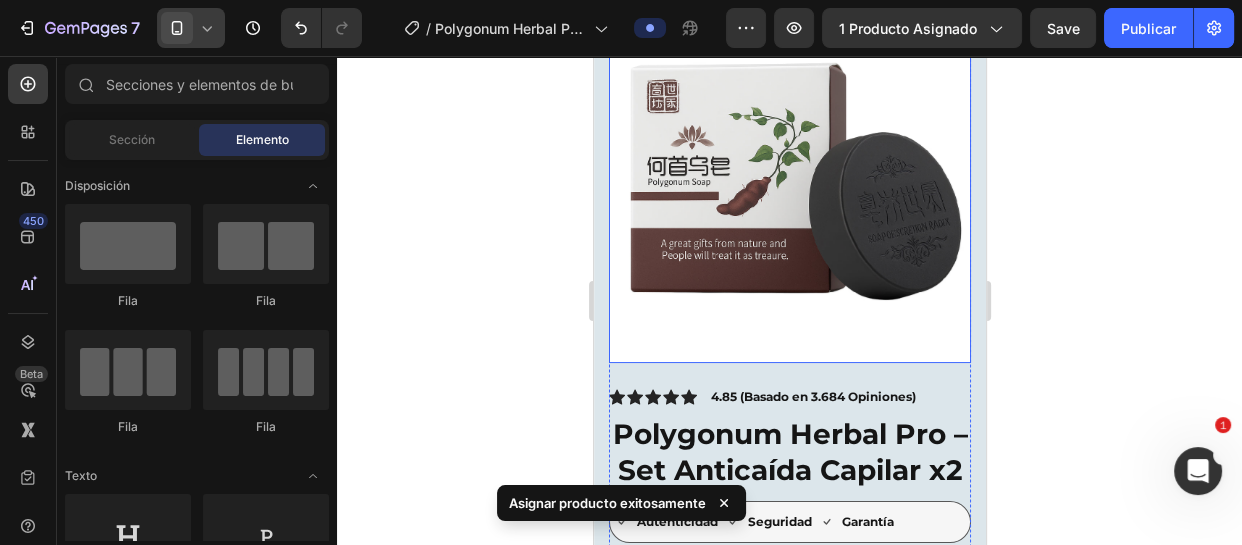 scroll, scrollTop: 272, scrollLeft: 0, axis: vertical 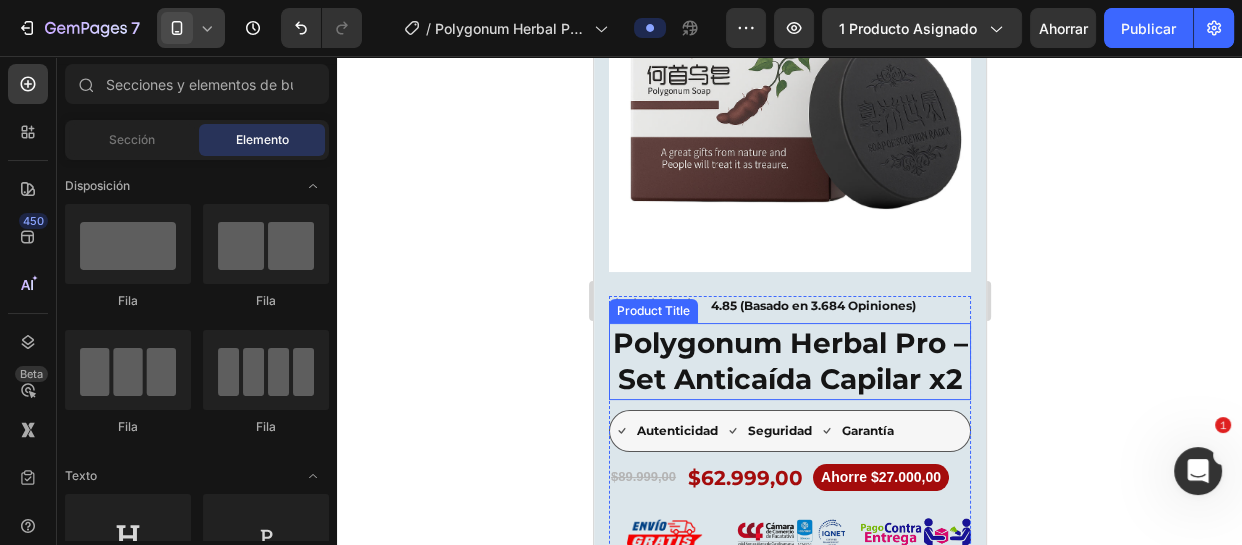 click on "Polygonum Herbal Pro – Set Anticaída Capilar x2" at bounding box center (789, 361) 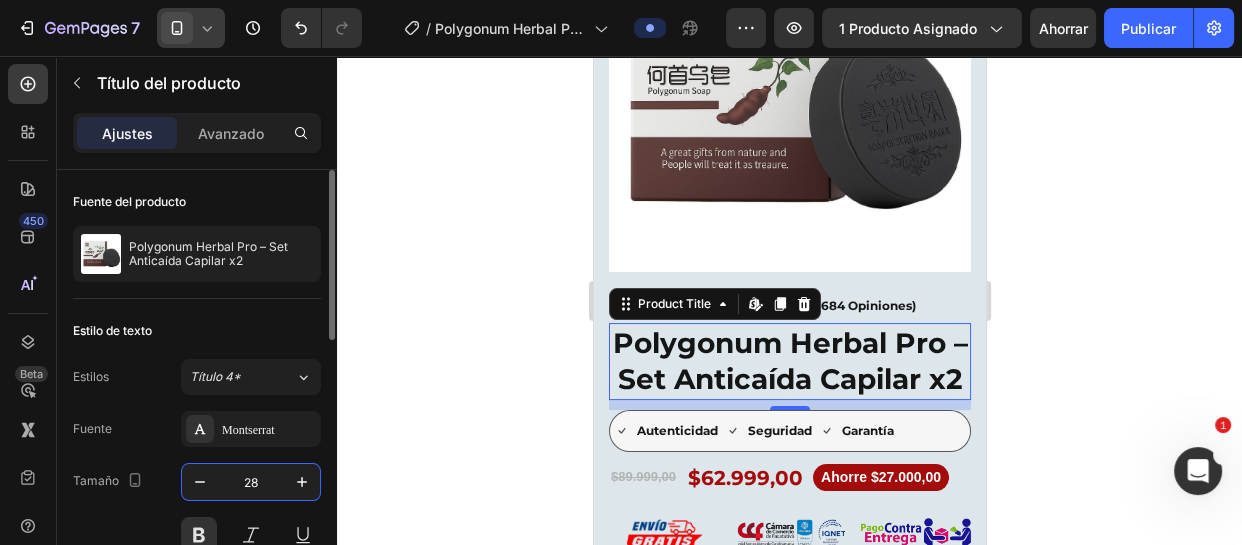 click on "28" at bounding box center [251, 482] 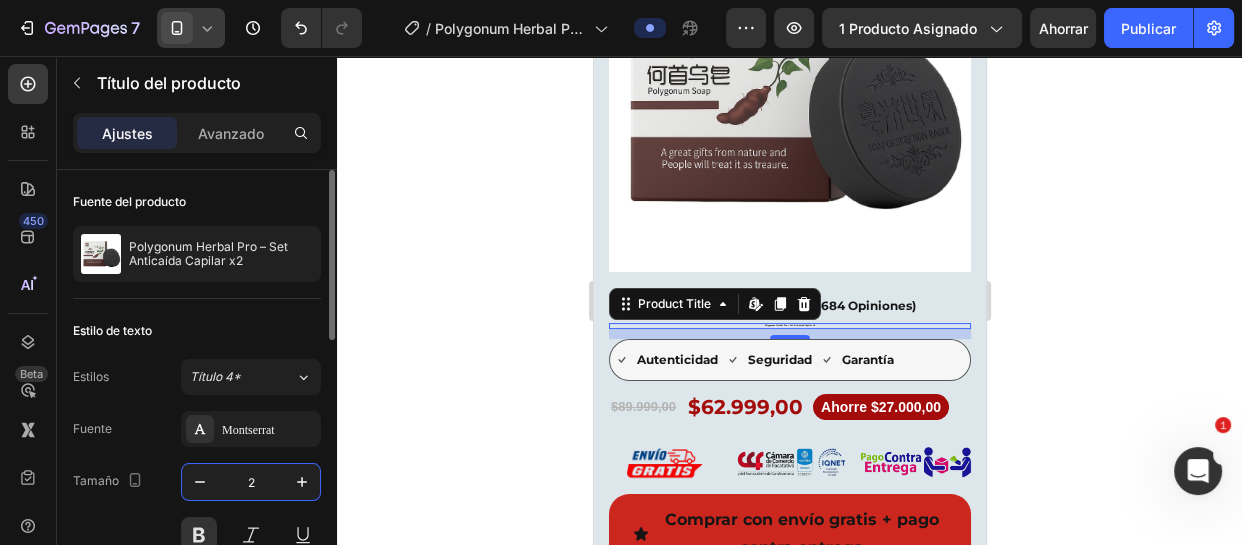 type on "25" 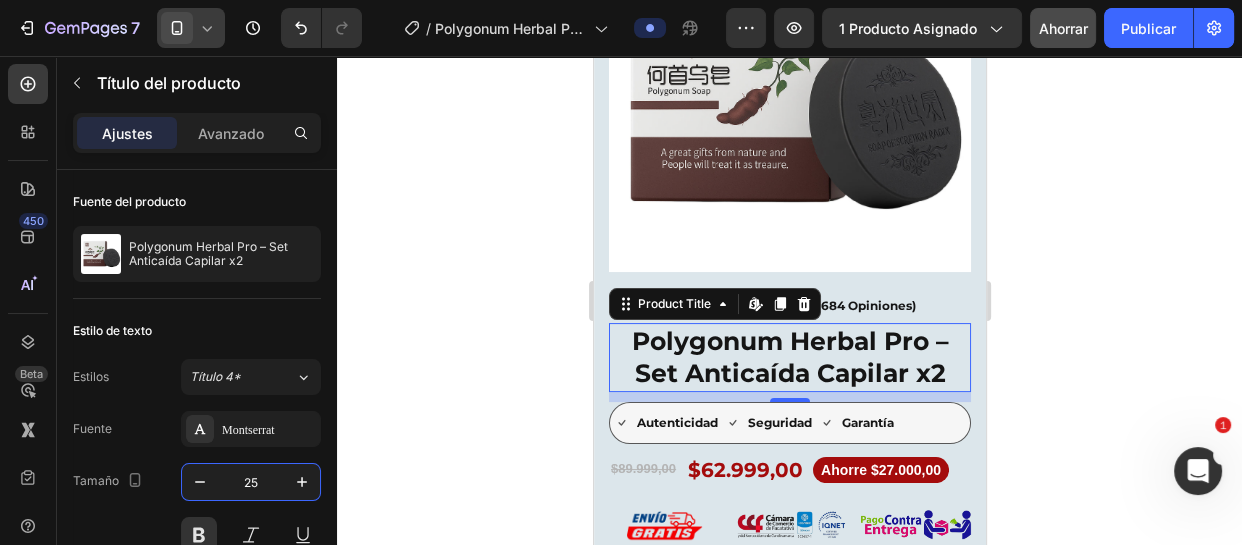 click 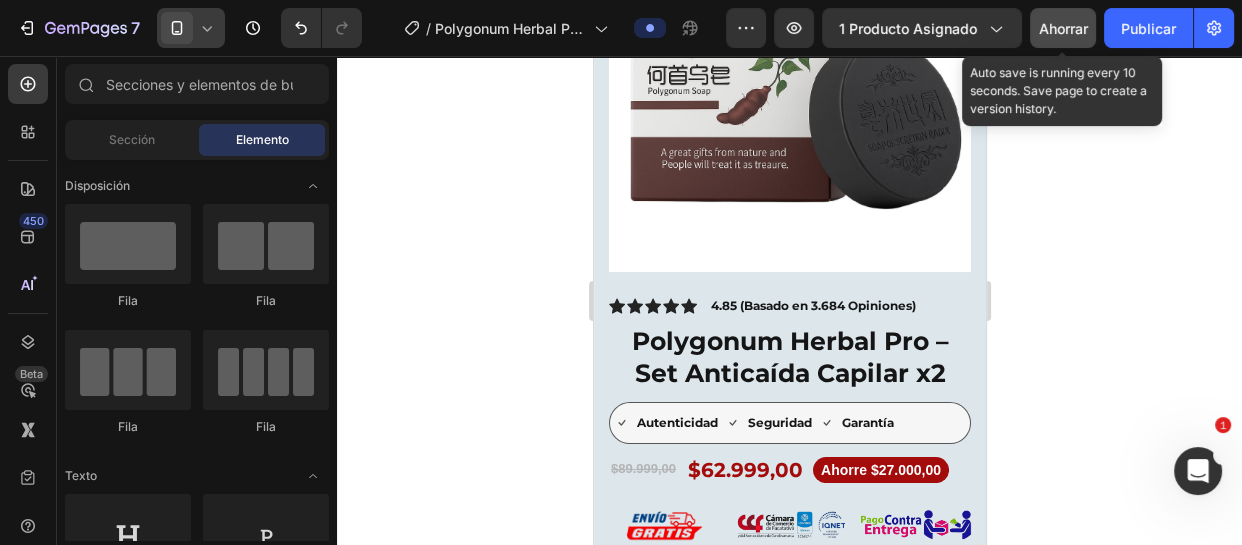 click on "Ahorrar" at bounding box center [1063, 28] 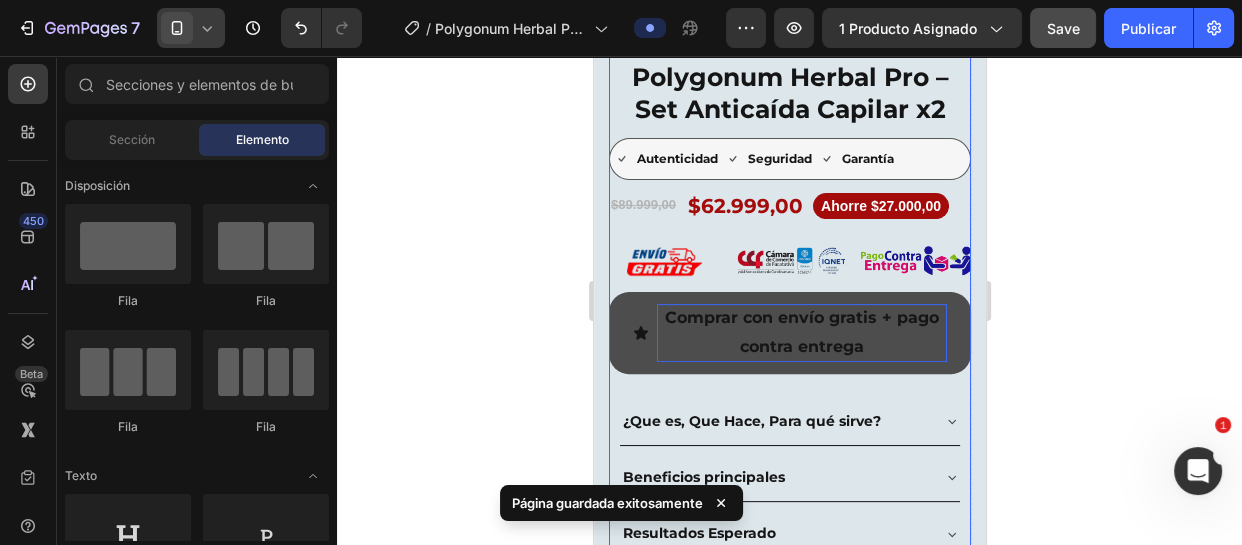 scroll, scrollTop: 545, scrollLeft: 0, axis: vertical 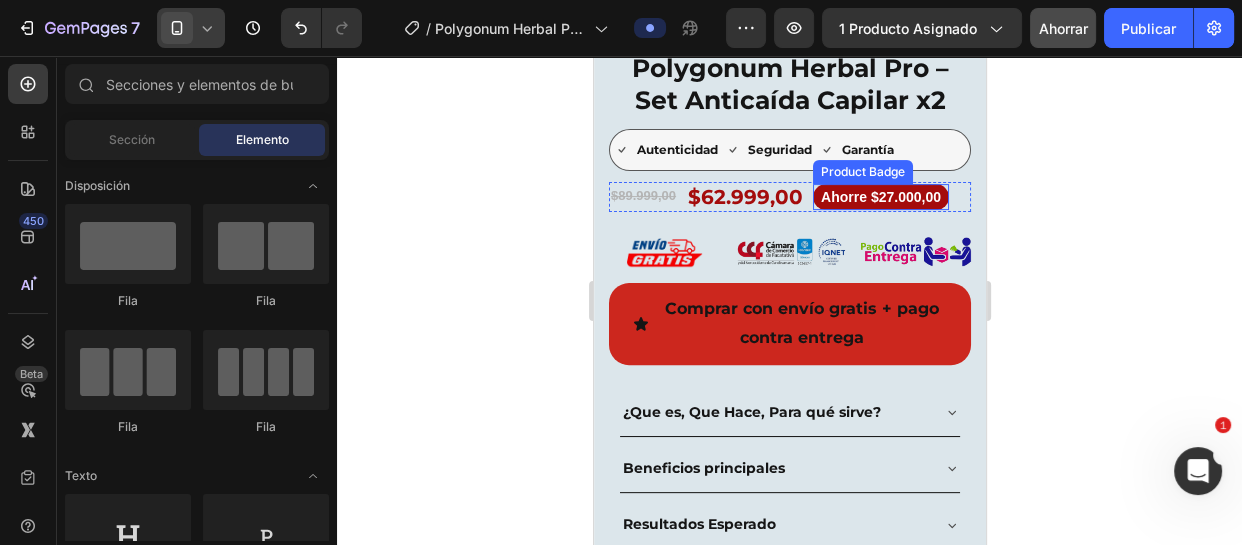 click on "Ahorre $27.000,00" at bounding box center [880, 197] 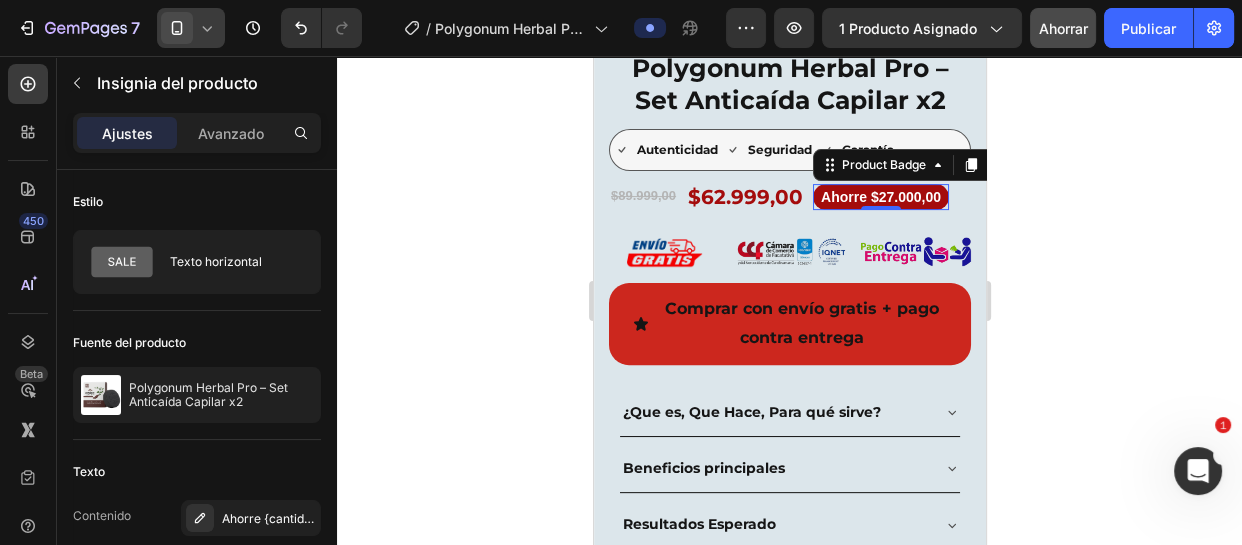 click on "Ahorre $27.000,00" at bounding box center [880, 197] 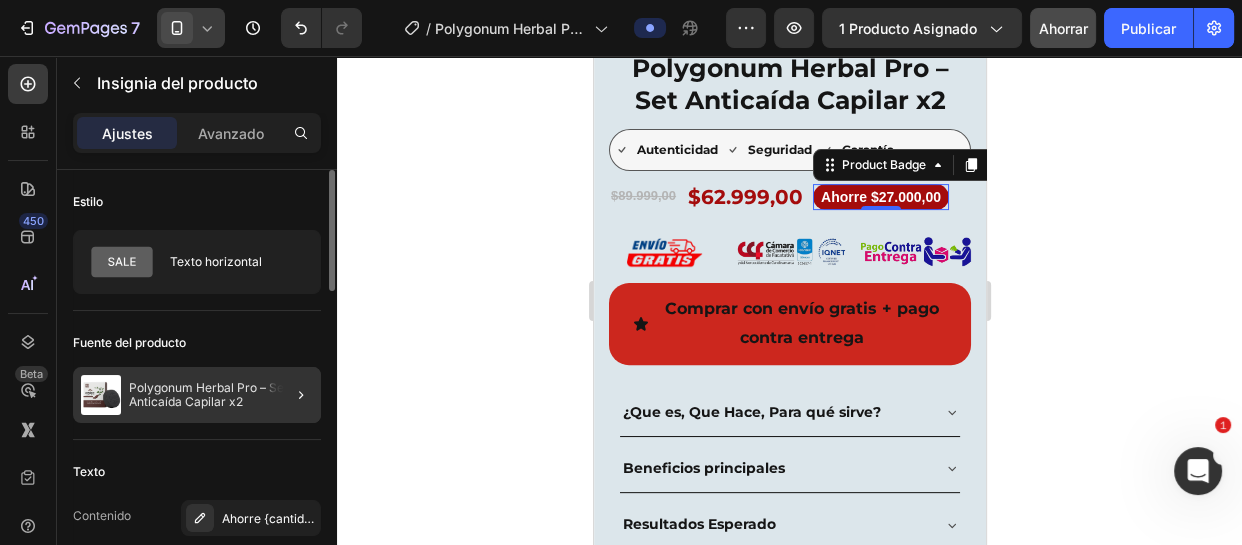 scroll, scrollTop: 181, scrollLeft: 0, axis: vertical 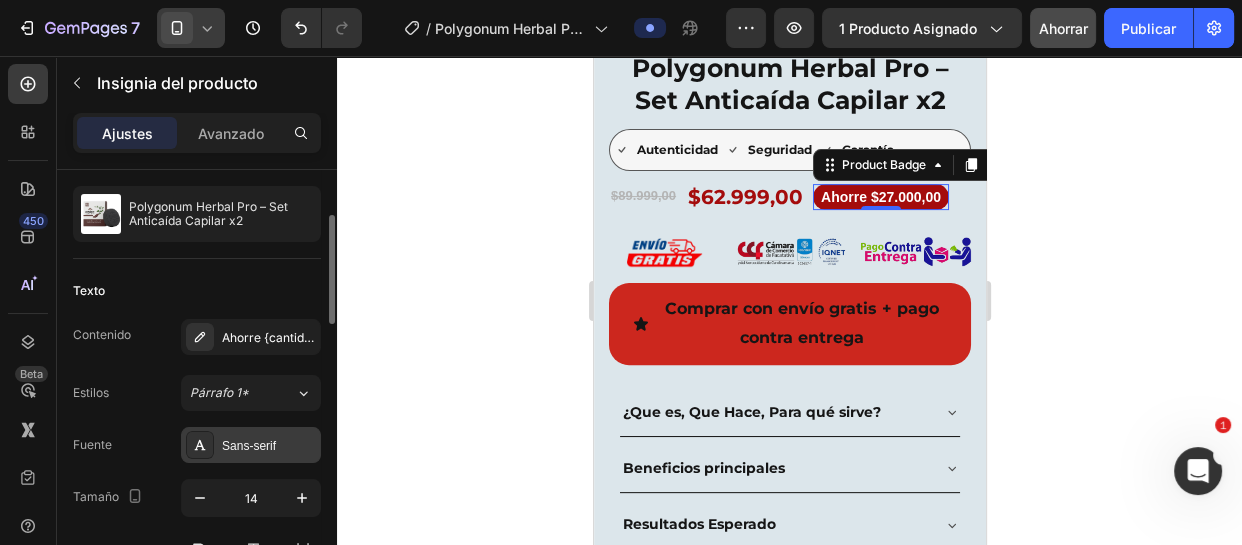 click on "Sans-serif" at bounding box center (251, 445) 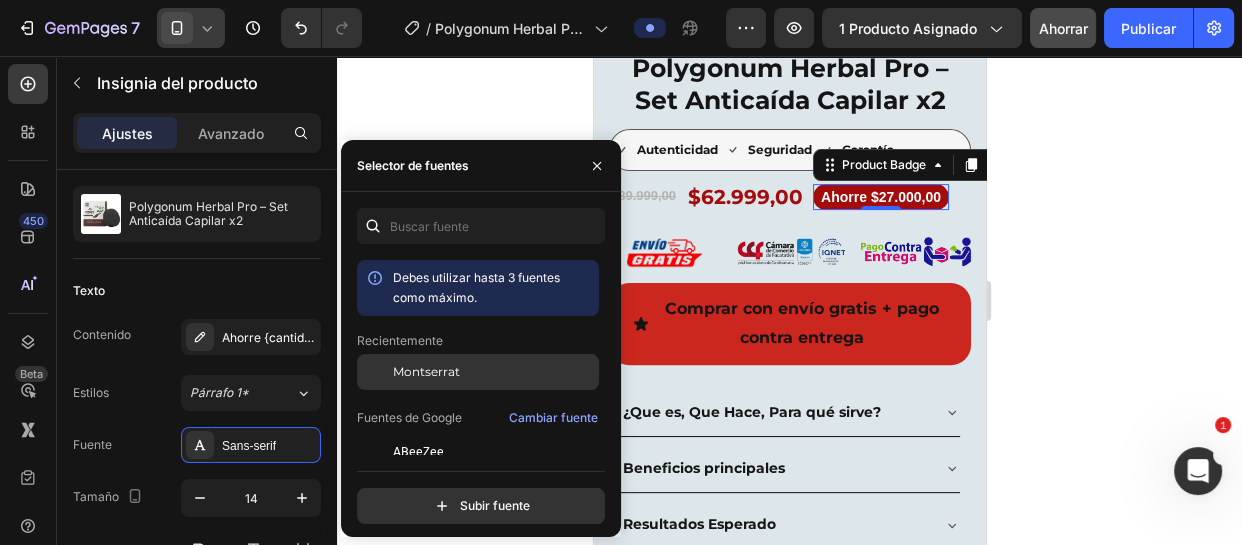 click on "Montserrat" 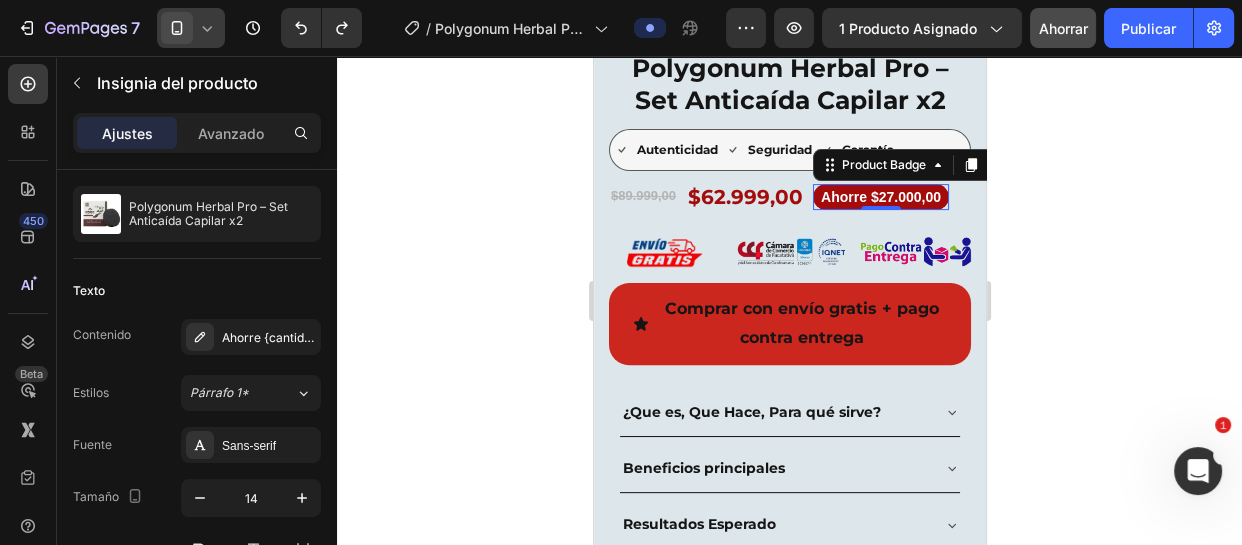click 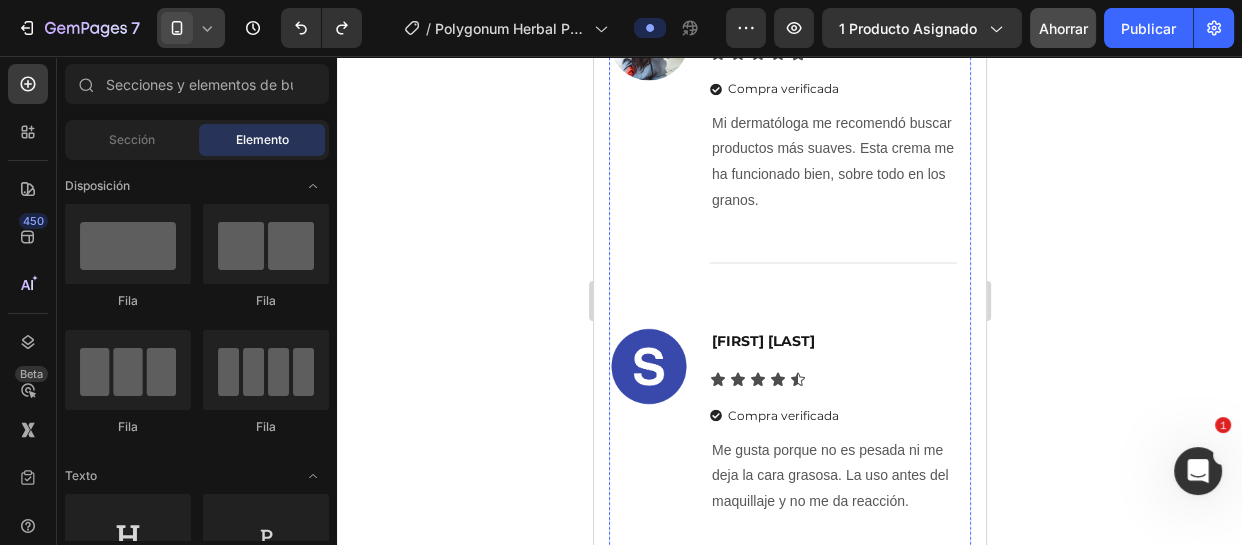 scroll, scrollTop: 10181, scrollLeft: 0, axis: vertical 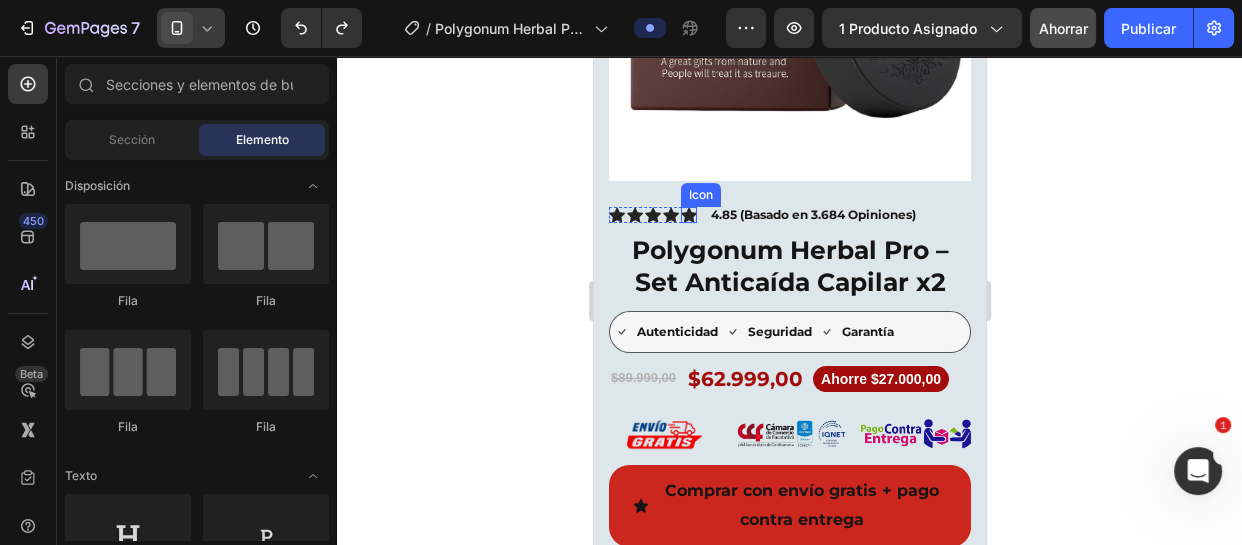 click 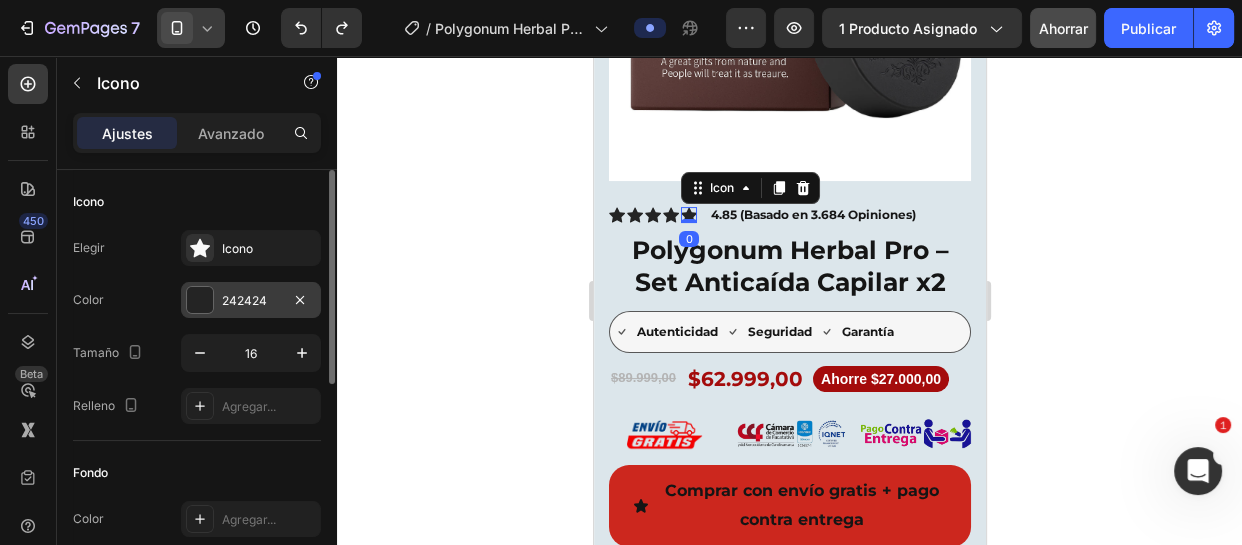 click on "242424" at bounding box center (251, 301) 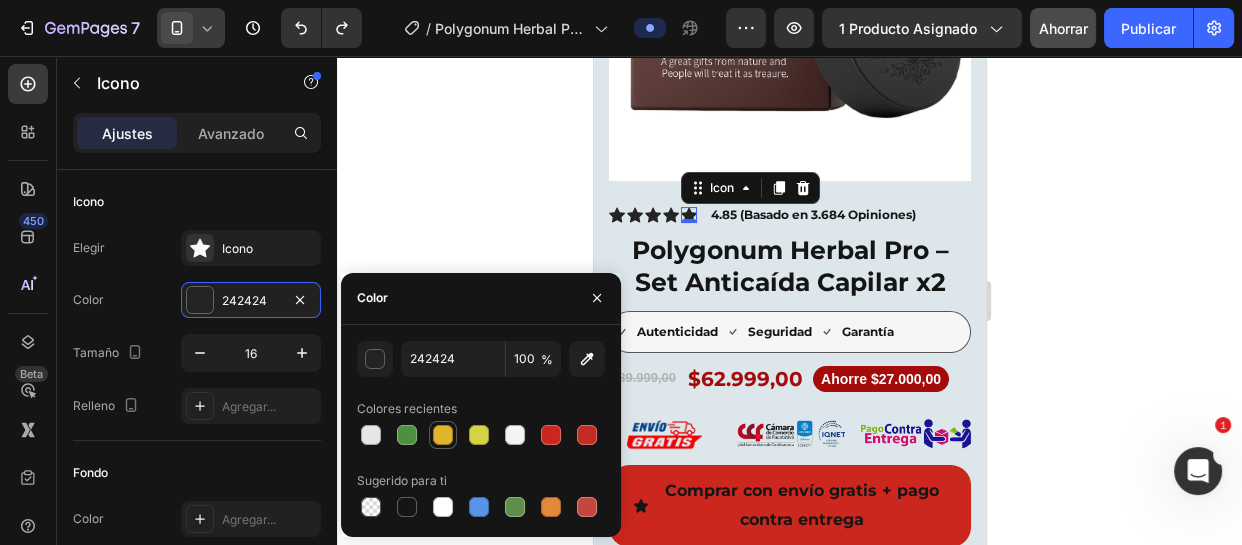 click at bounding box center [443, 435] 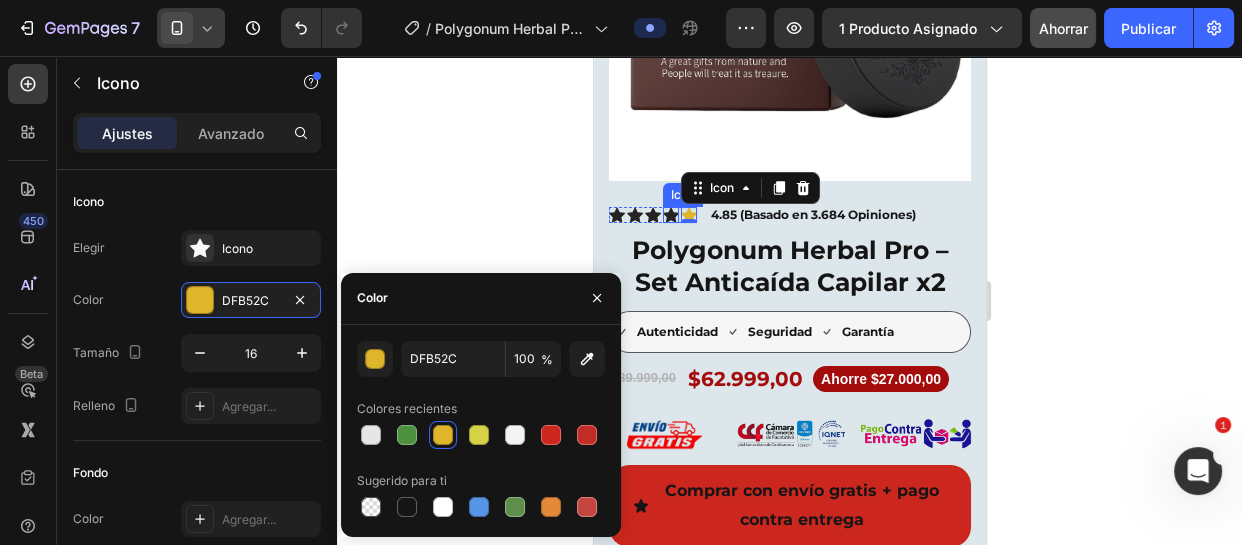 click 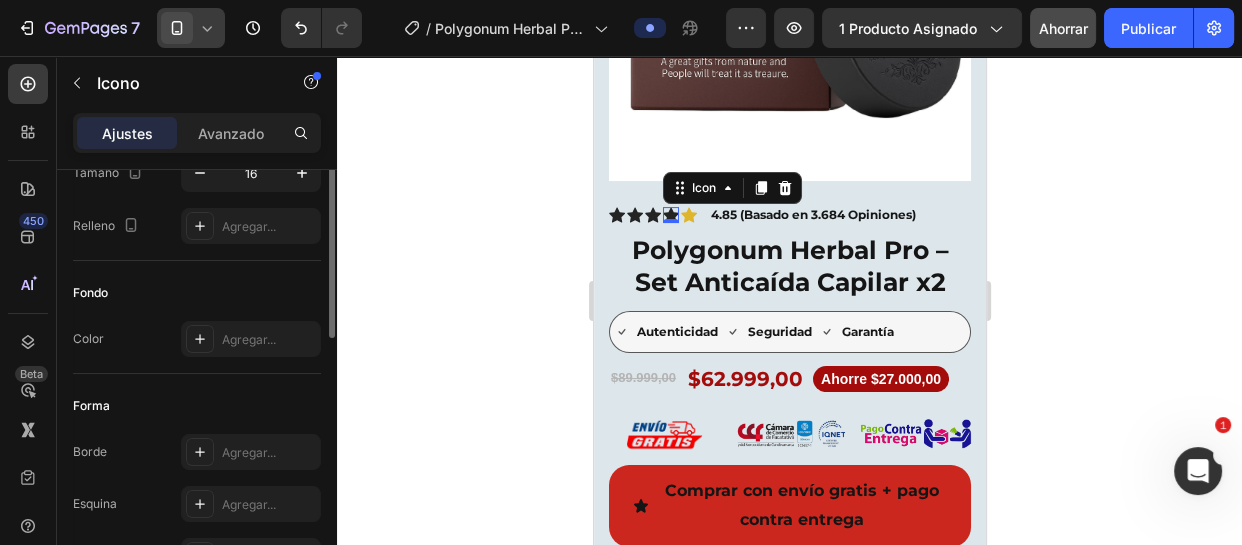 scroll, scrollTop: 0, scrollLeft: 0, axis: both 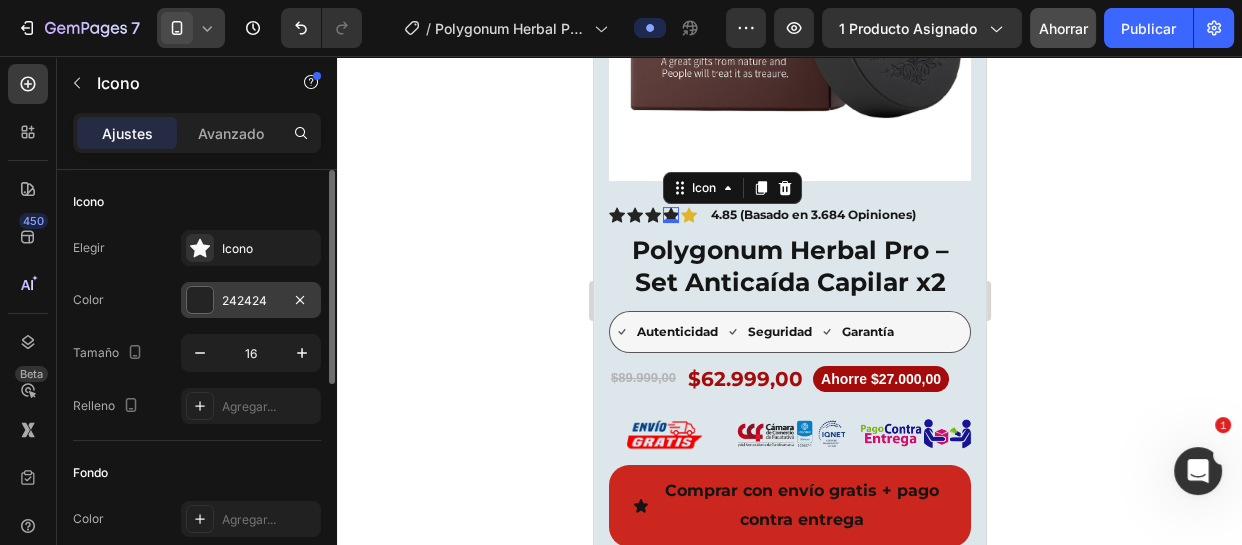 click on "242424" at bounding box center [244, 300] 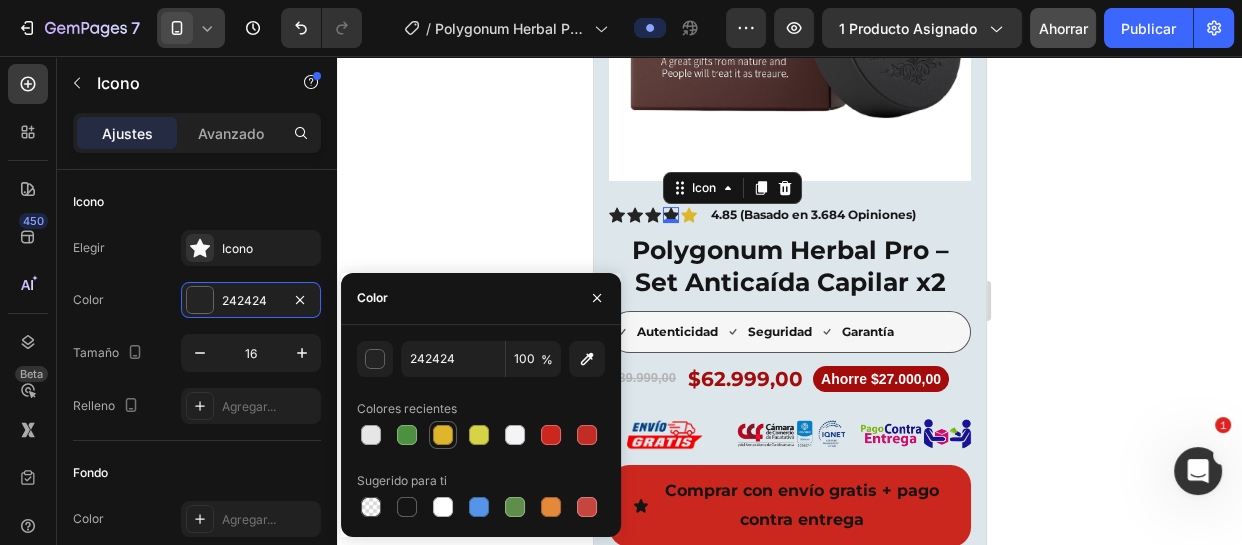 click at bounding box center (443, 435) 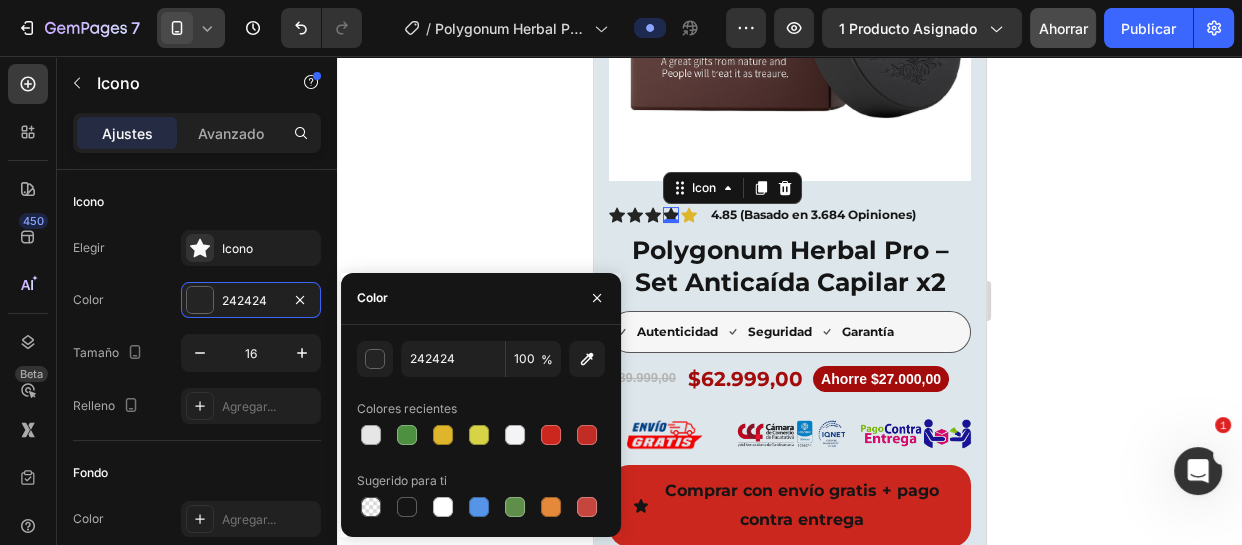 type on "DFB52C" 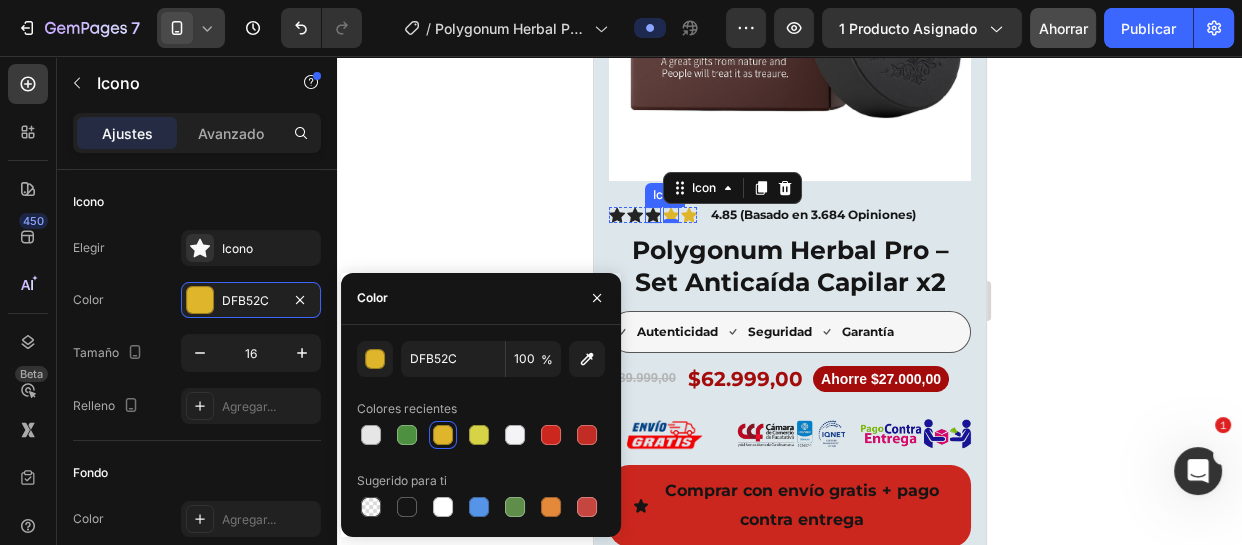 click 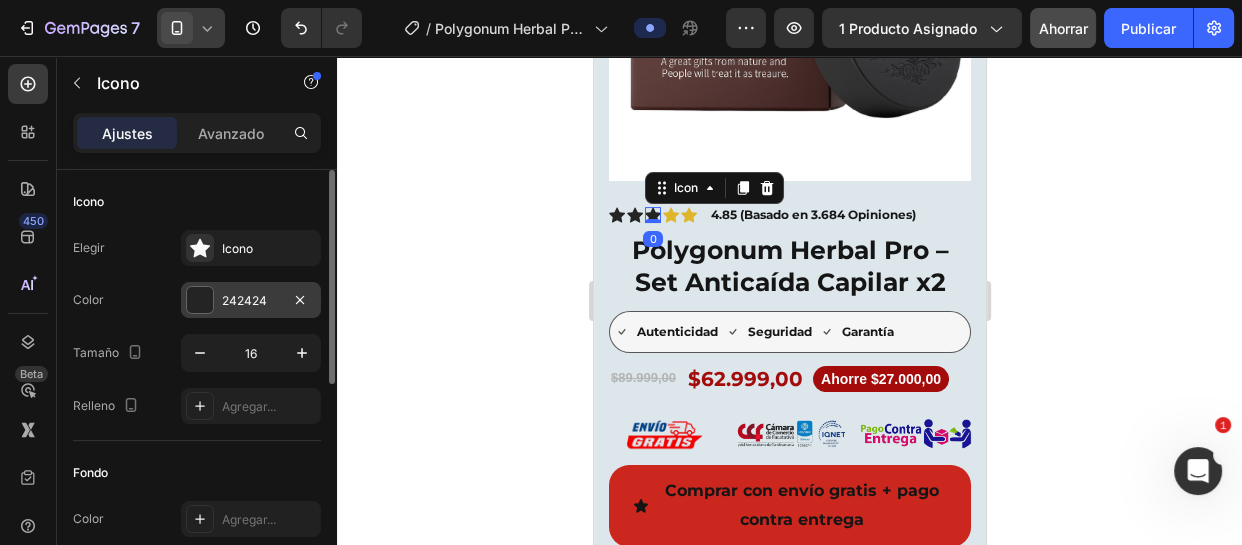 click on "242424" at bounding box center (251, 301) 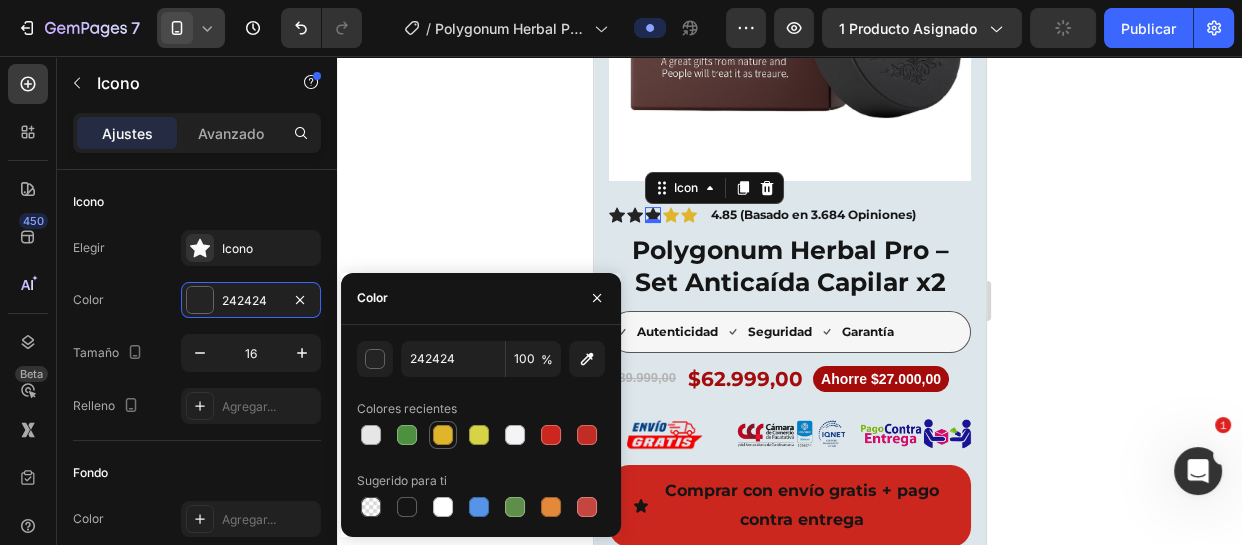 click at bounding box center (443, 435) 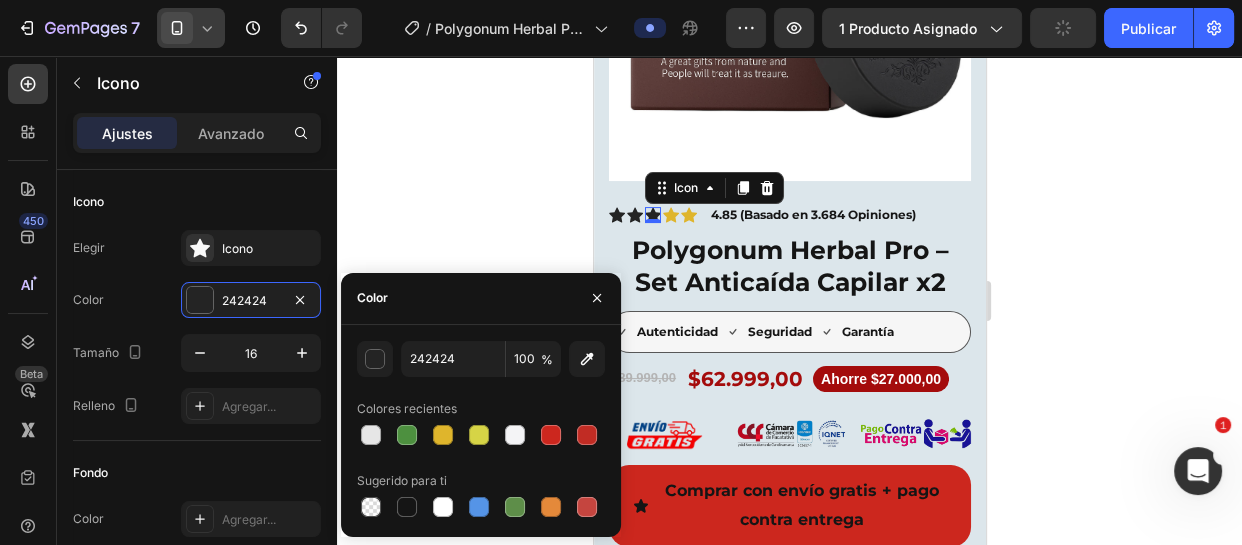 type on "DFB52C" 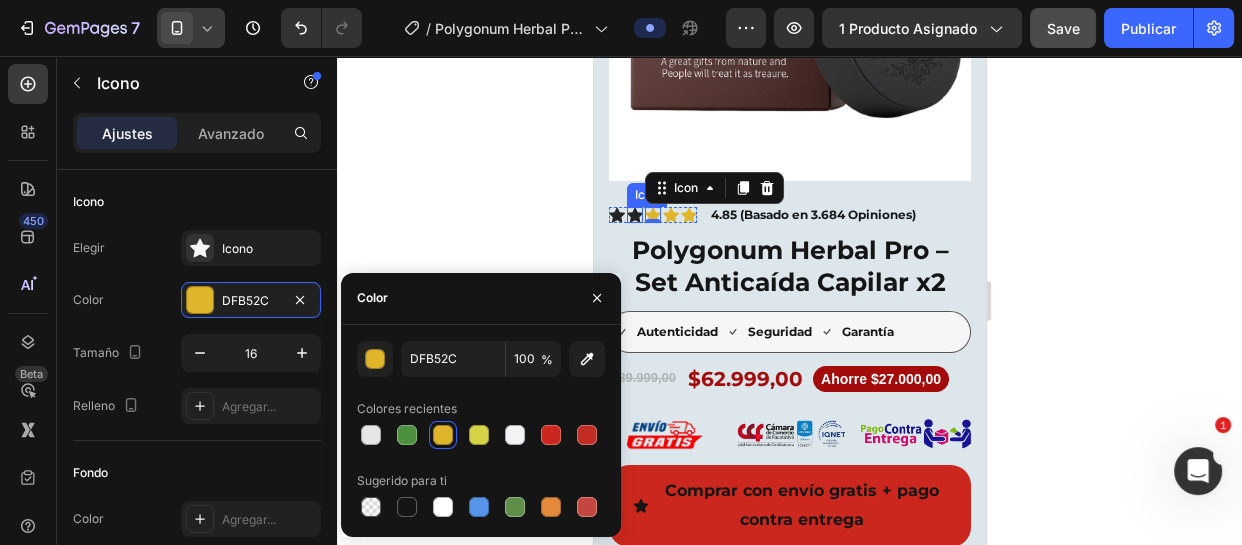 click 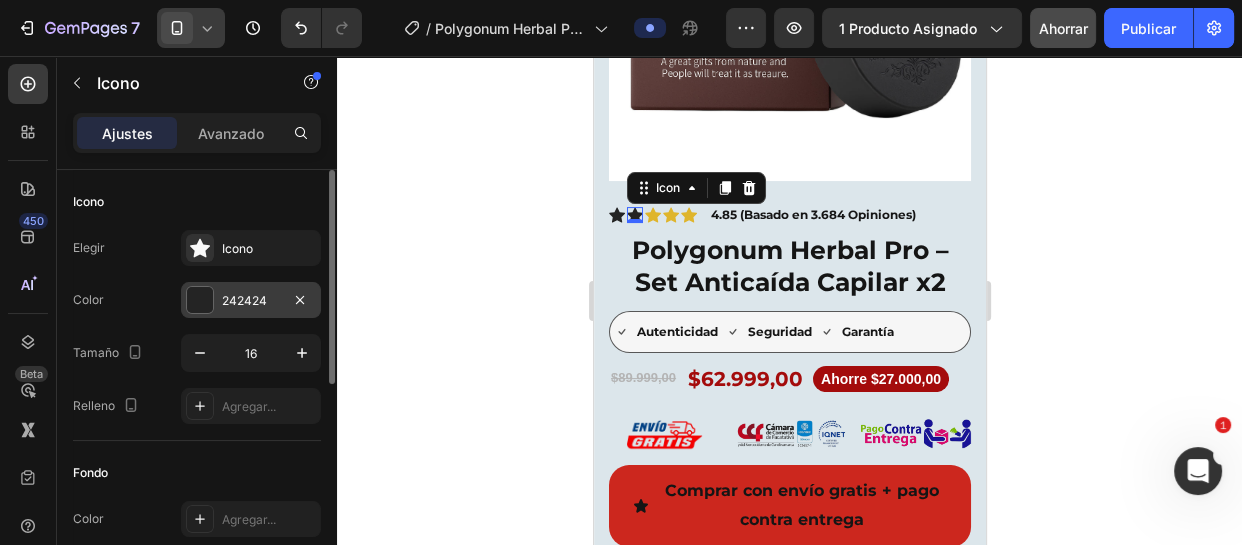 click on "242424" at bounding box center (251, 301) 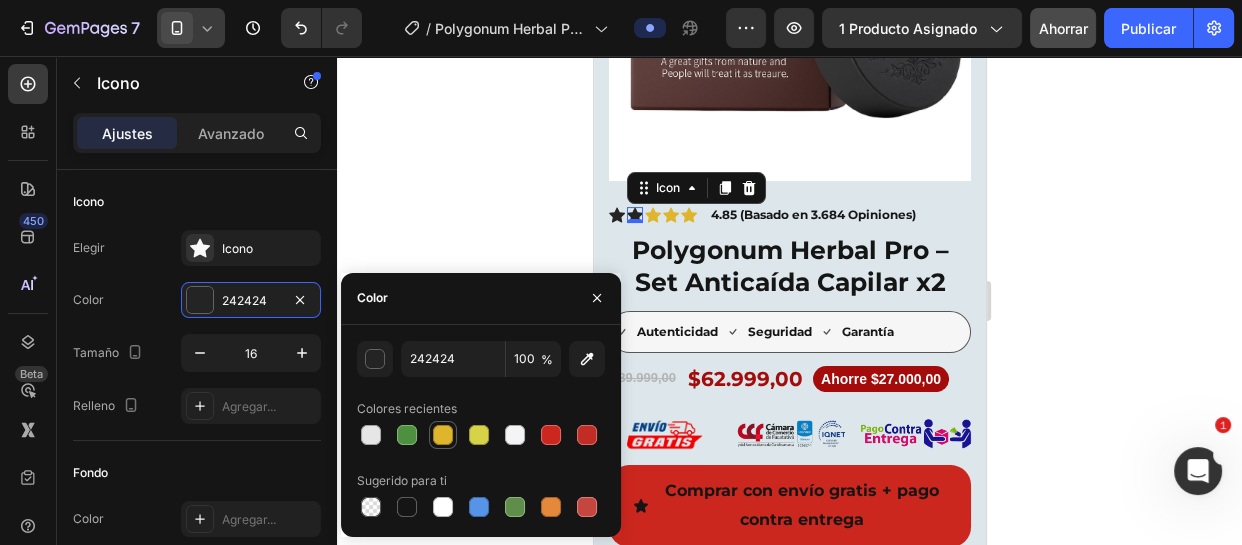 click at bounding box center [443, 435] 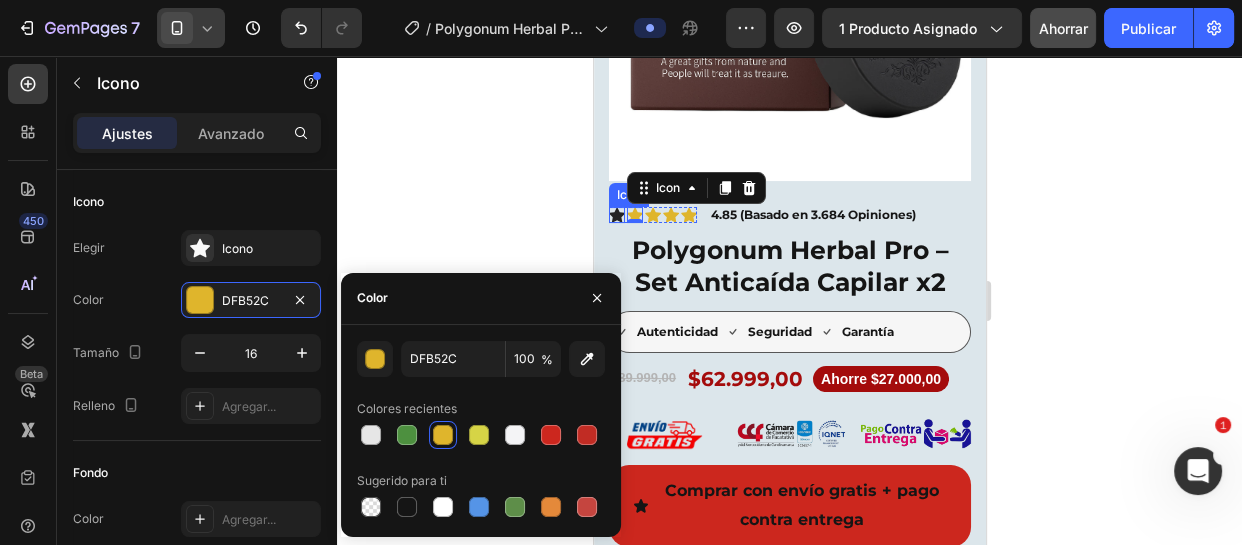 click 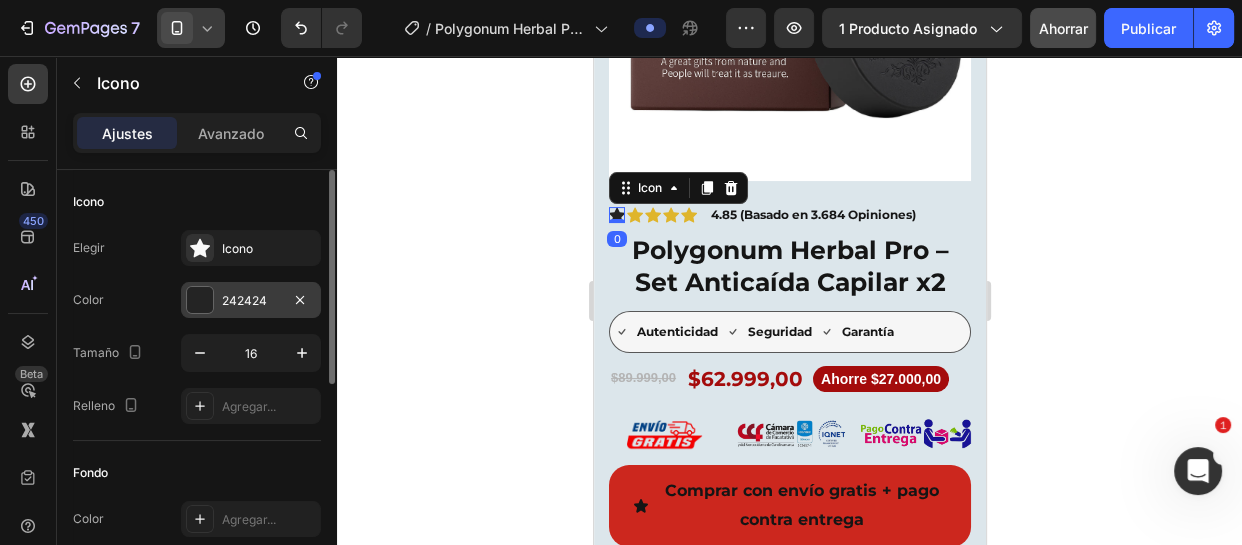 click on "242424" at bounding box center (251, 301) 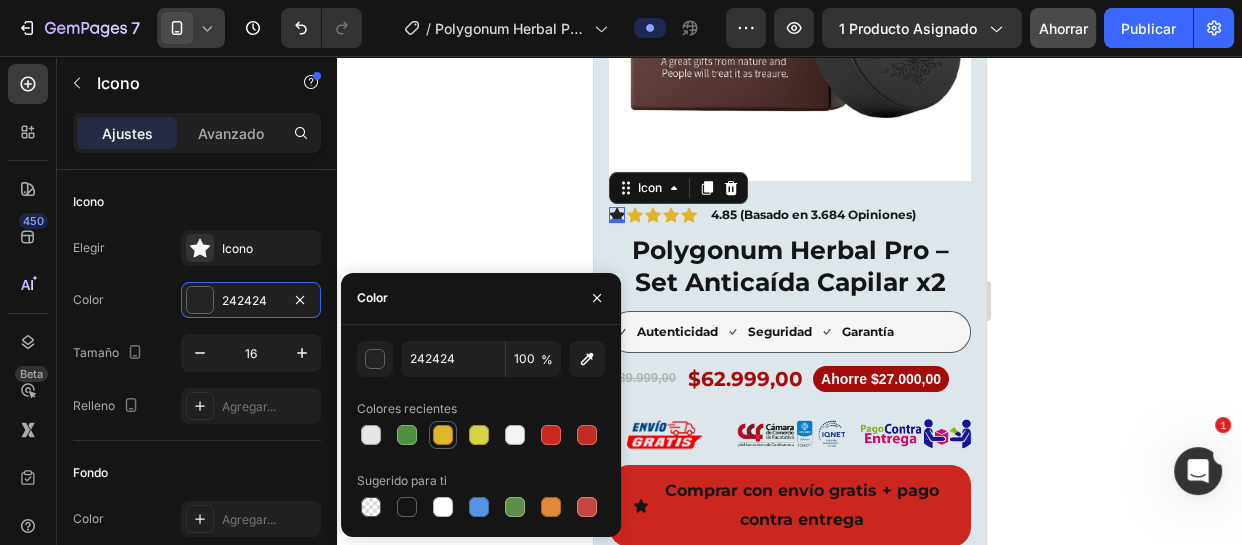 click at bounding box center [443, 435] 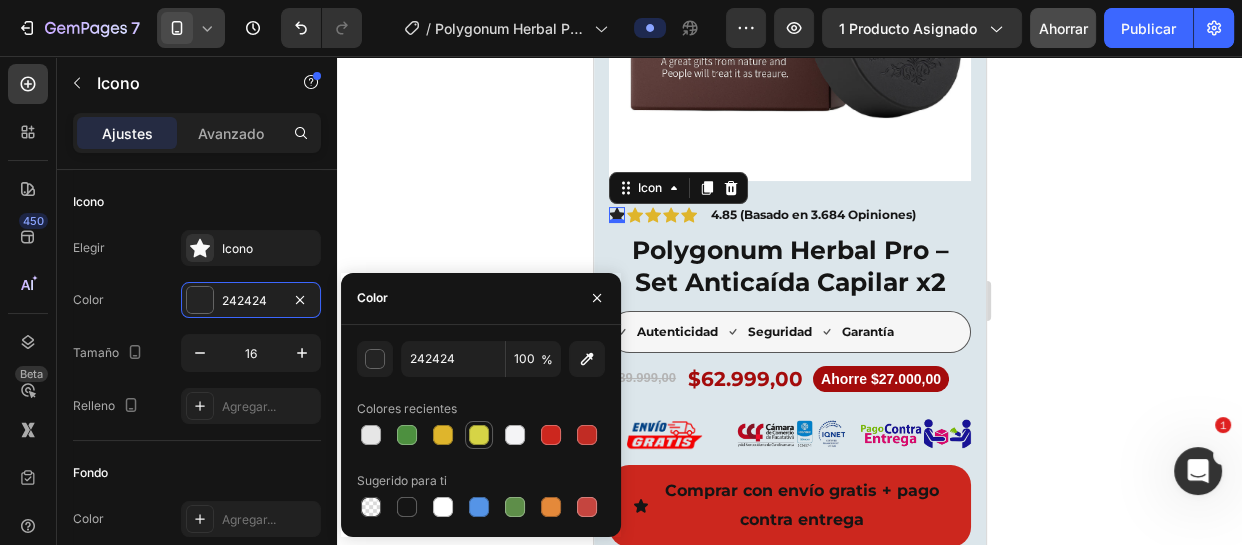 type on "DFB52C" 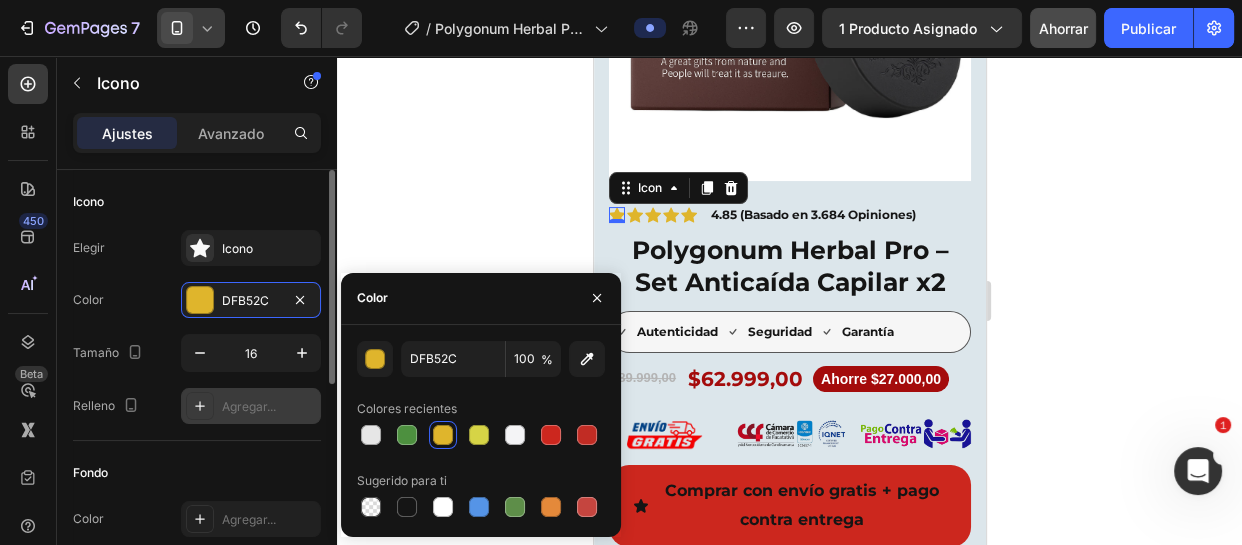 scroll, scrollTop: 90, scrollLeft: 0, axis: vertical 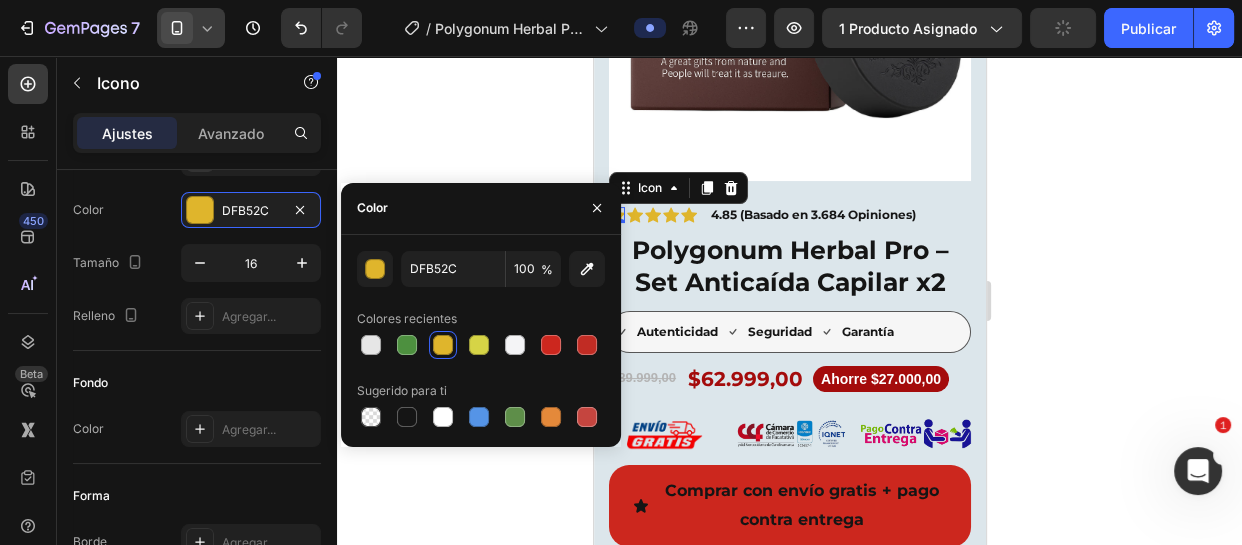 click 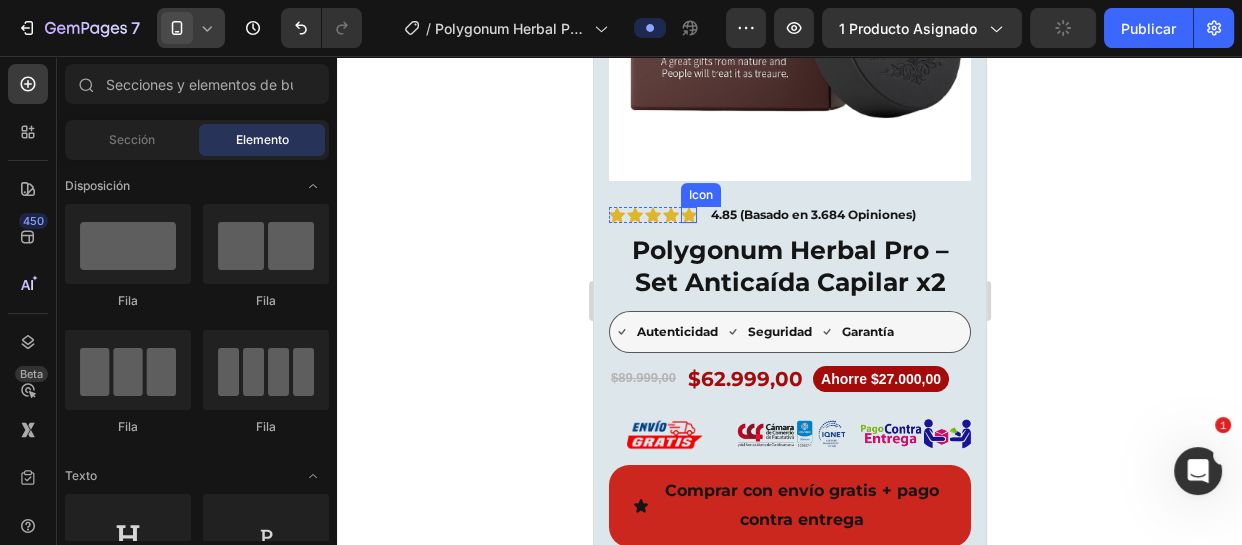 click 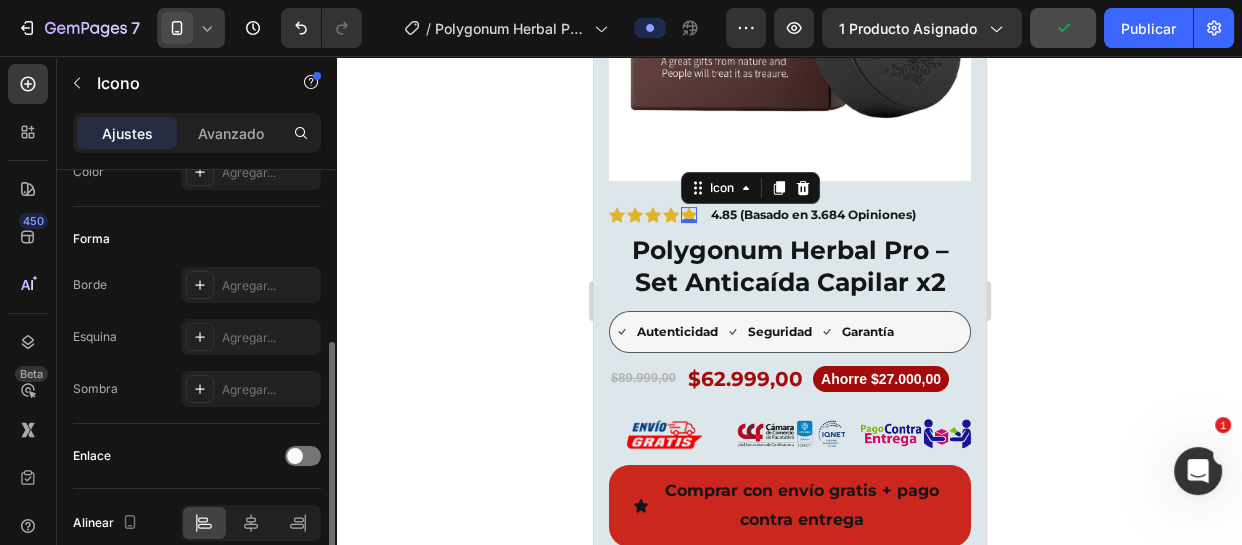 scroll, scrollTop: 256, scrollLeft: 0, axis: vertical 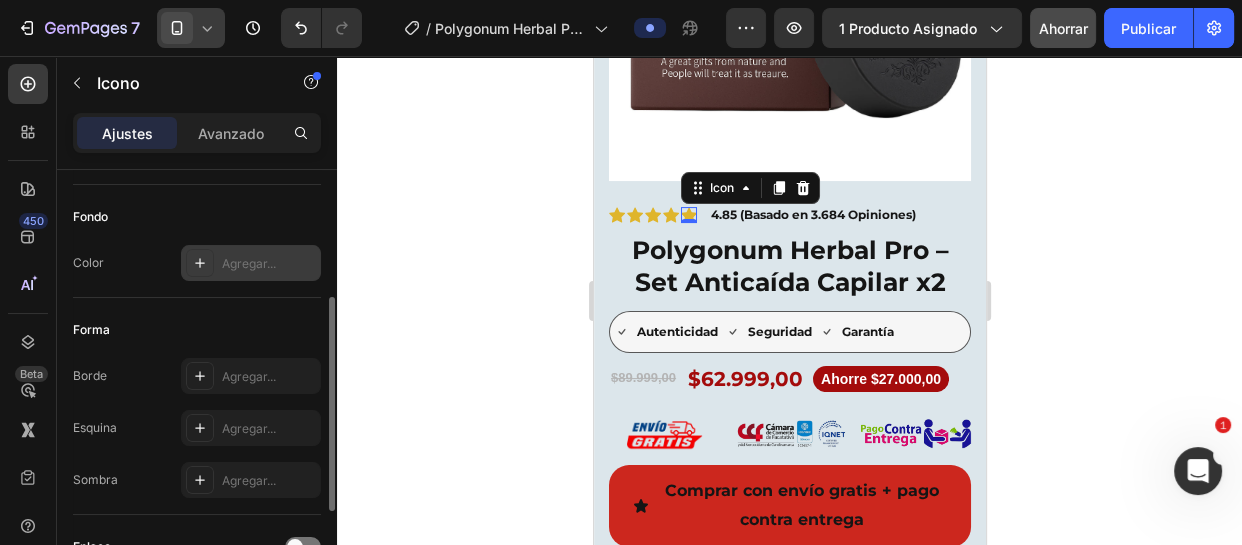 click on "Agregar..." at bounding box center [251, 263] 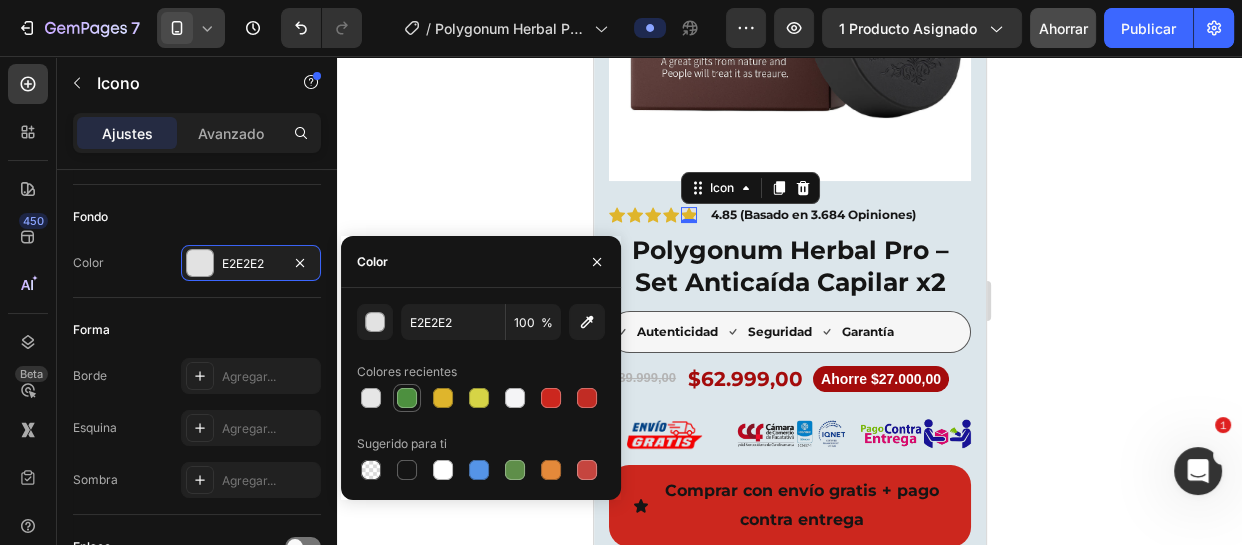 click at bounding box center (407, 398) 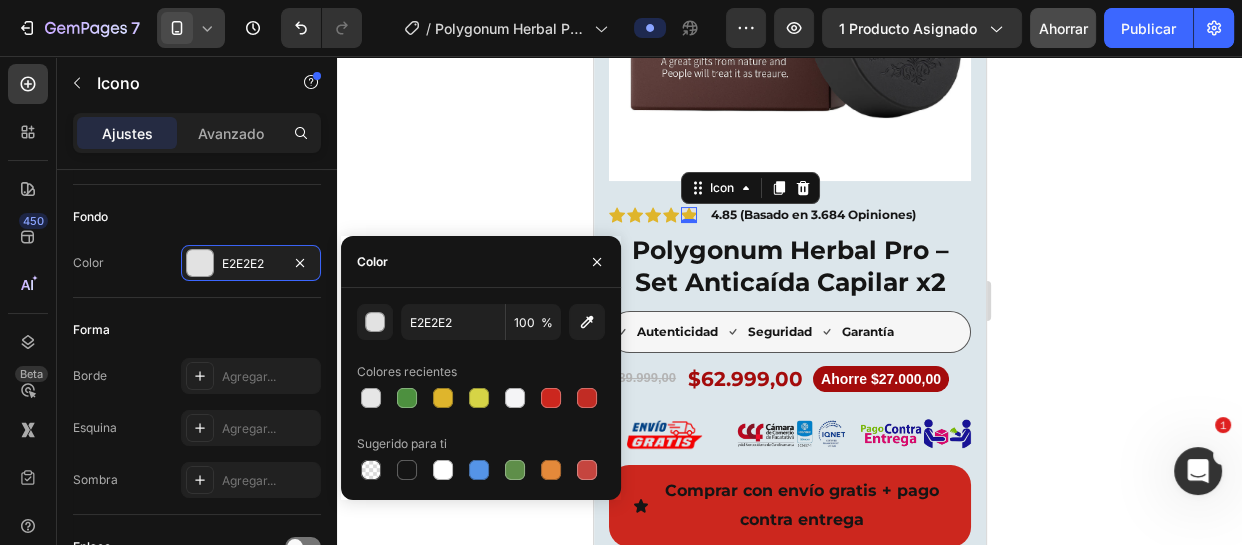 type on "4D903F" 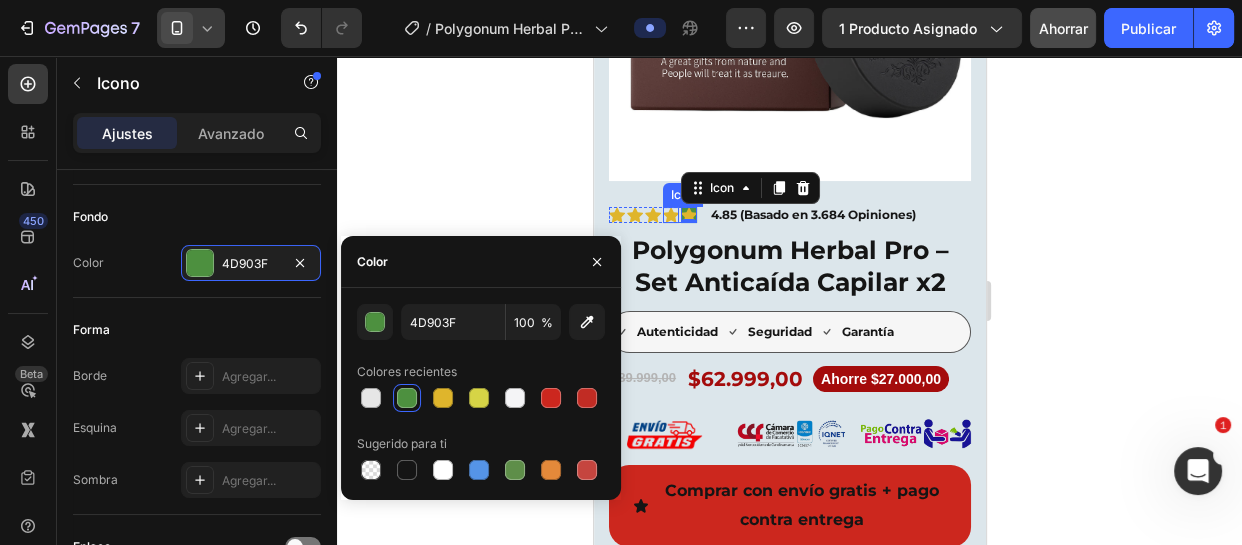 click 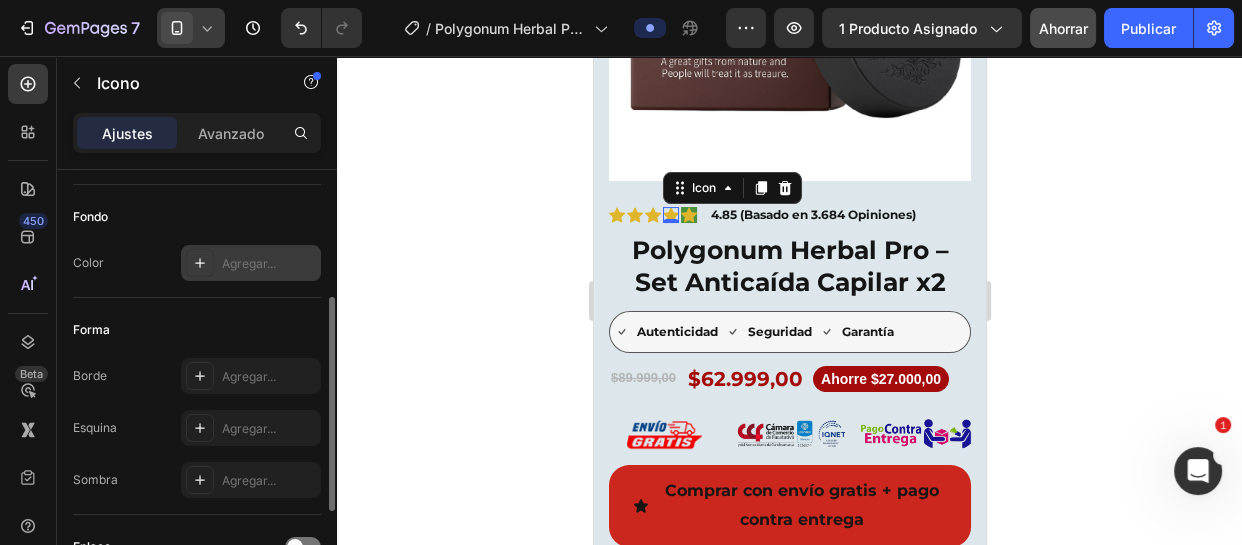 click on "Agregar..." at bounding box center (249, 263) 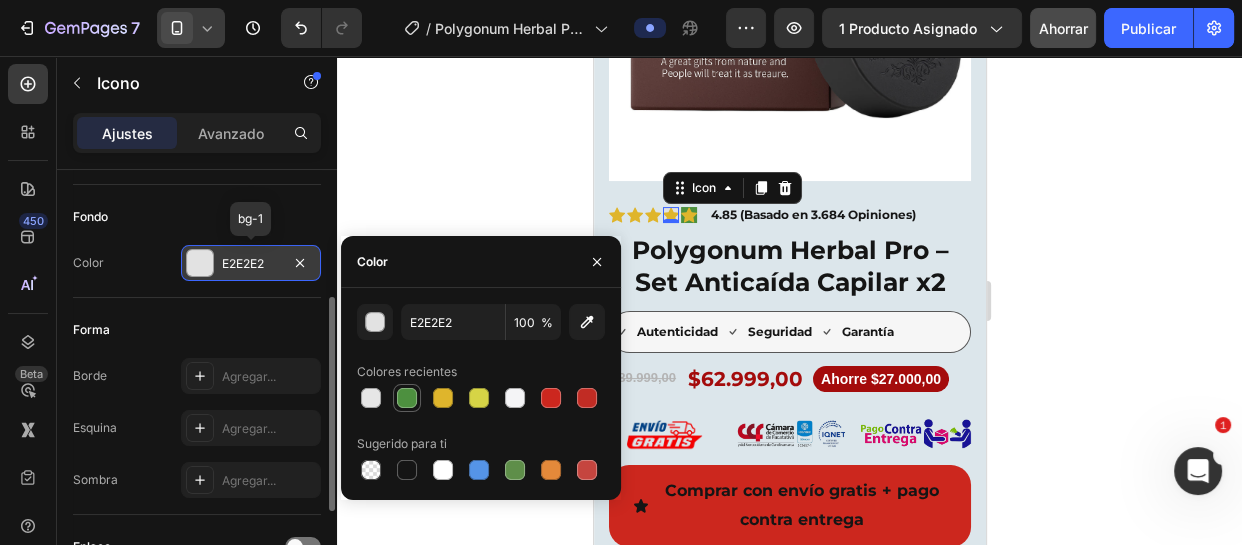 click at bounding box center [407, 398] 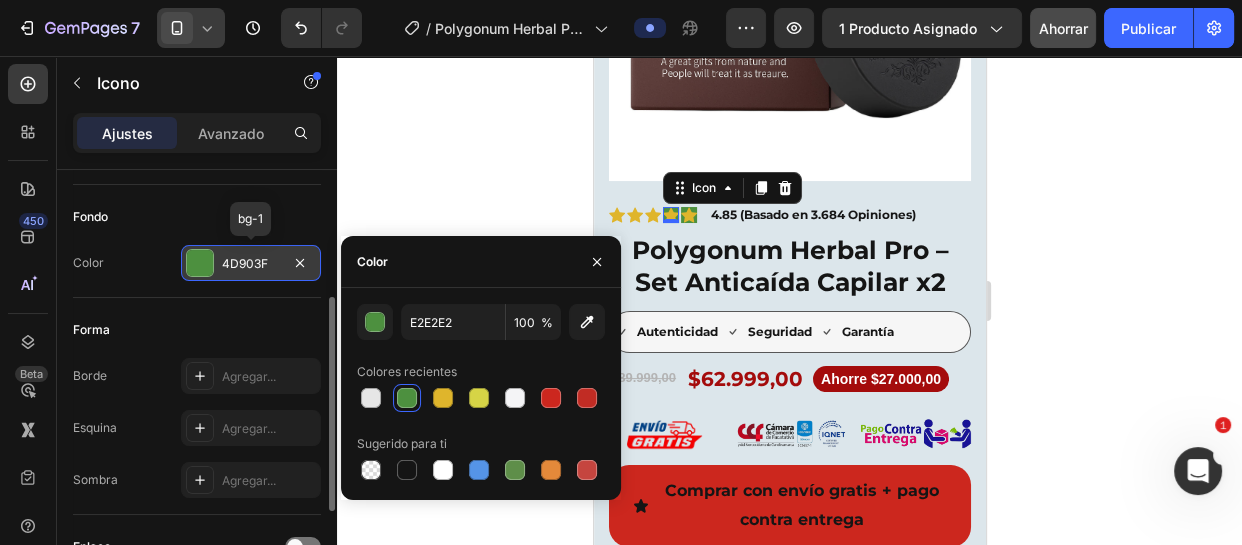 type on "4D903F" 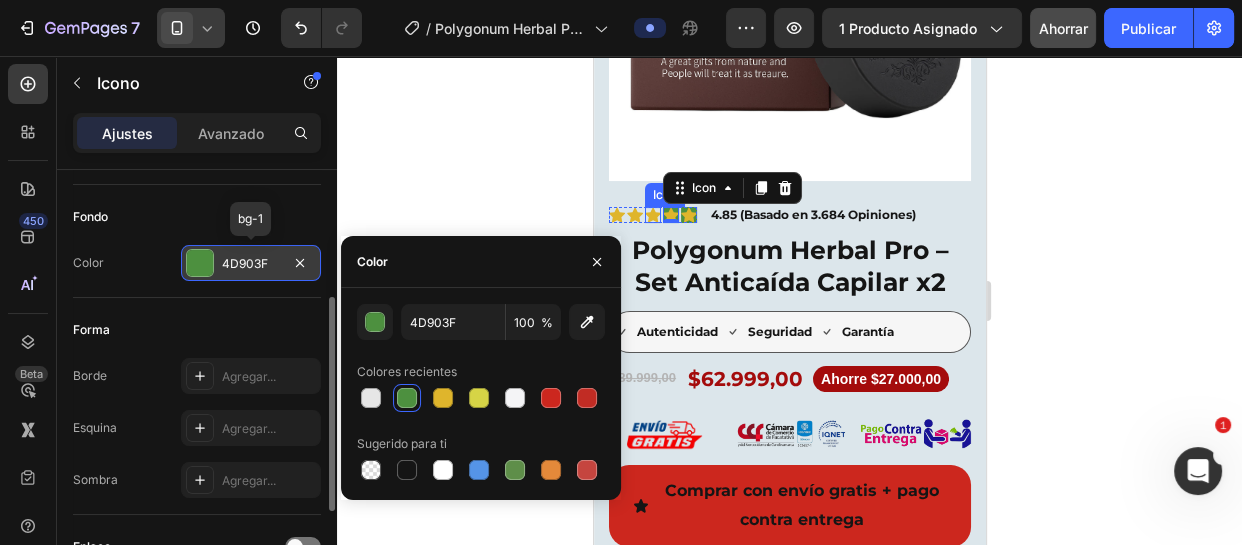click 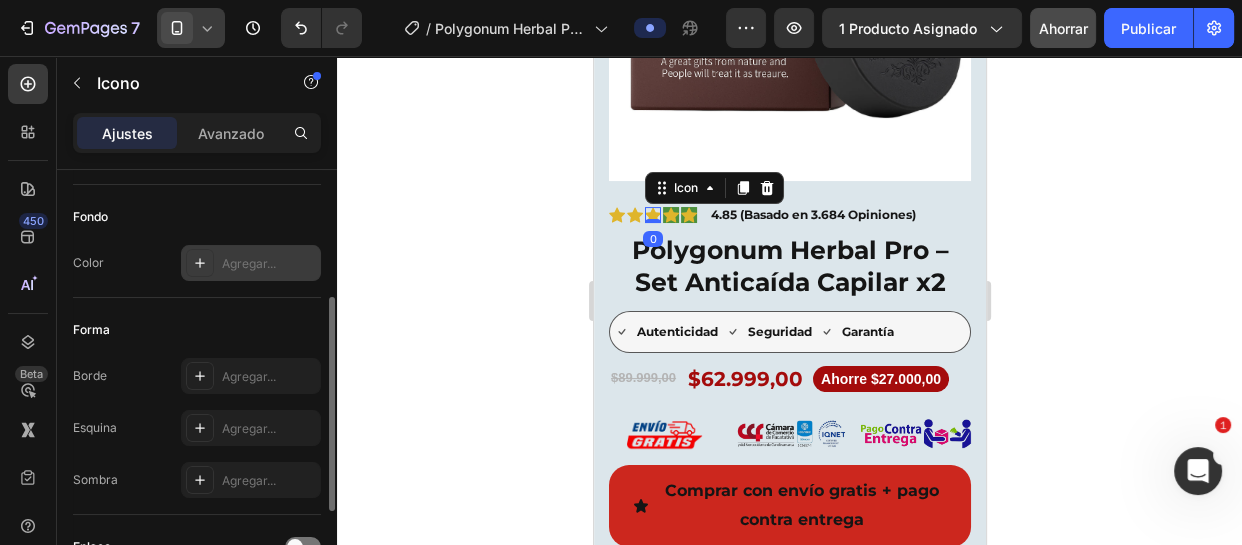 click on "Agregar..." at bounding box center (269, 264) 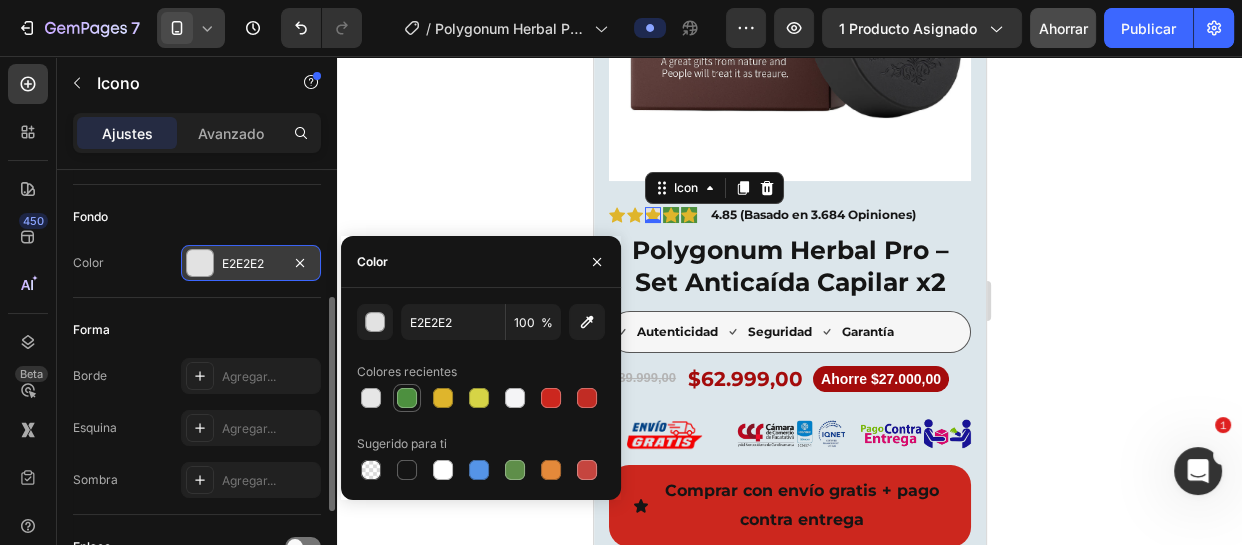 click at bounding box center [407, 398] 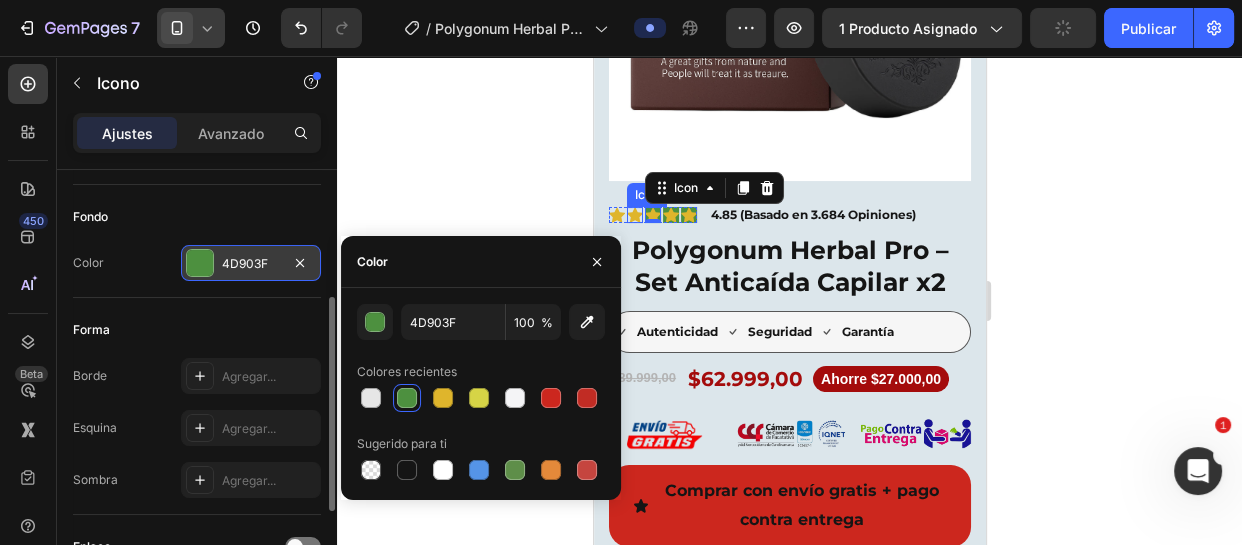 click 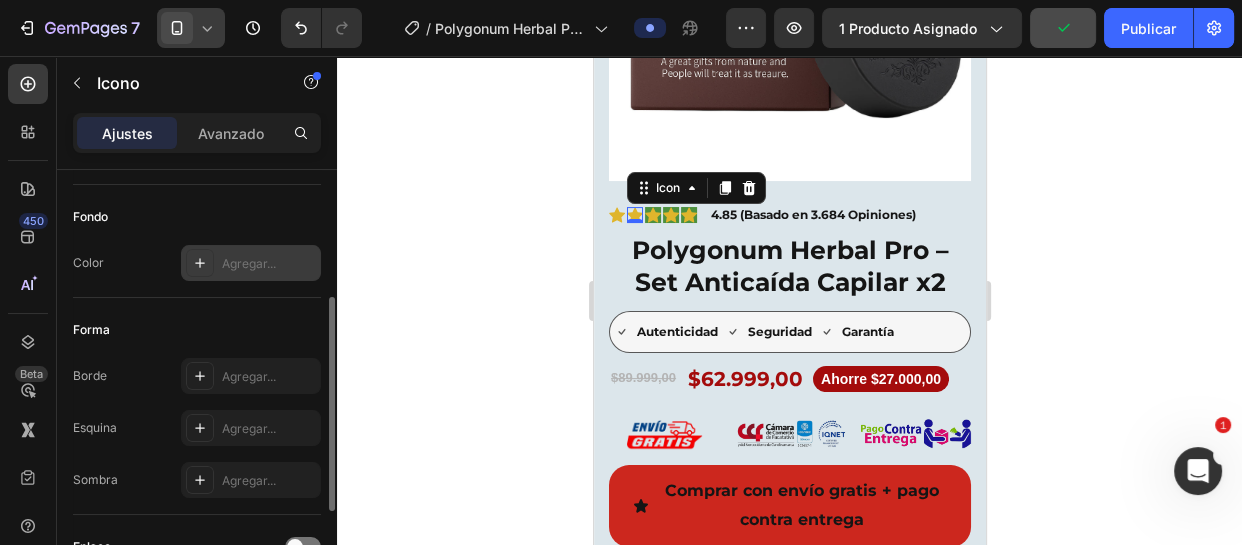 click on "Agregar..." at bounding box center [251, 263] 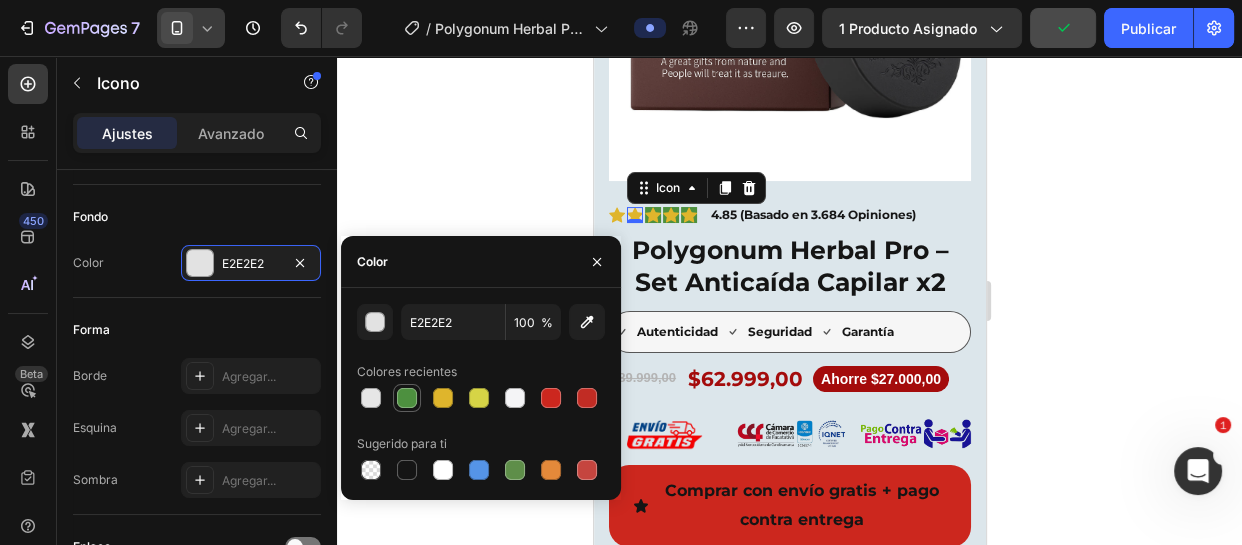 click at bounding box center [407, 398] 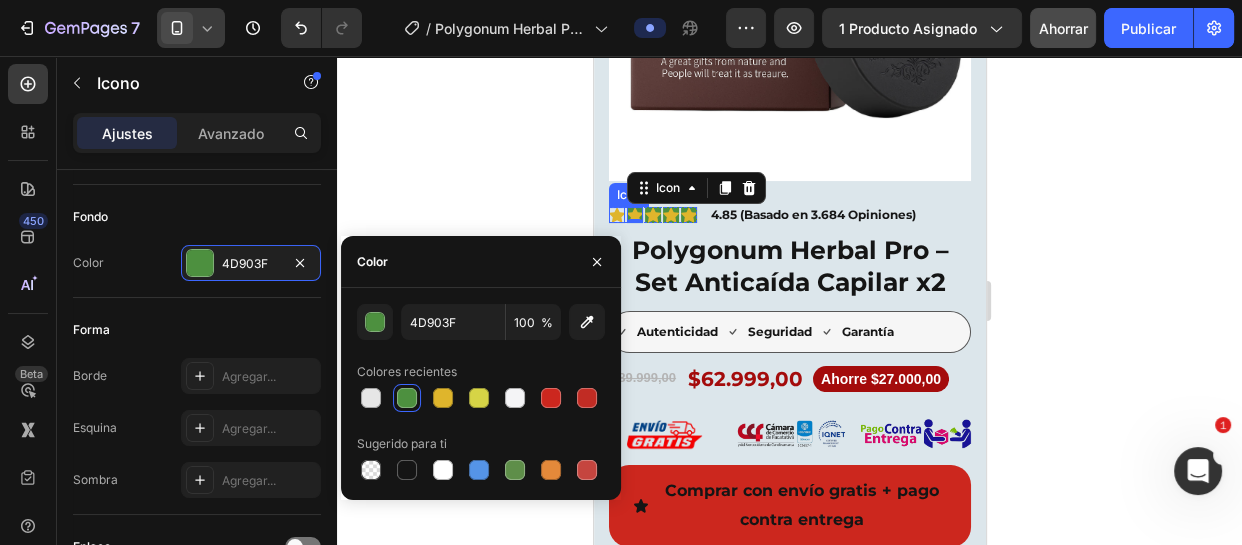 click 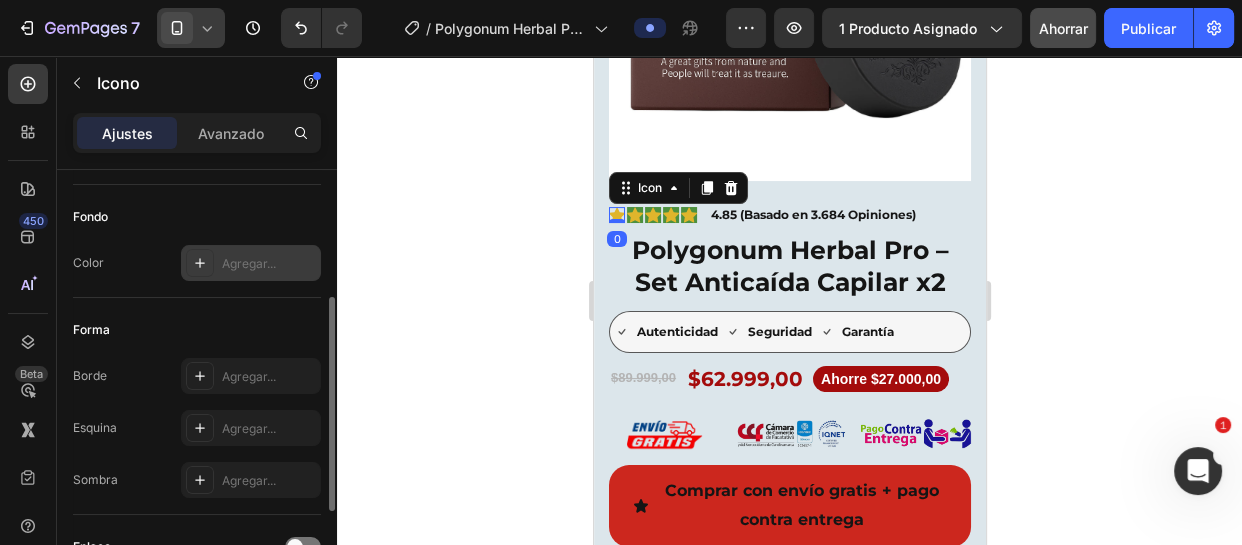 click on "Agregar..." at bounding box center (249, 263) 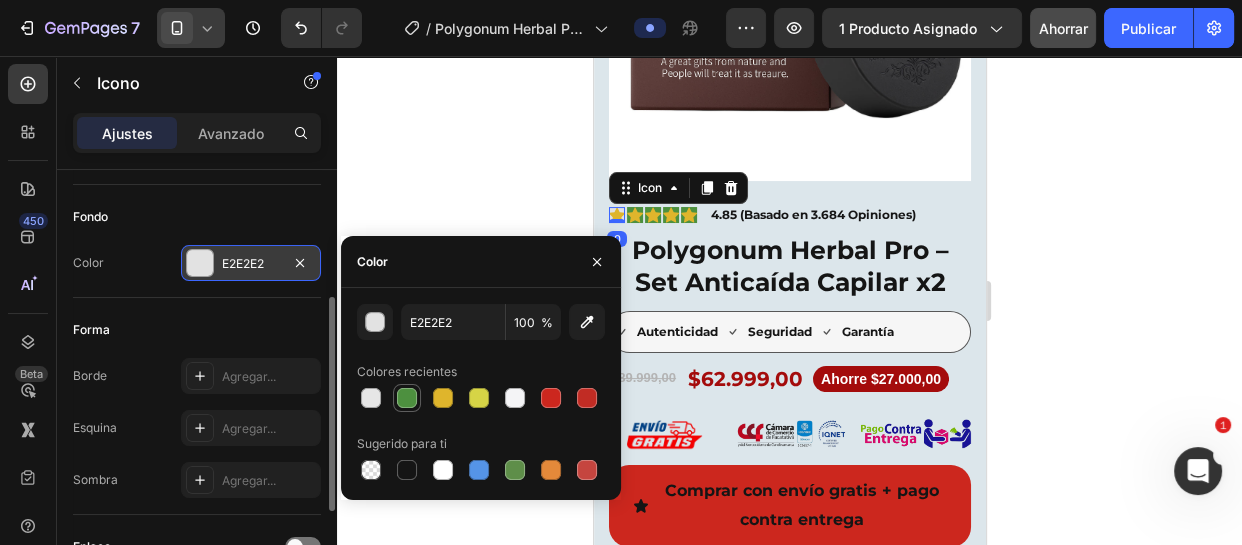 click at bounding box center [407, 398] 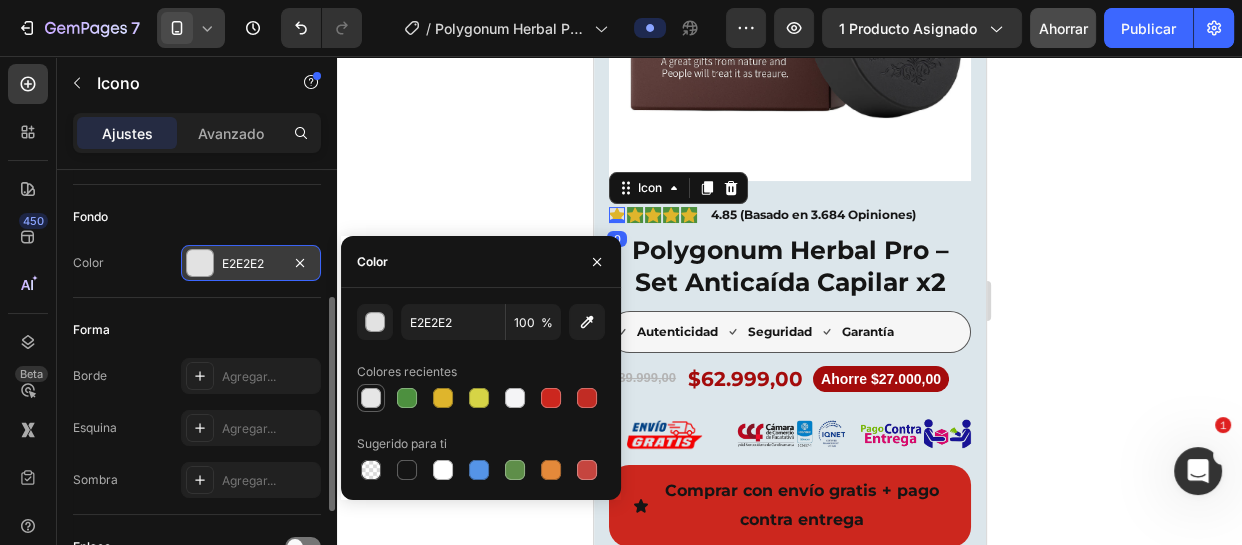 type on "4D903F" 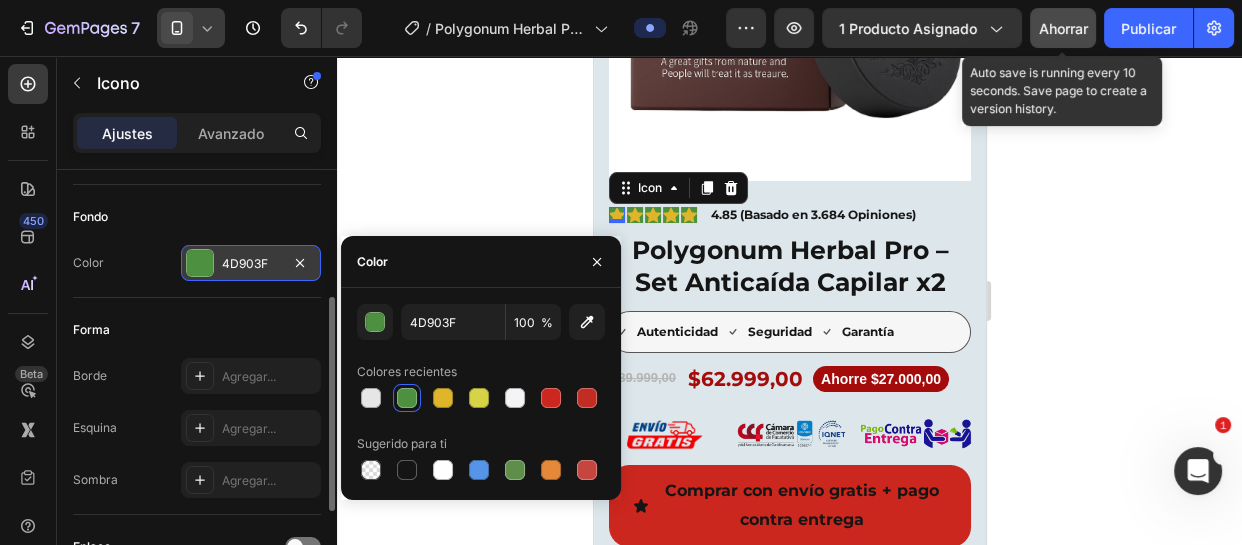 click on "Ahorrar" 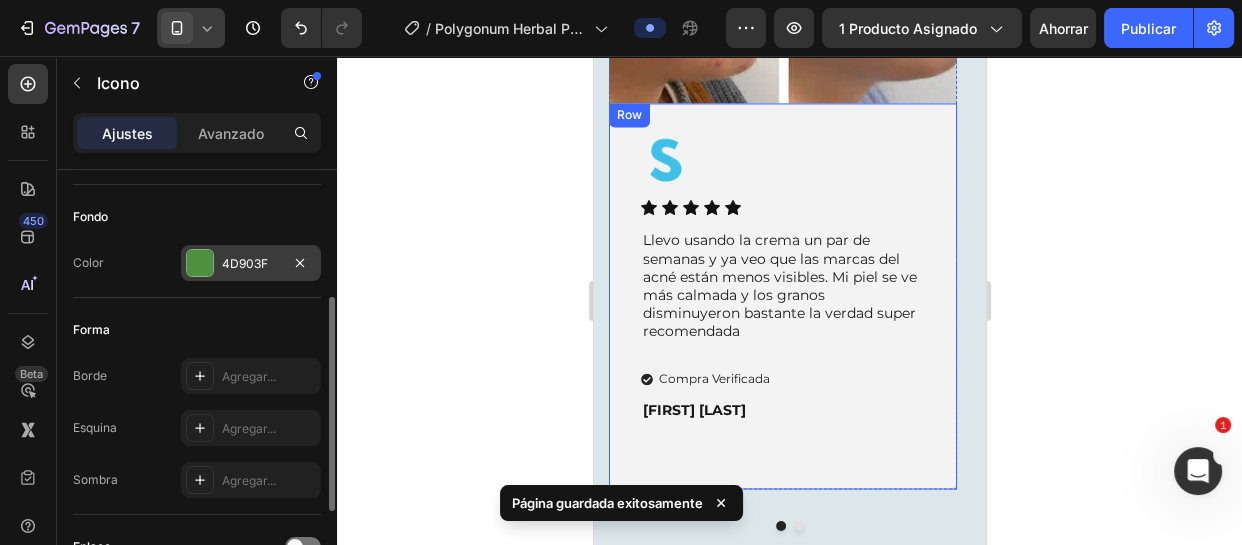 scroll, scrollTop: 3000, scrollLeft: 0, axis: vertical 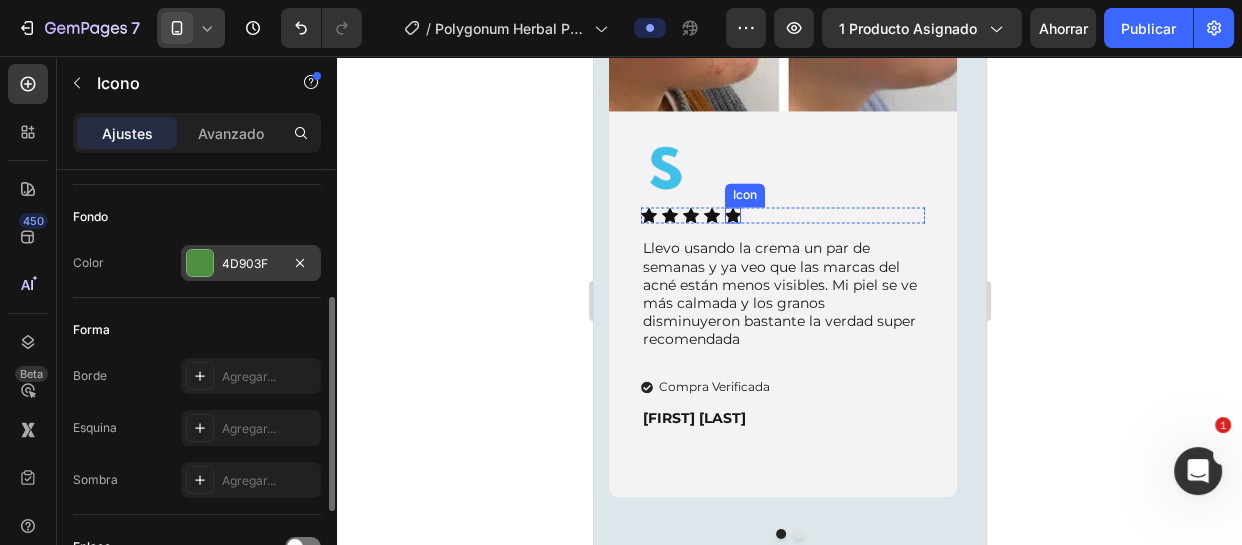 click 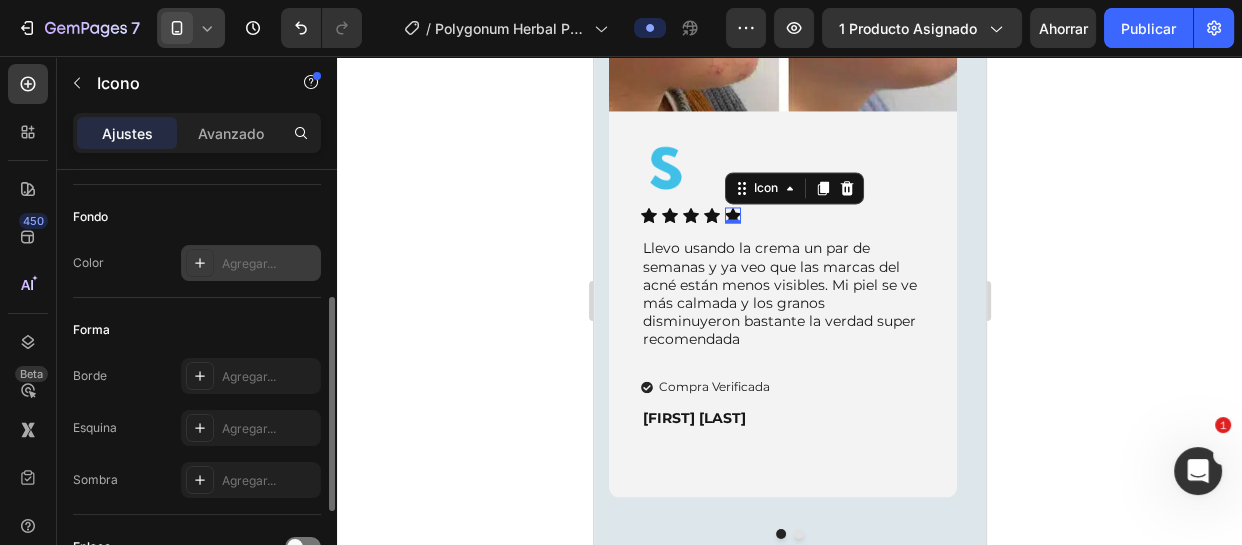 click on "Agregar..." at bounding box center [249, 263] 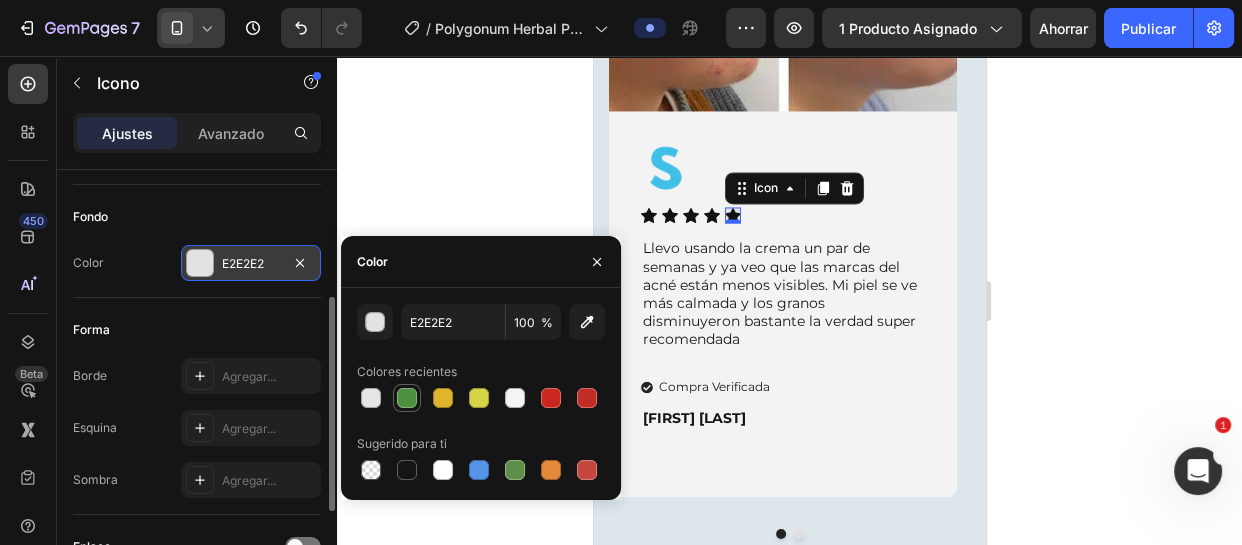click at bounding box center (407, 398) 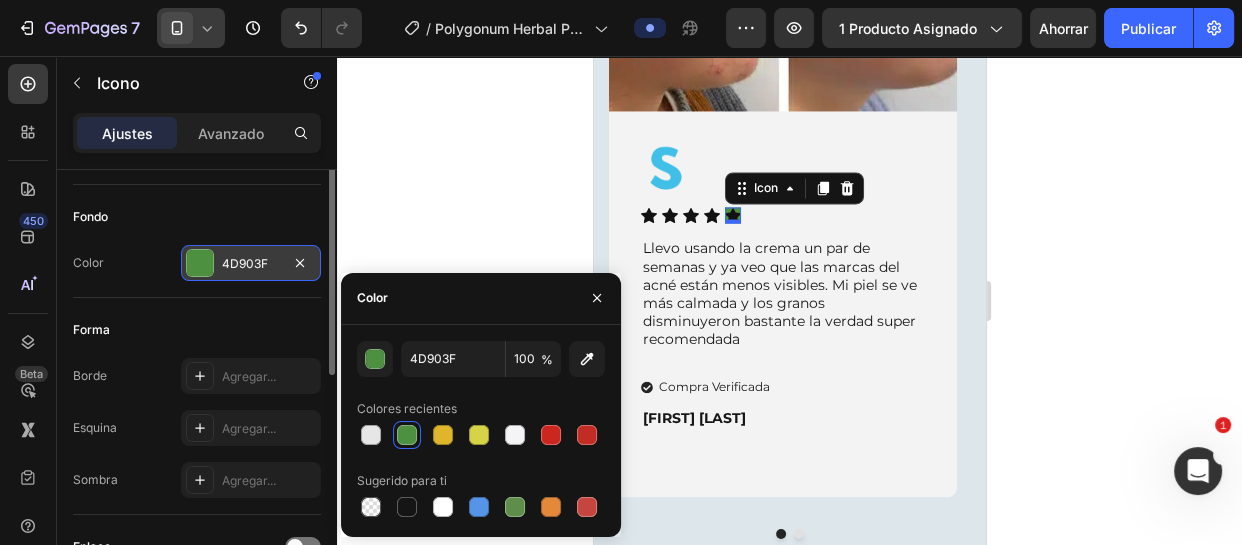 scroll, scrollTop: 0, scrollLeft: 0, axis: both 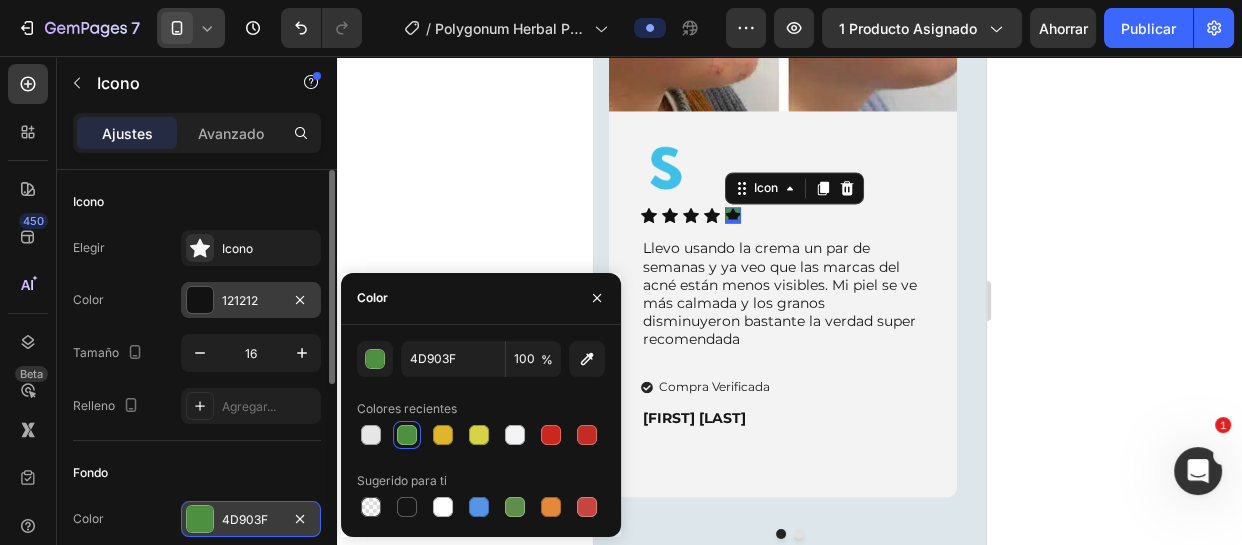 click on "121212" at bounding box center [240, 300] 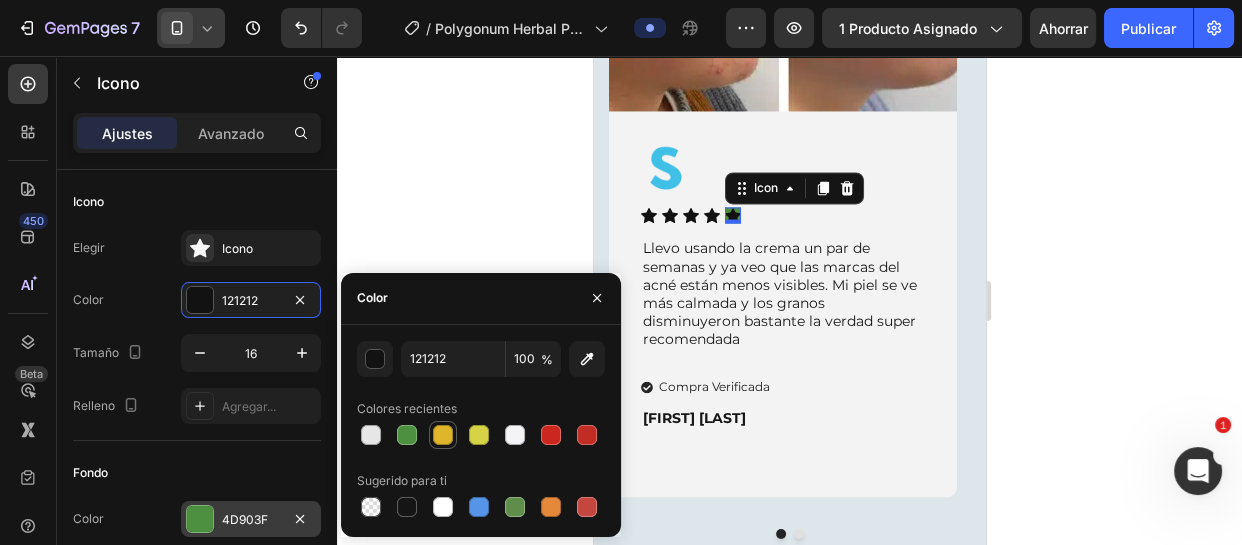 click at bounding box center [443, 435] 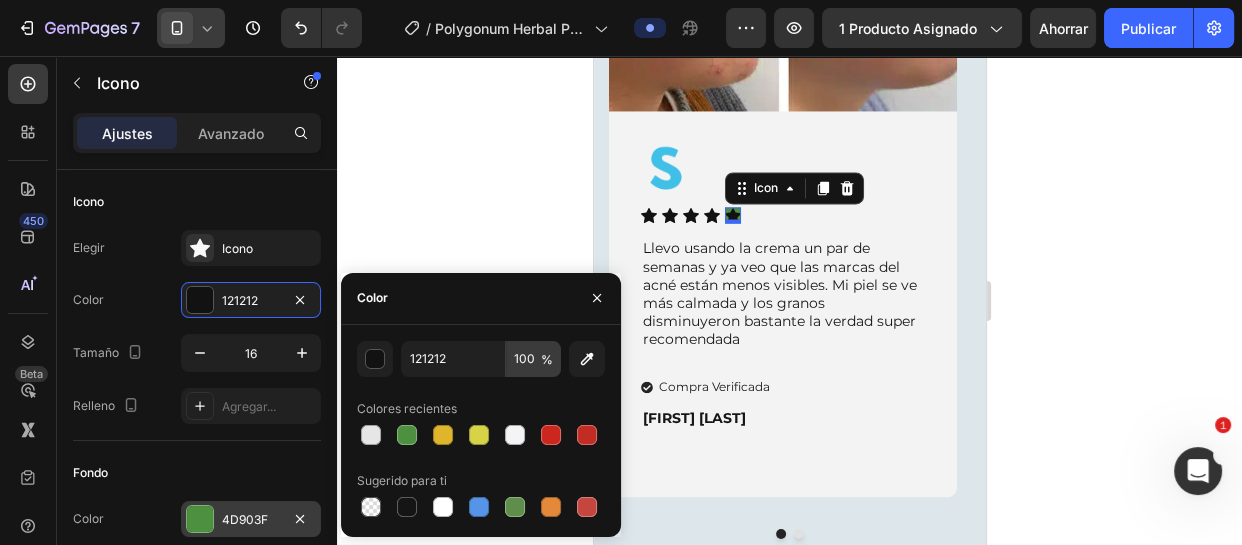 type on "DFB52C" 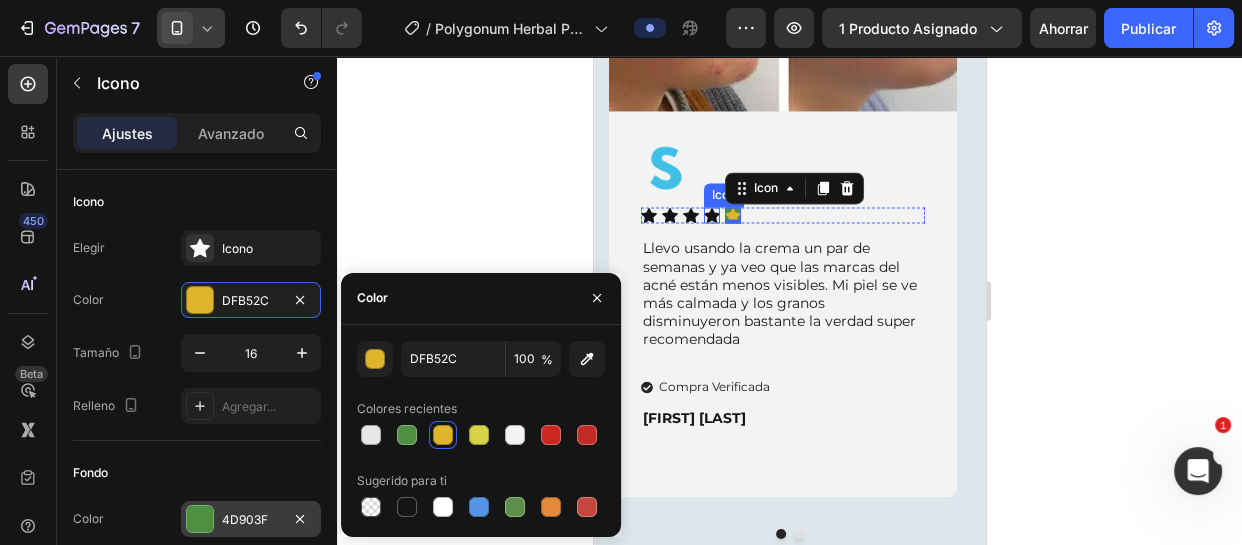 click 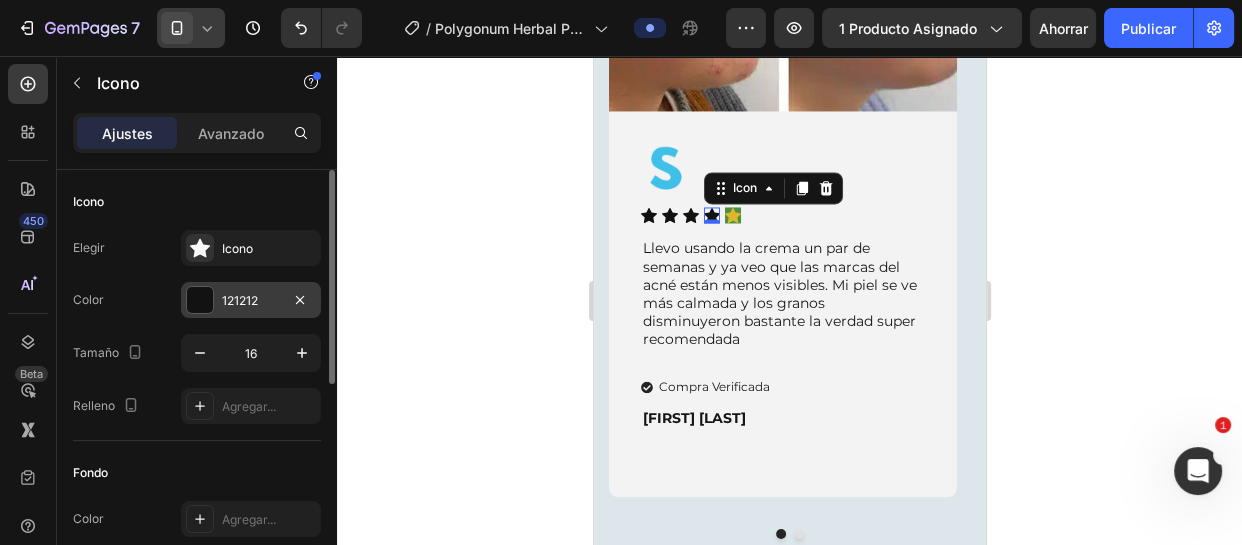 click on "121212" at bounding box center (251, 301) 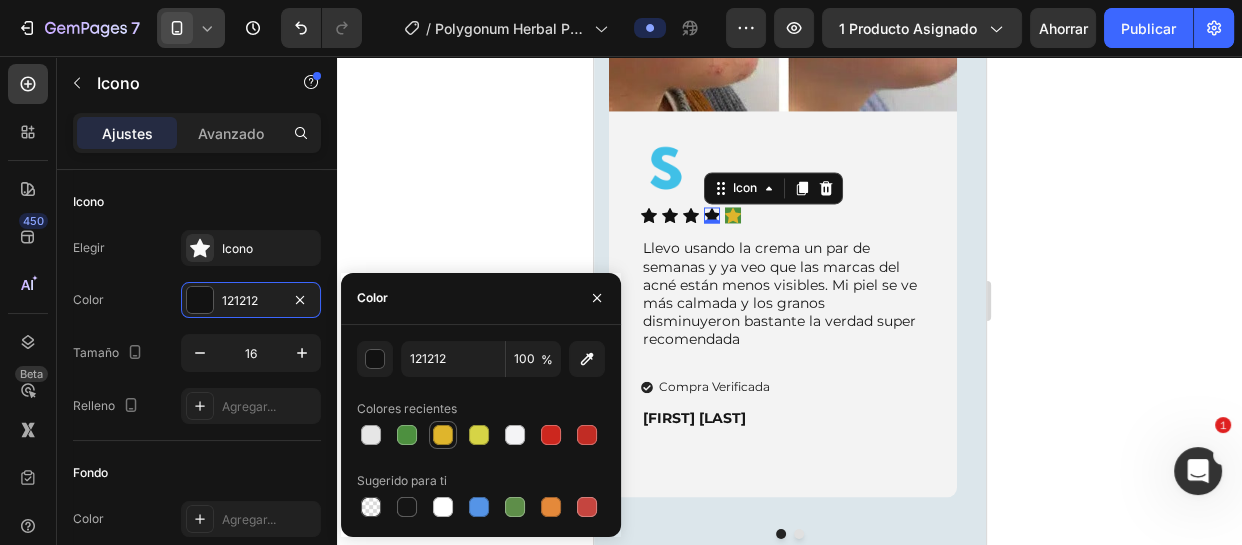 click at bounding box center [443, 435] 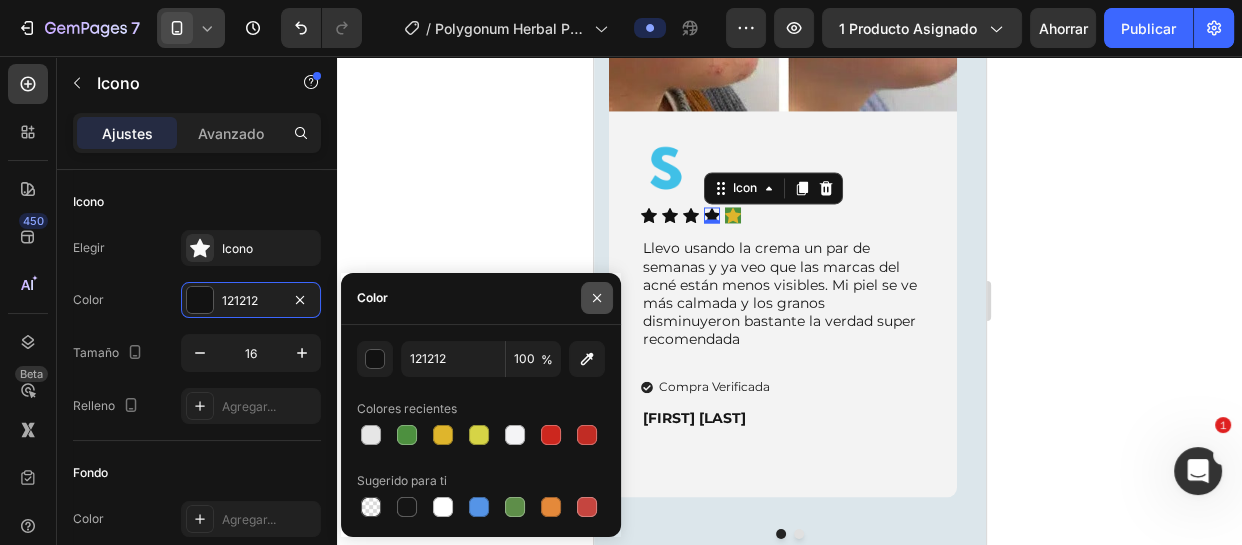 type on "DFB52C" 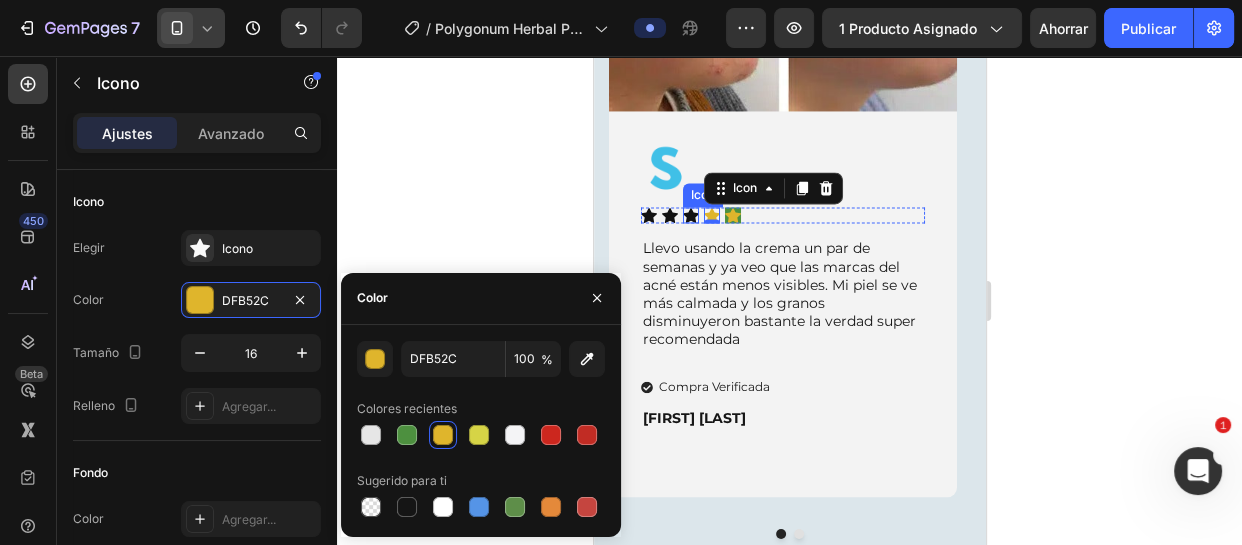 click 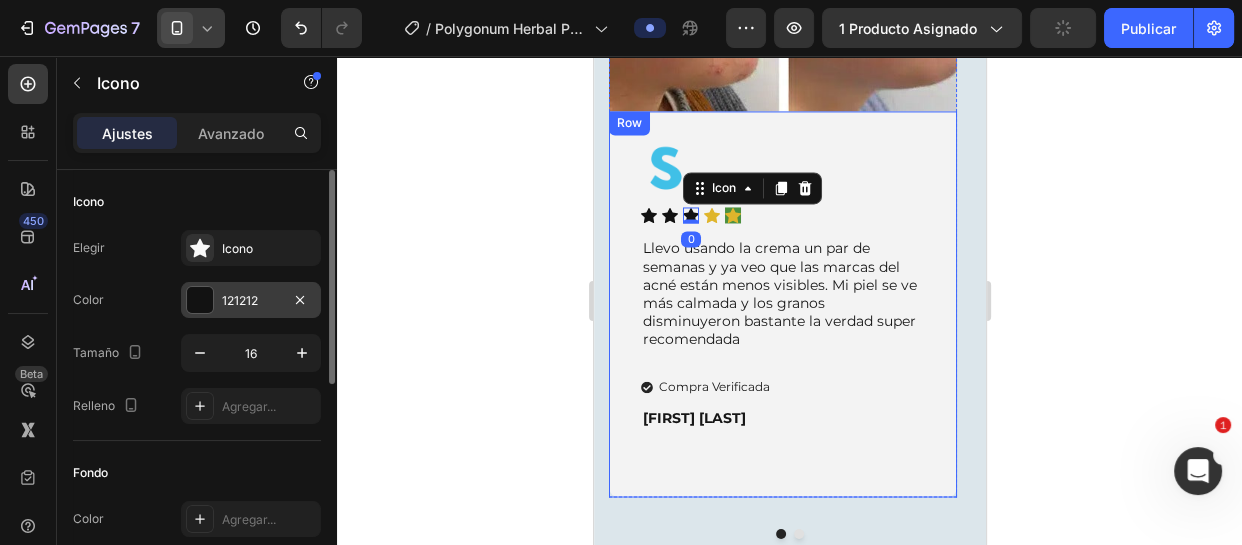 click on "121212" at bounding box center (240, 300) 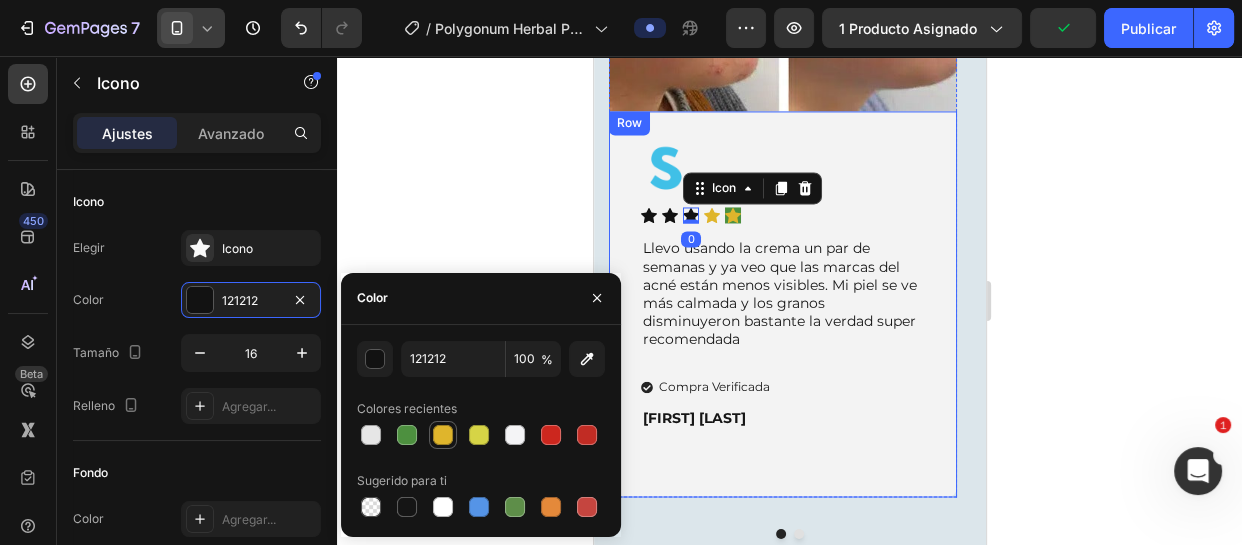 click at bounding box center [443, 435] 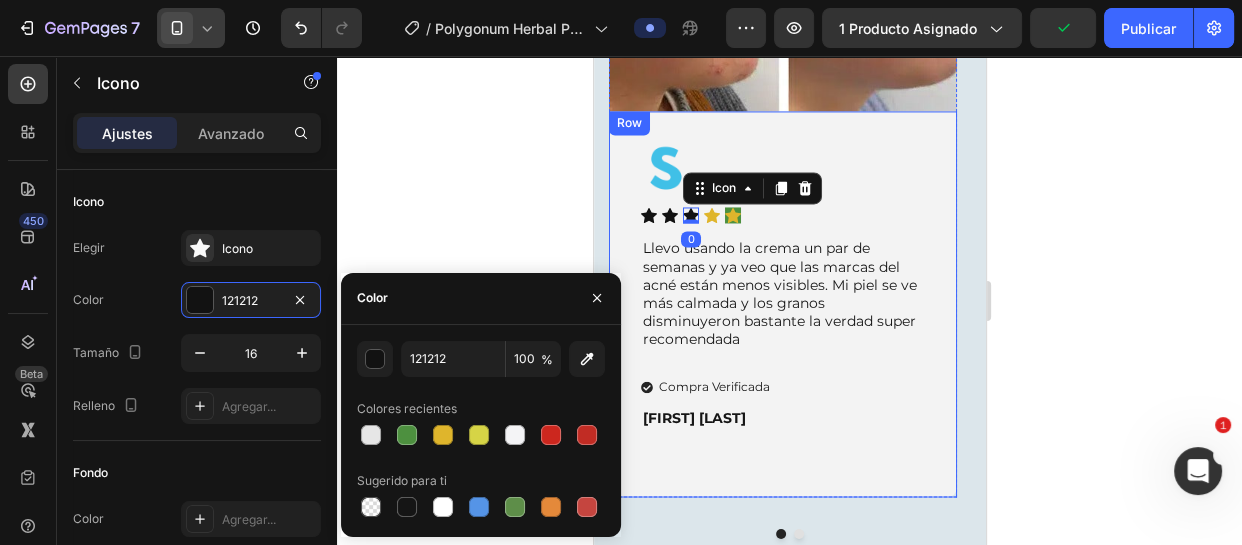 type on "DFB52C" 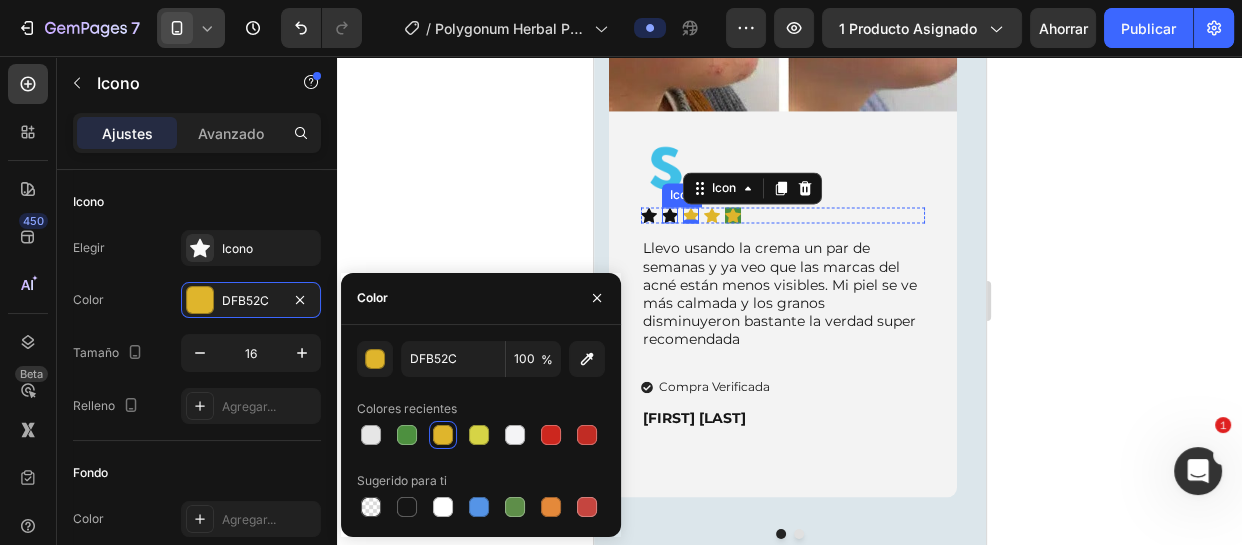 click 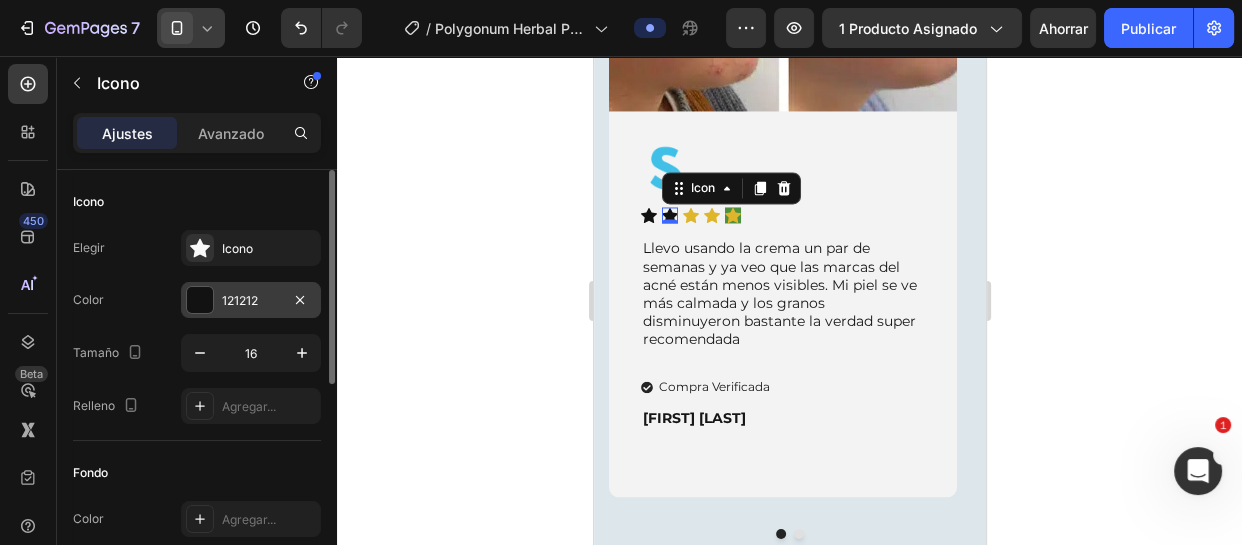 click on "121212" at bounding box center (240, 300) 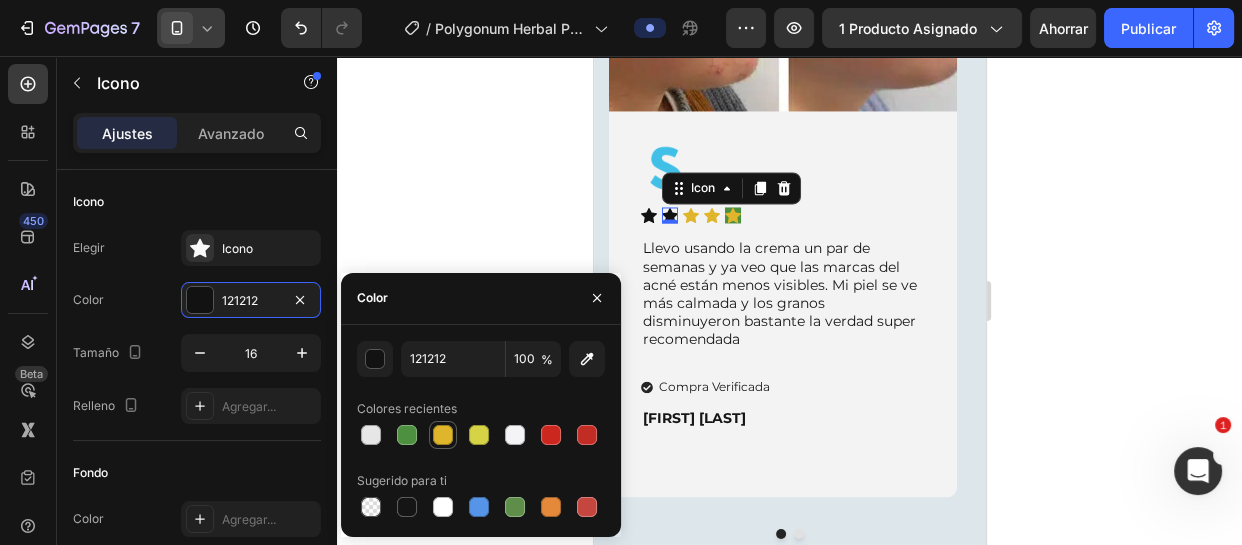 click at bounding box center (443, 435) 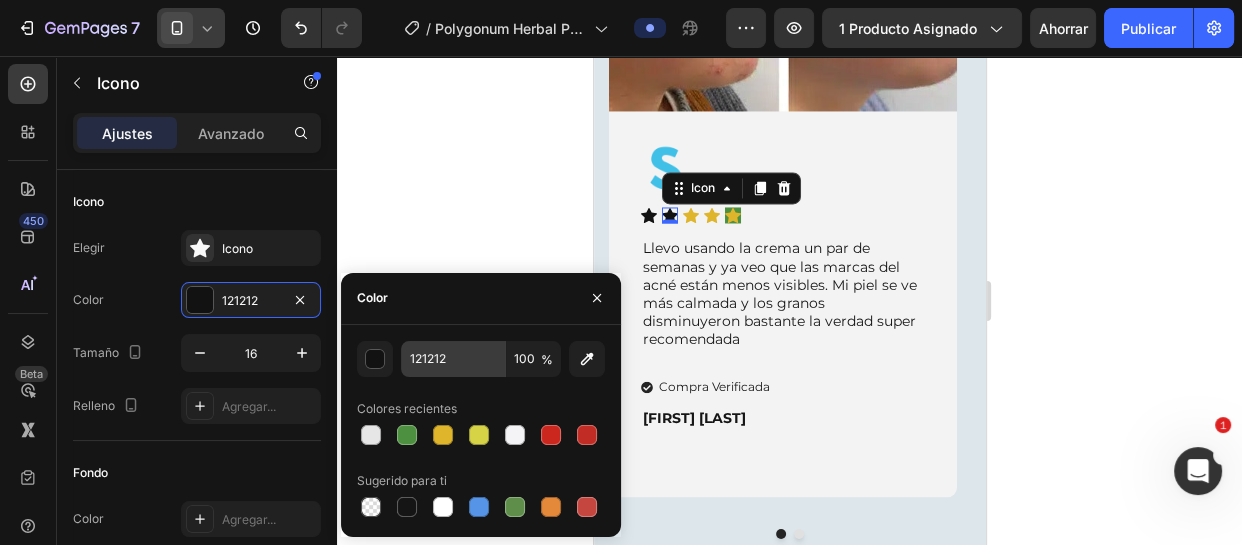 type on "DFB52C" 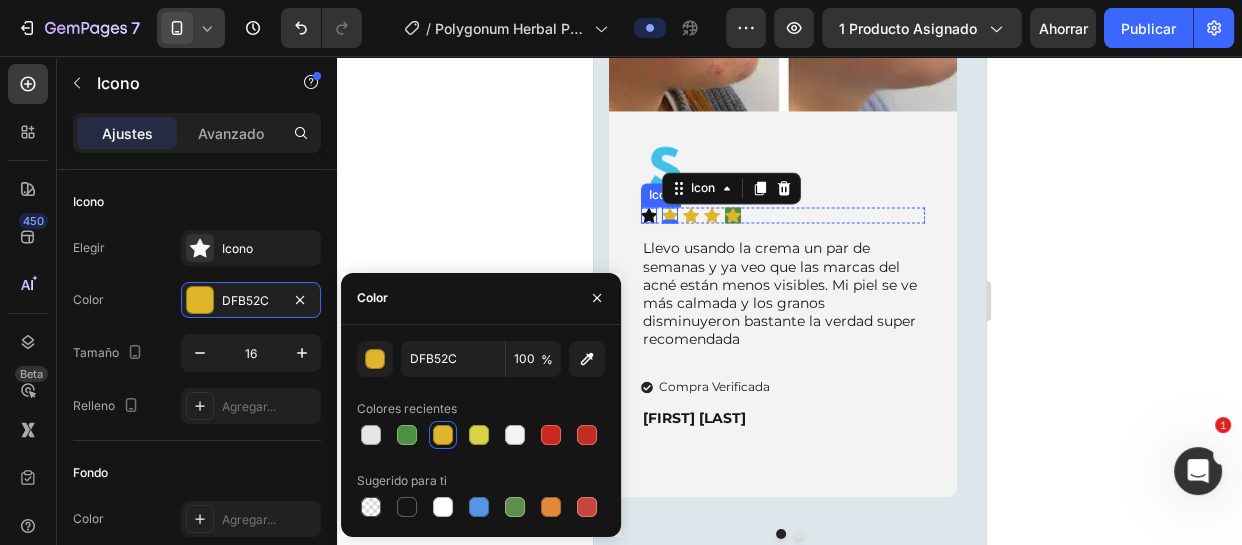 click 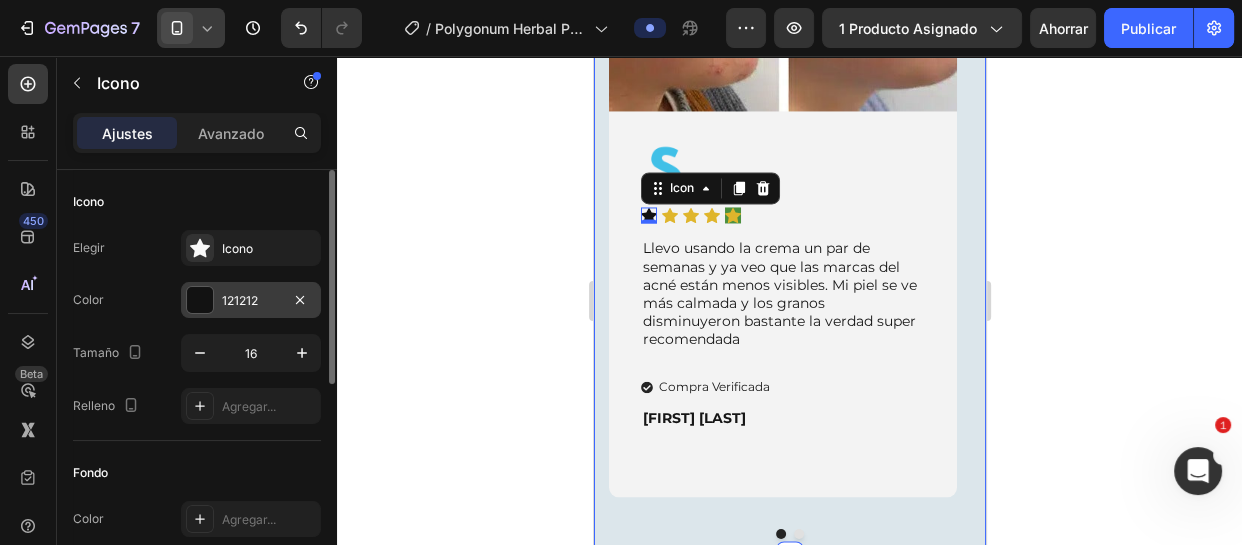 click on "121212" at bounding box center (251, 301) 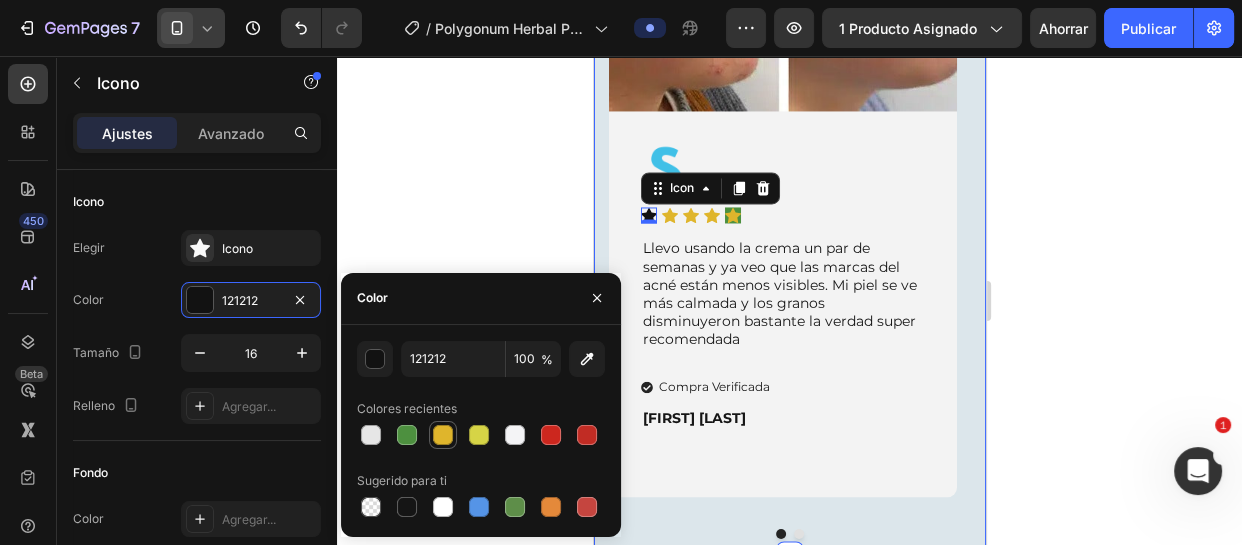 click at bounding box center (443, 435) 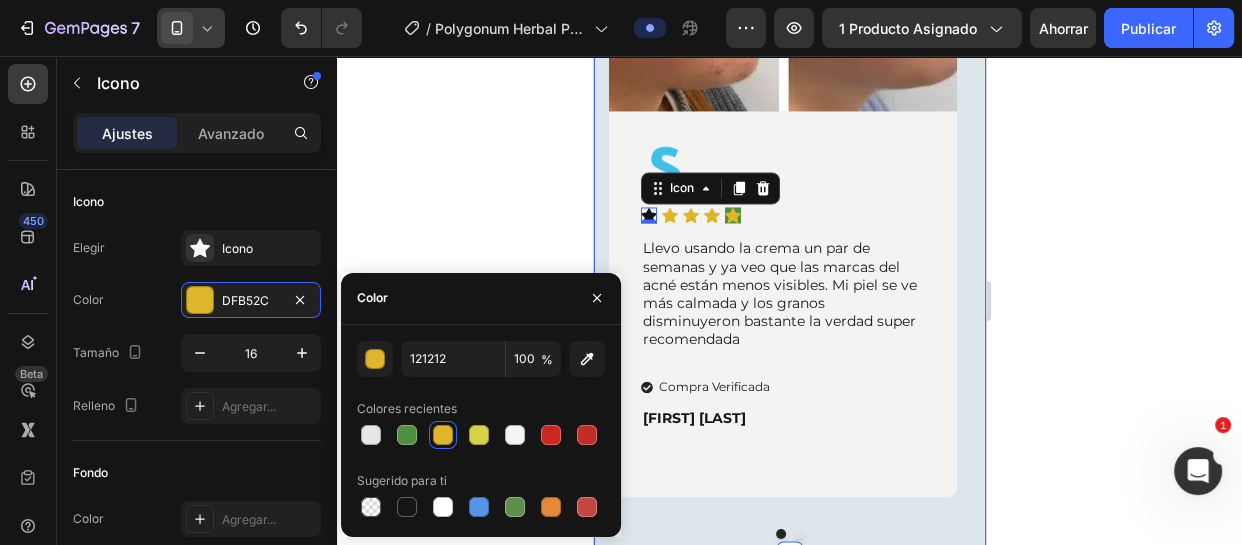 type on "DFB52C" 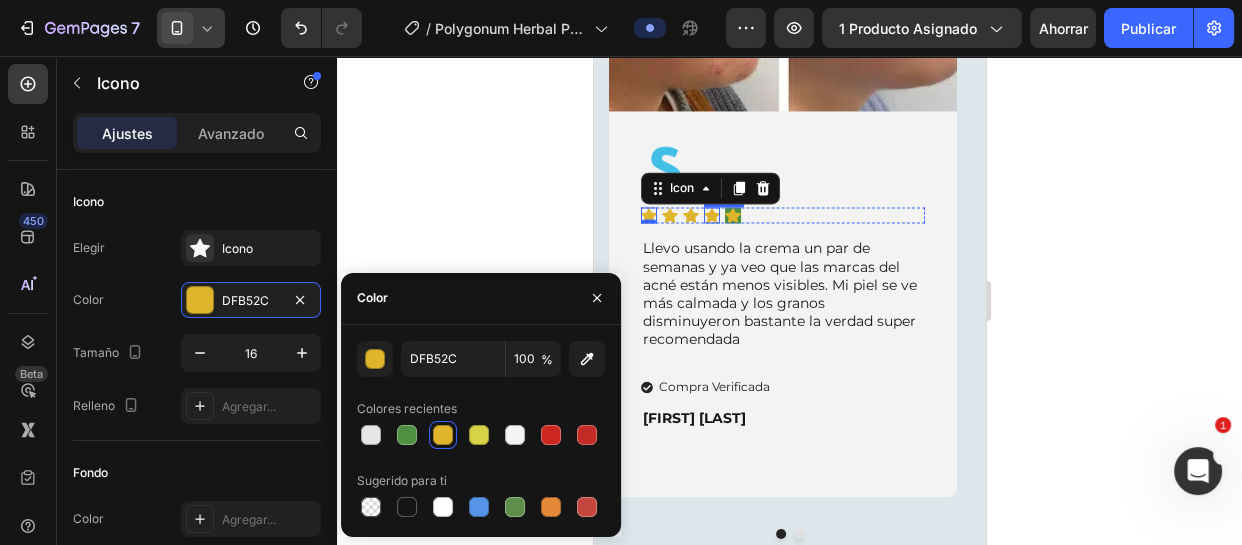 click 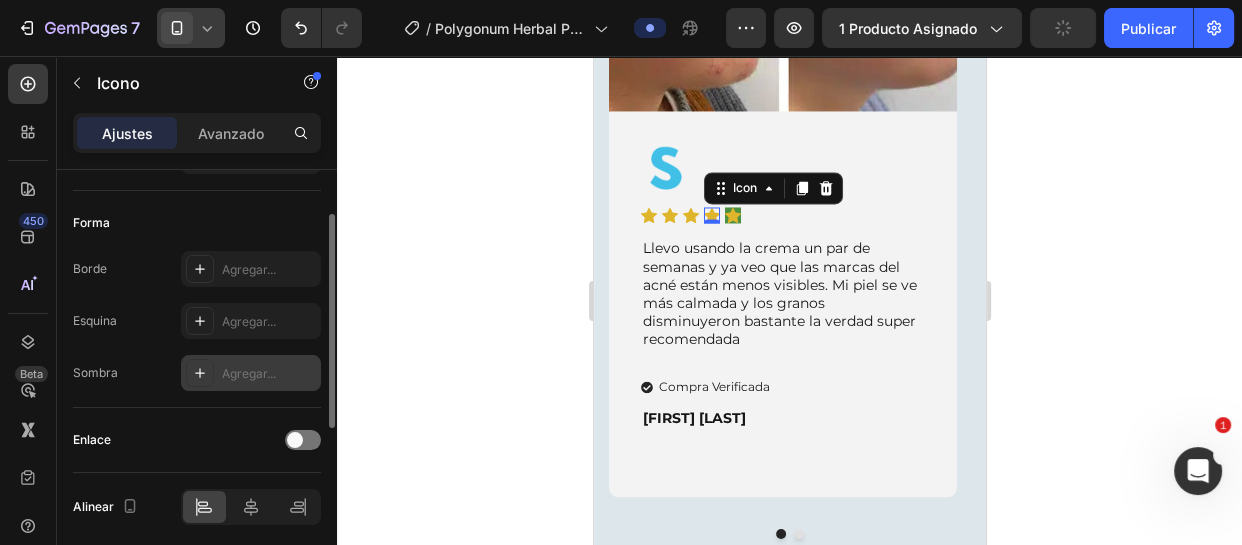 scroll, scrollTop: 272, scrollLeft: 0, axis: vertical 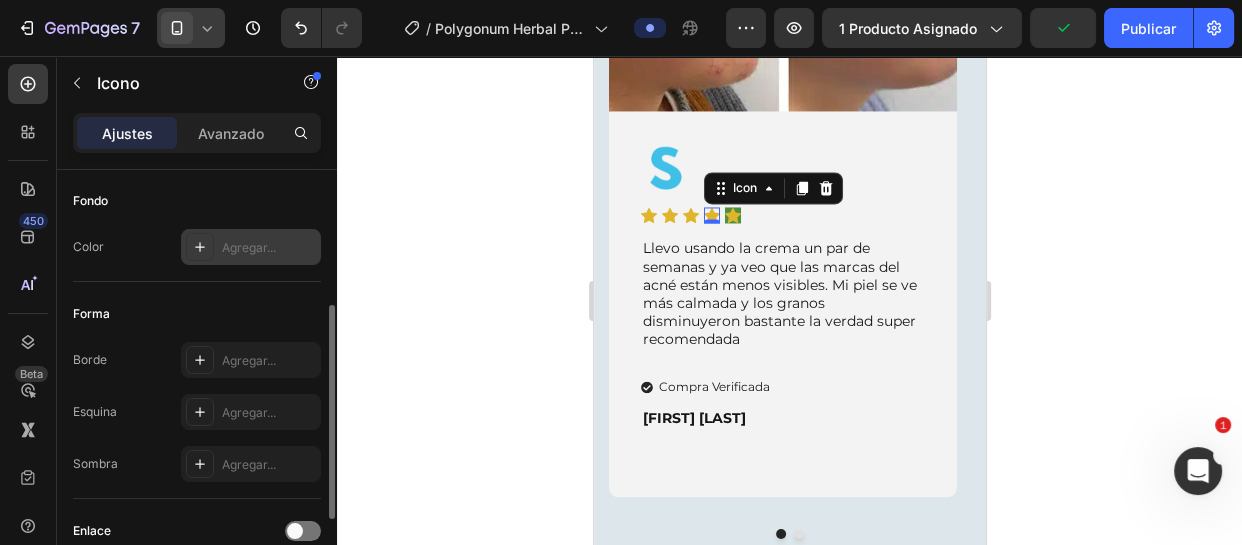 click on "Agregar..." at bounding box center [251, 247] 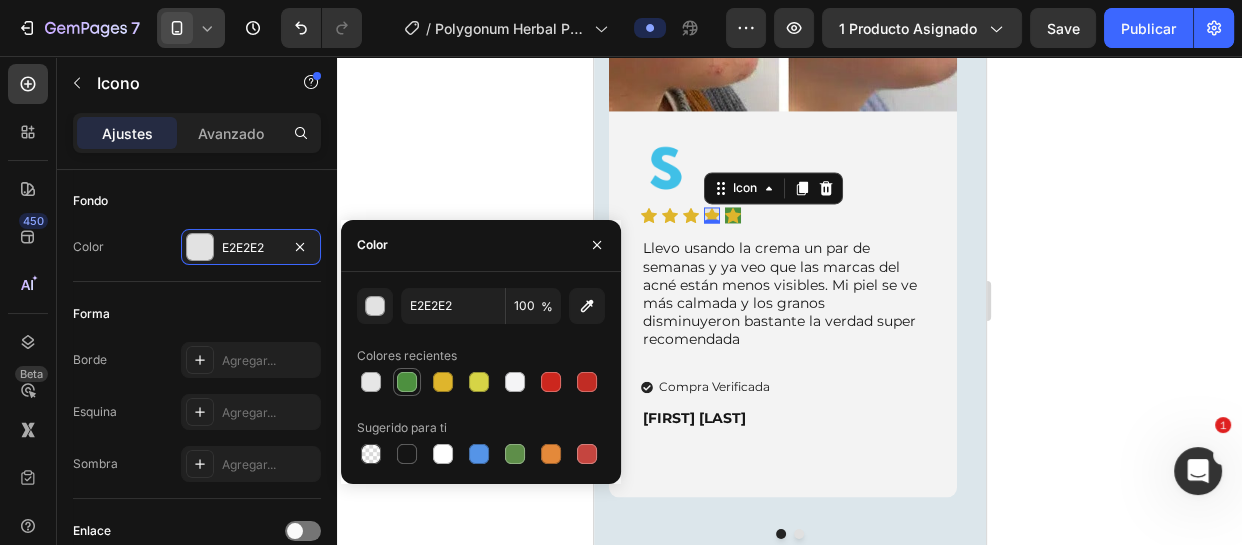 click at bounding box center [407, 382] 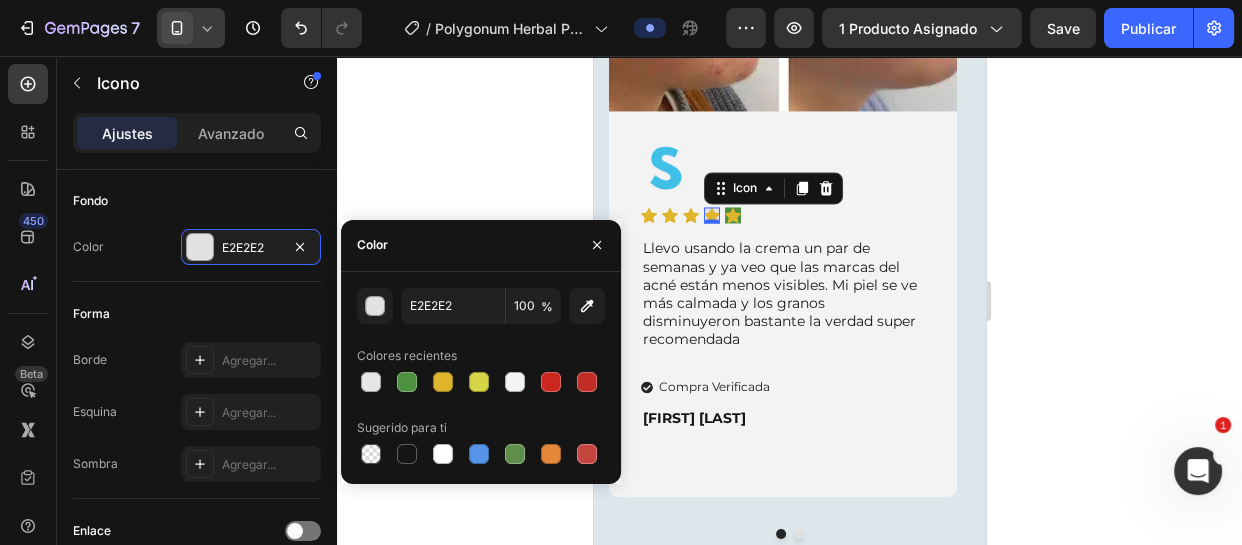 type on "4D903F" 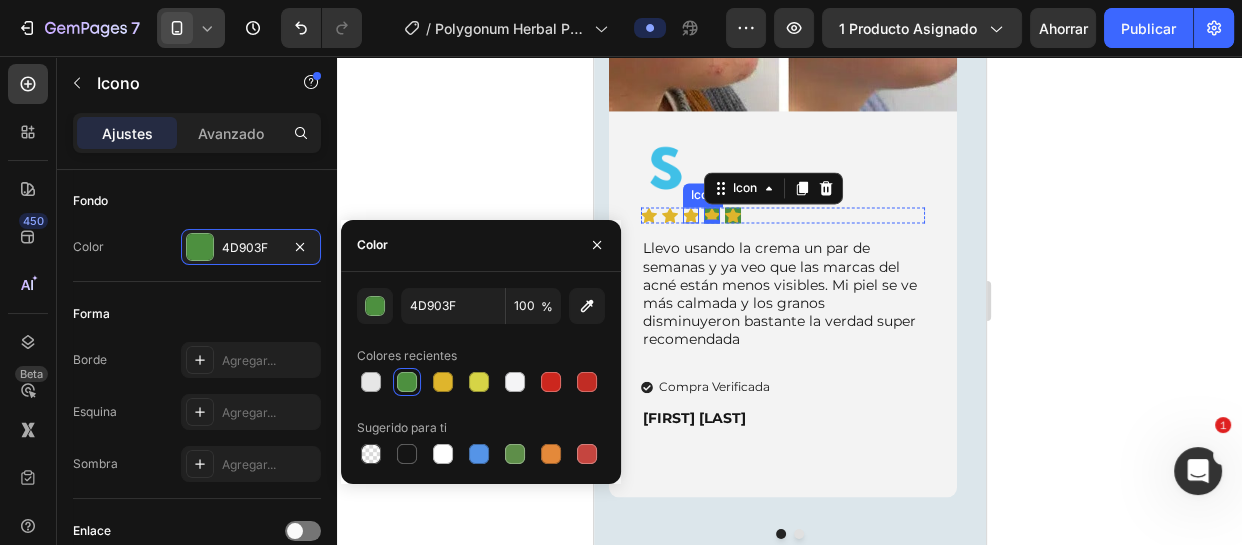 click 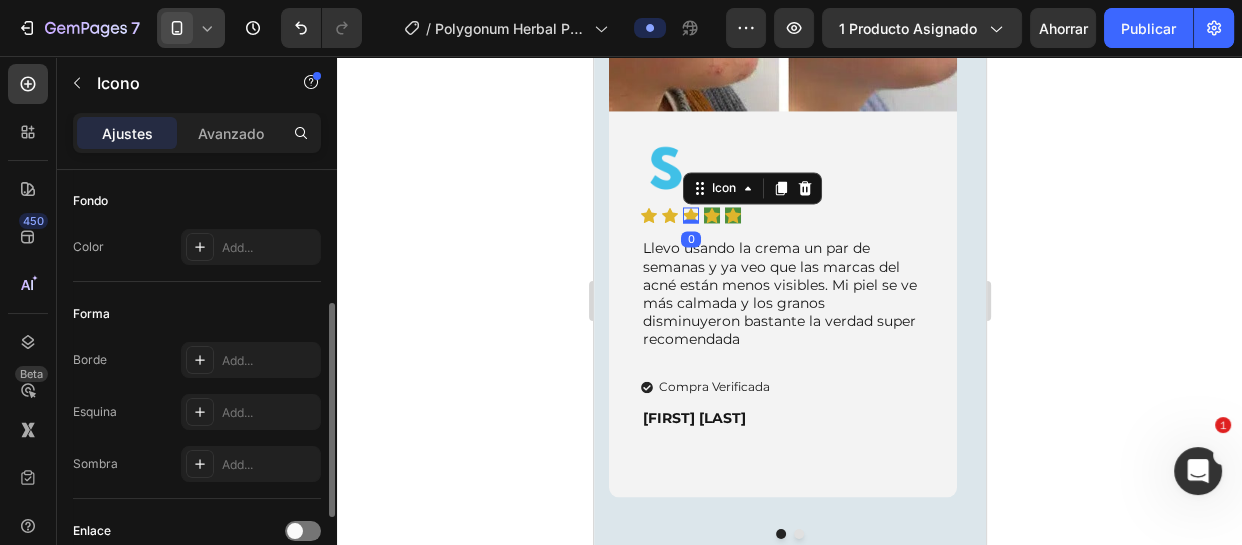 scroll, scrollTop: 271, scrollLeft: 0, axis: vertical 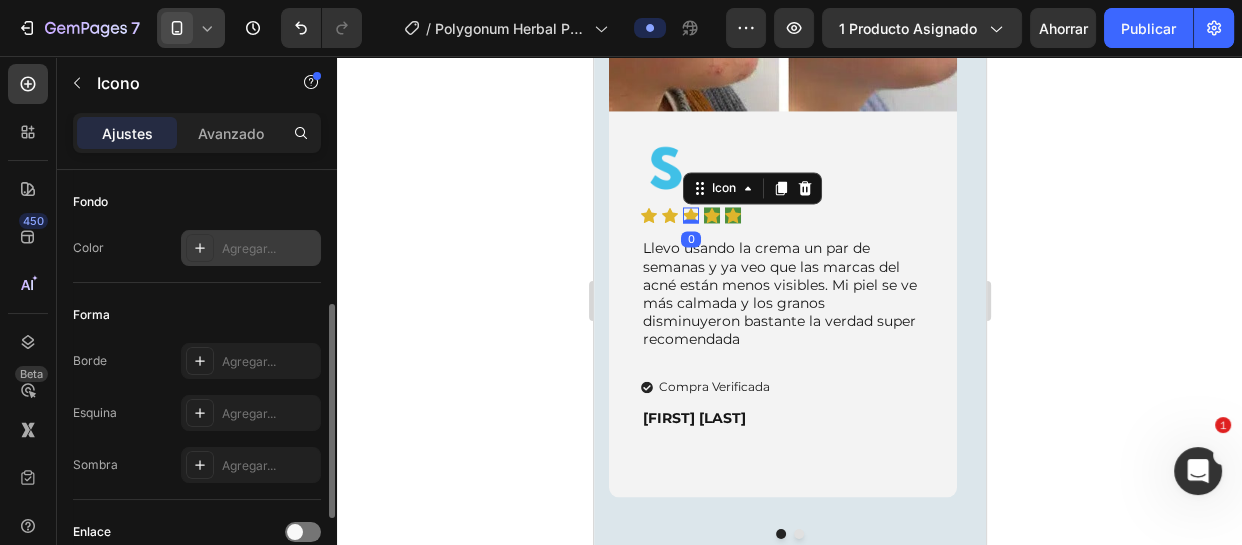 click on "Agregar..." at bounding box center (249, 248) 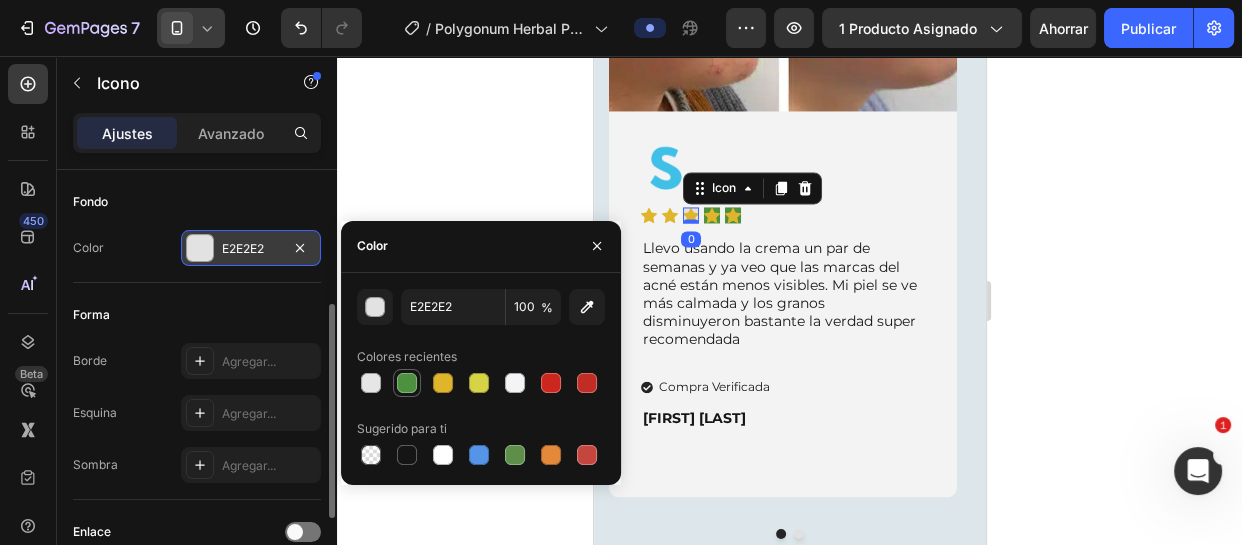 click at bounding box center (407, 383) 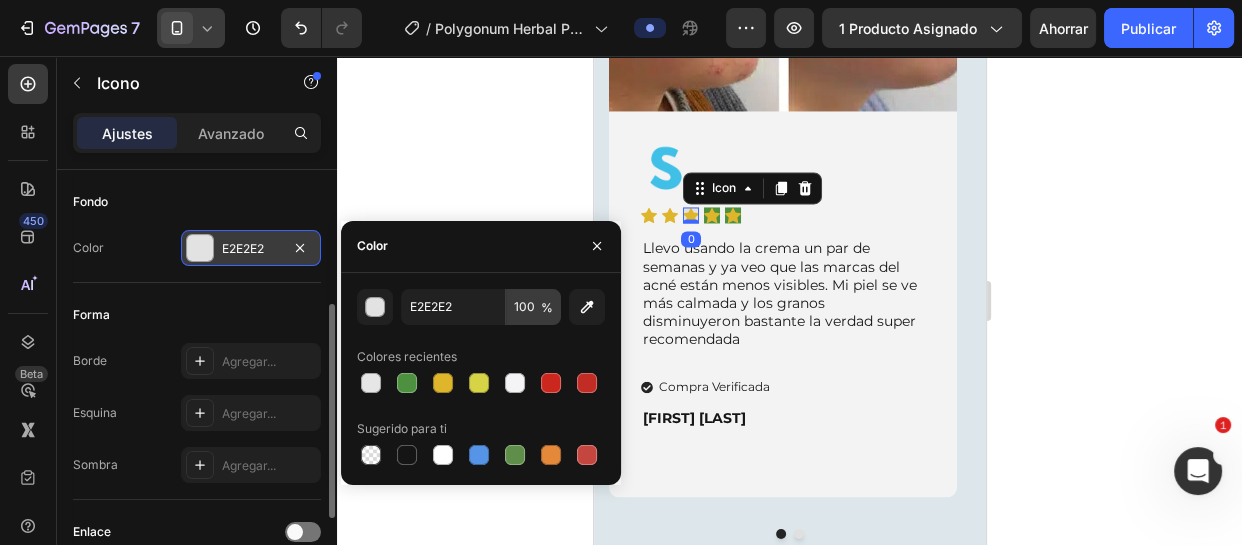 type on "4D903F" 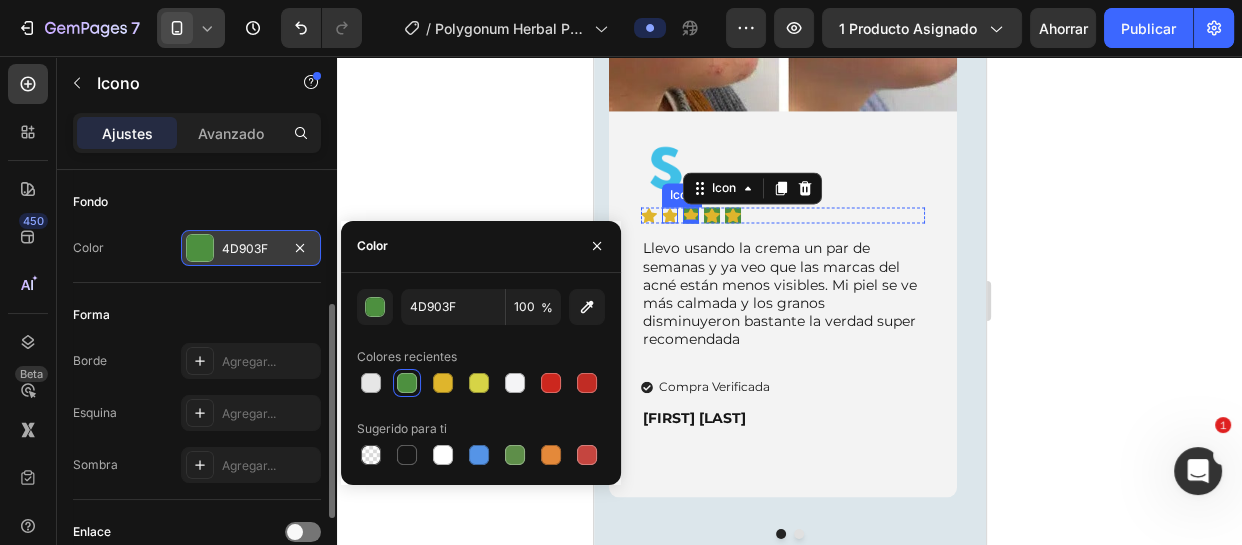 click 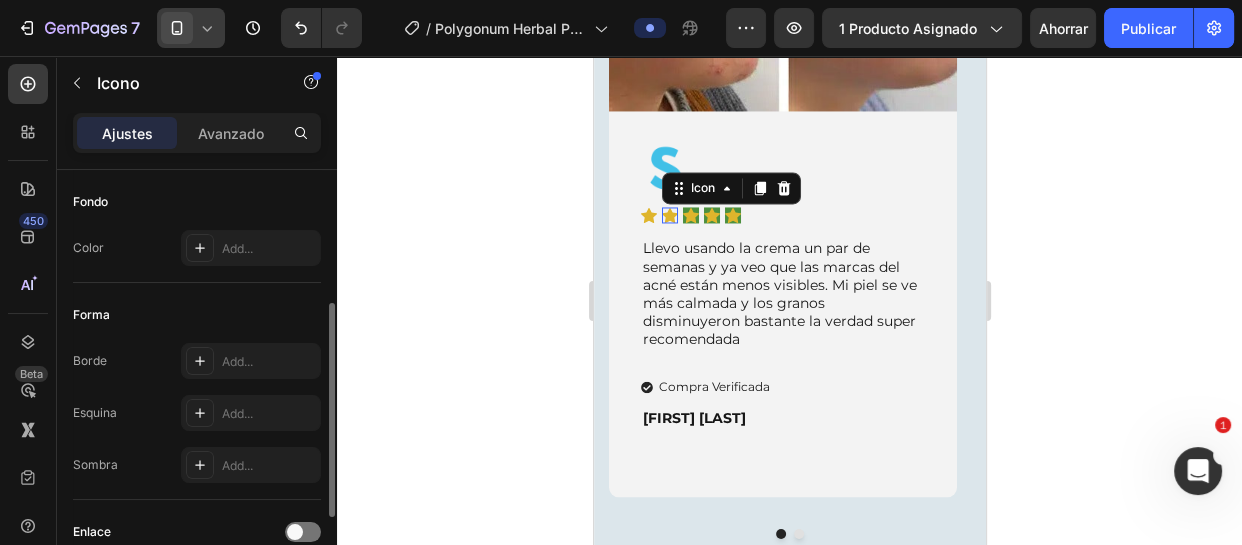 scroll, scrollTop: 270, scrollLeft: 0, axis: vertical 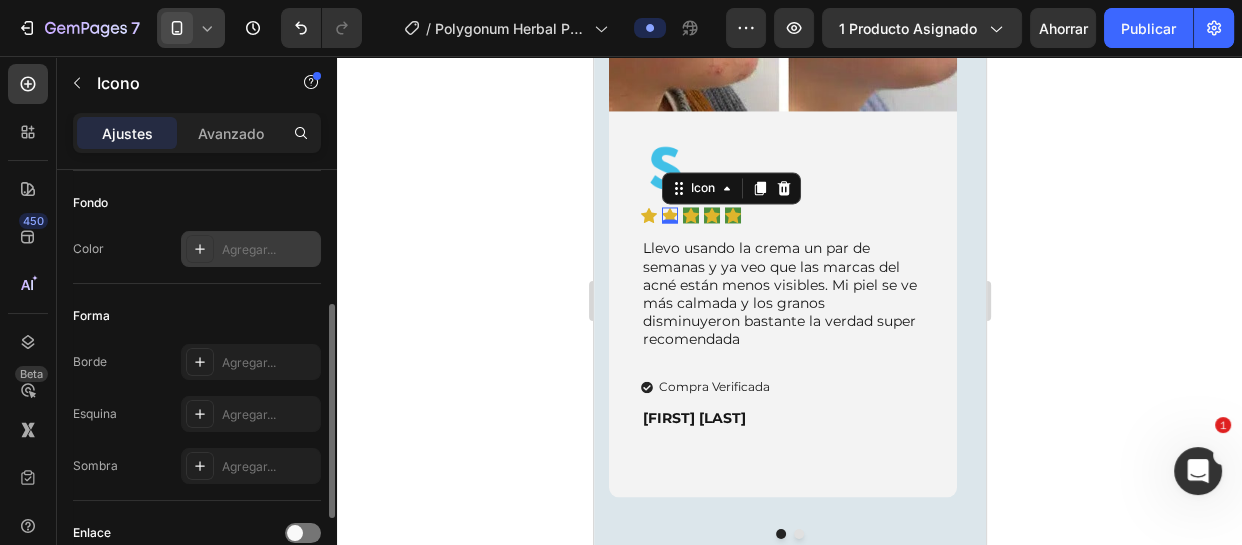click on "Agregar..." at bounding box center (249, 249) 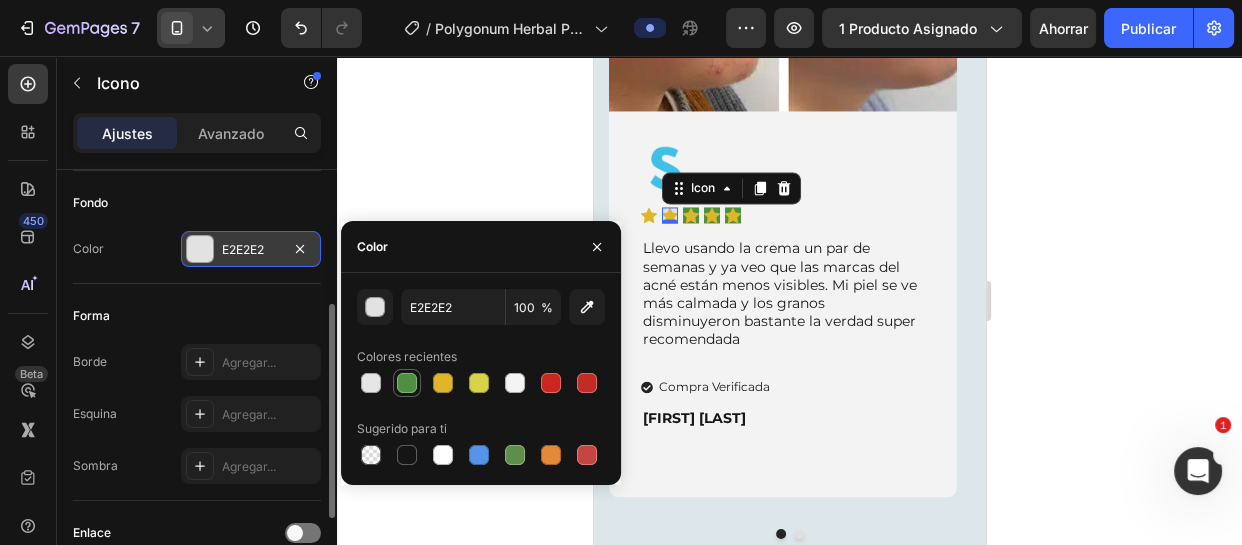 click at bounding box center [407, 383] 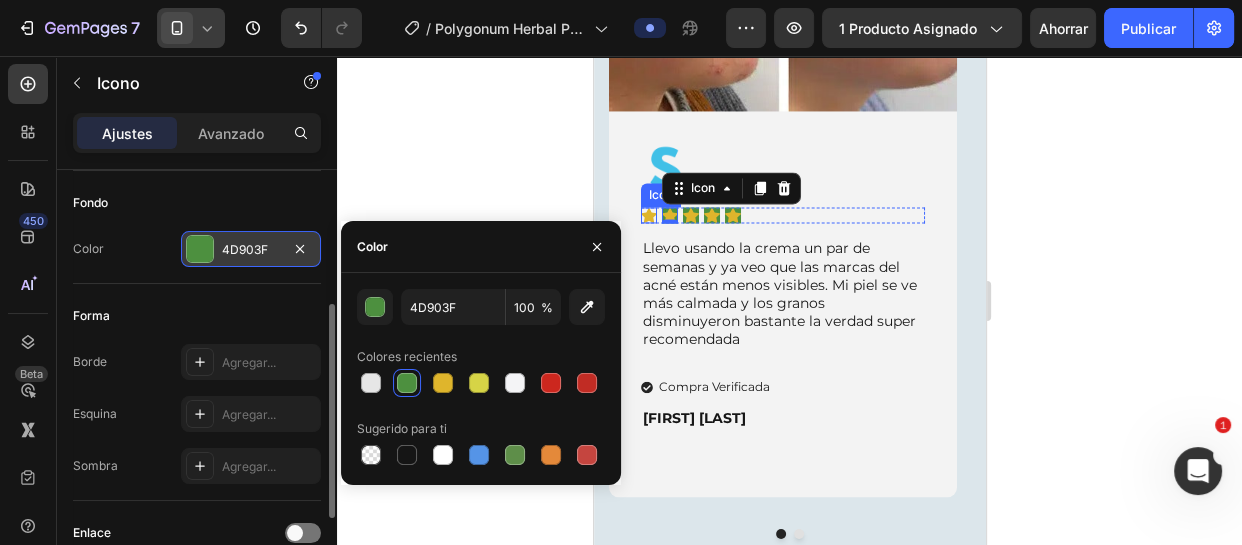 click 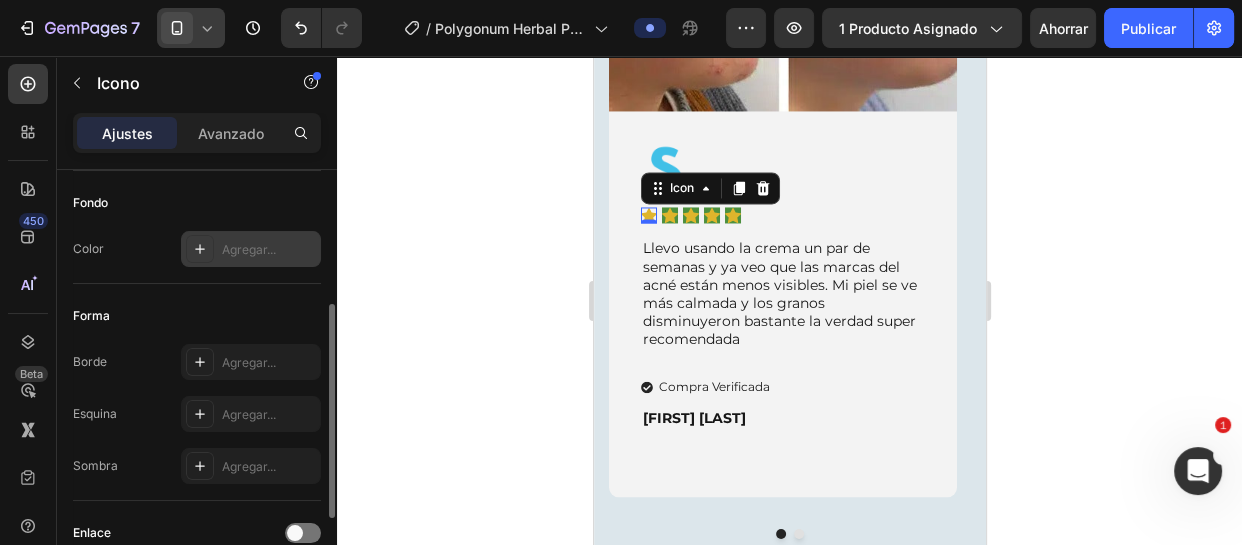 click on "Agregar..." at bounding box center [249, 249] 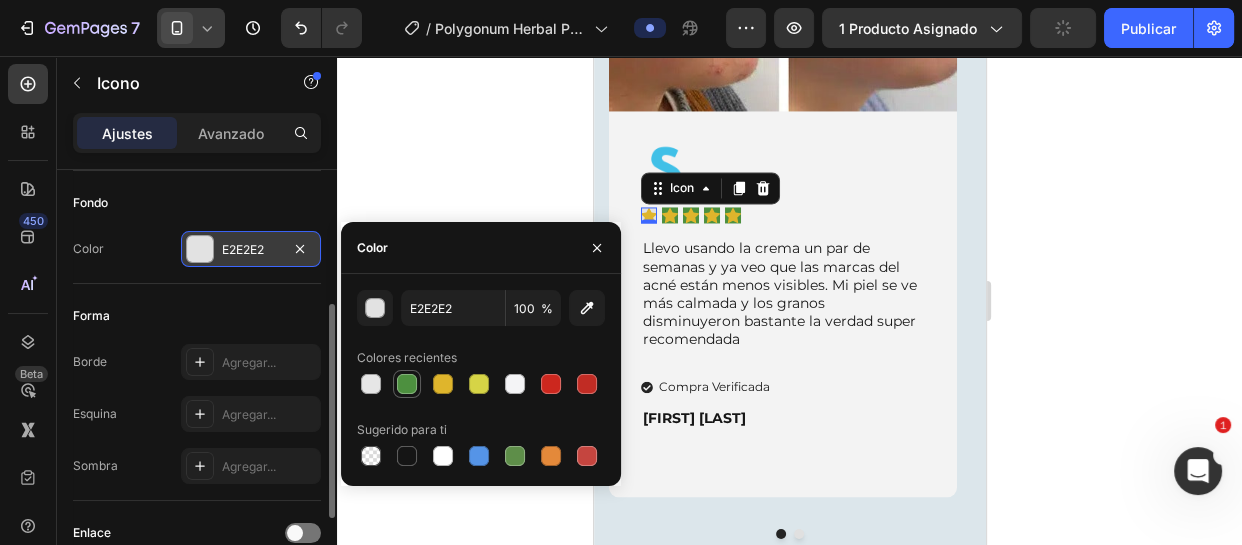 click at bounding box center (407, 384) 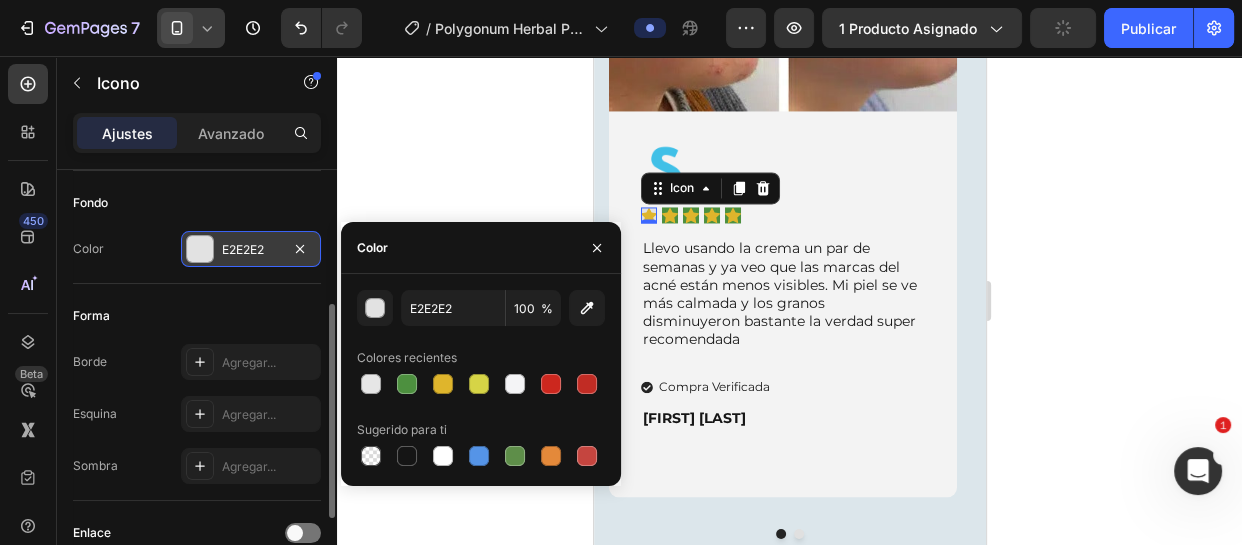 type on "4D903F" 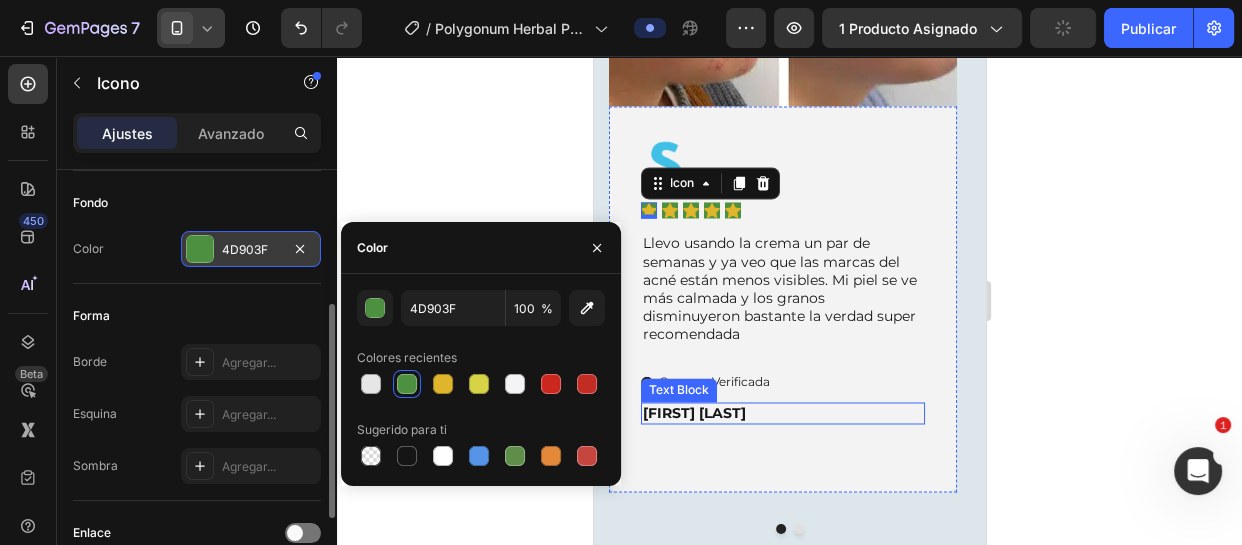 scroll, scrollTop: 3090, scrollLeft: 0, axis: vertical 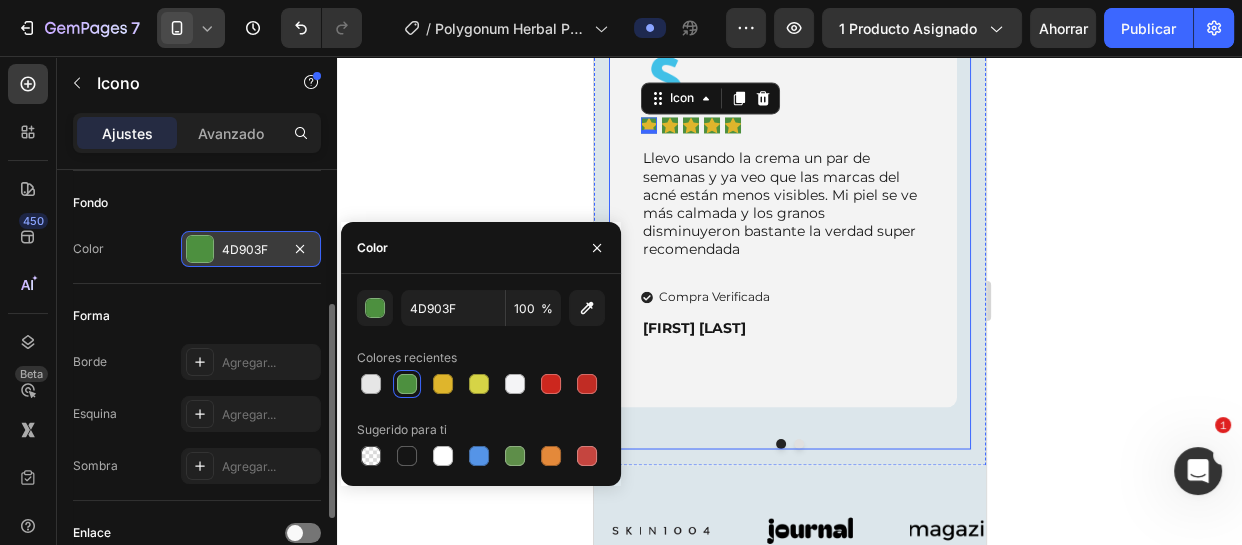 click at bounding box center (798, 444) 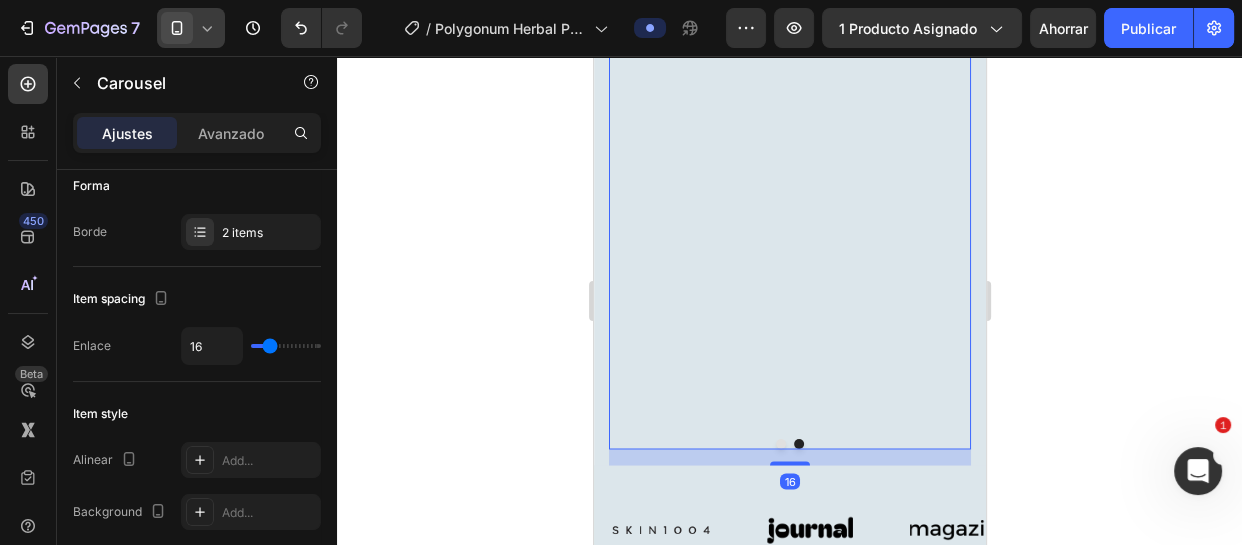 scroll, scrollTop: 0, scrollLeft: 0, axis: both 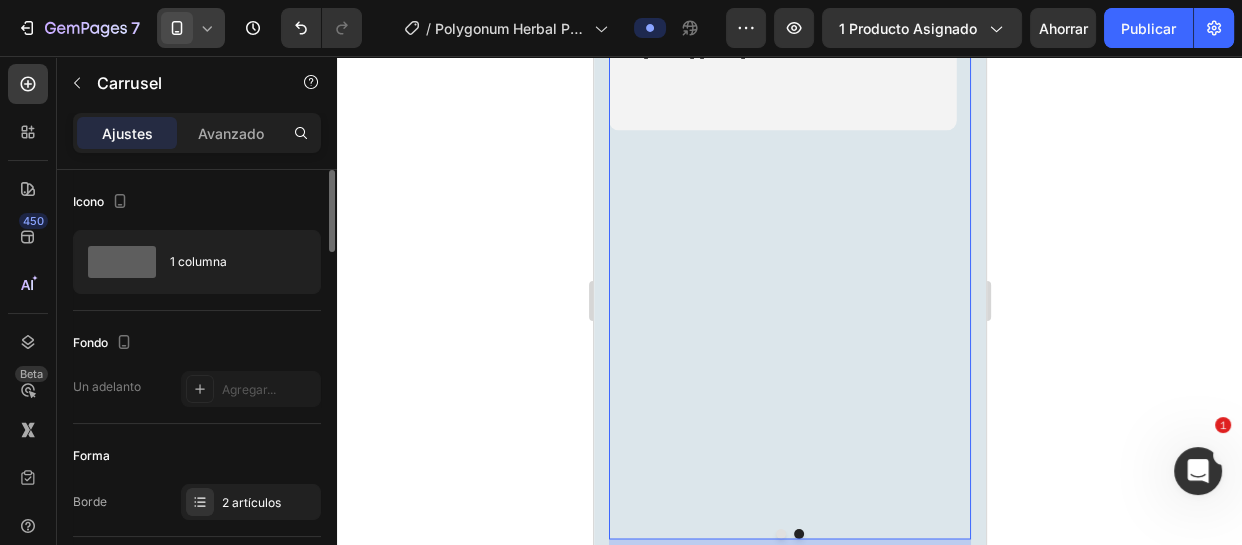 click 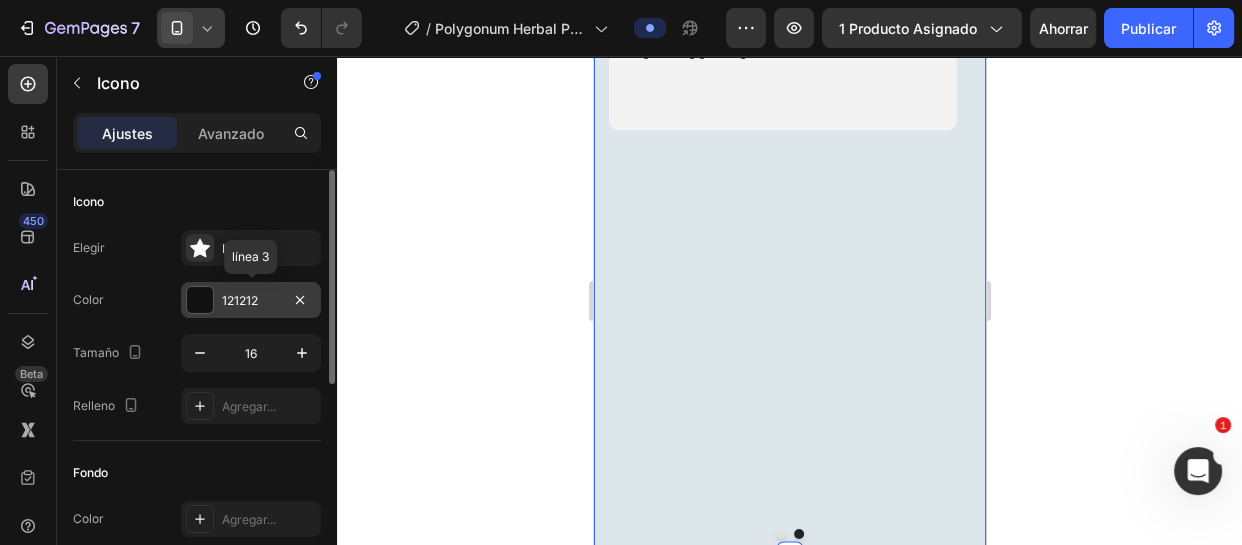 click on "121212" at bounding box center (240, 300) 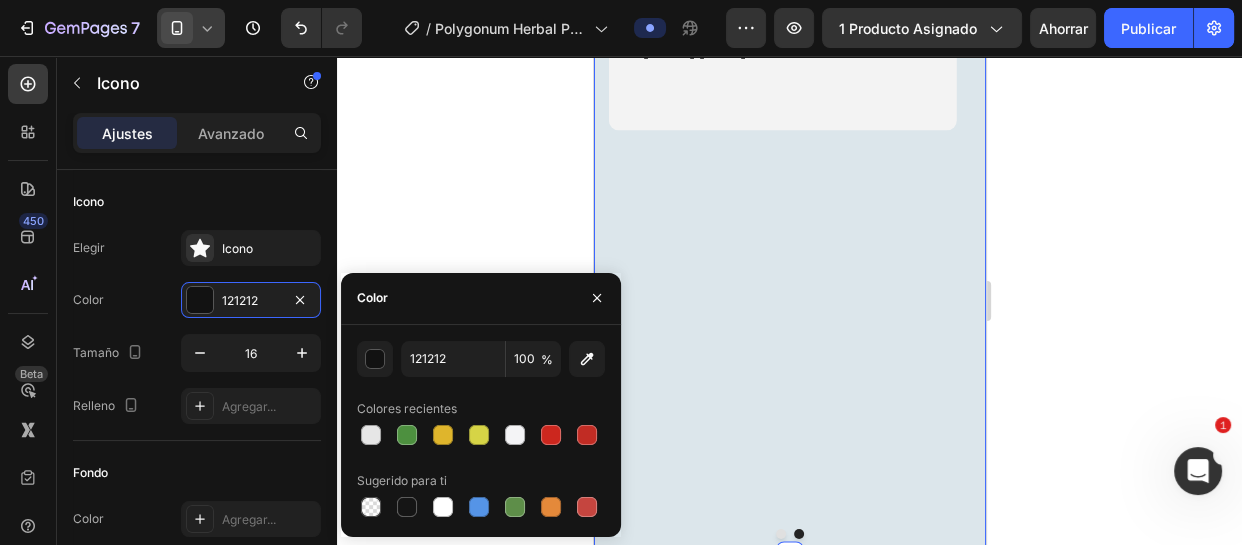 click at bounding box center (443, 435) 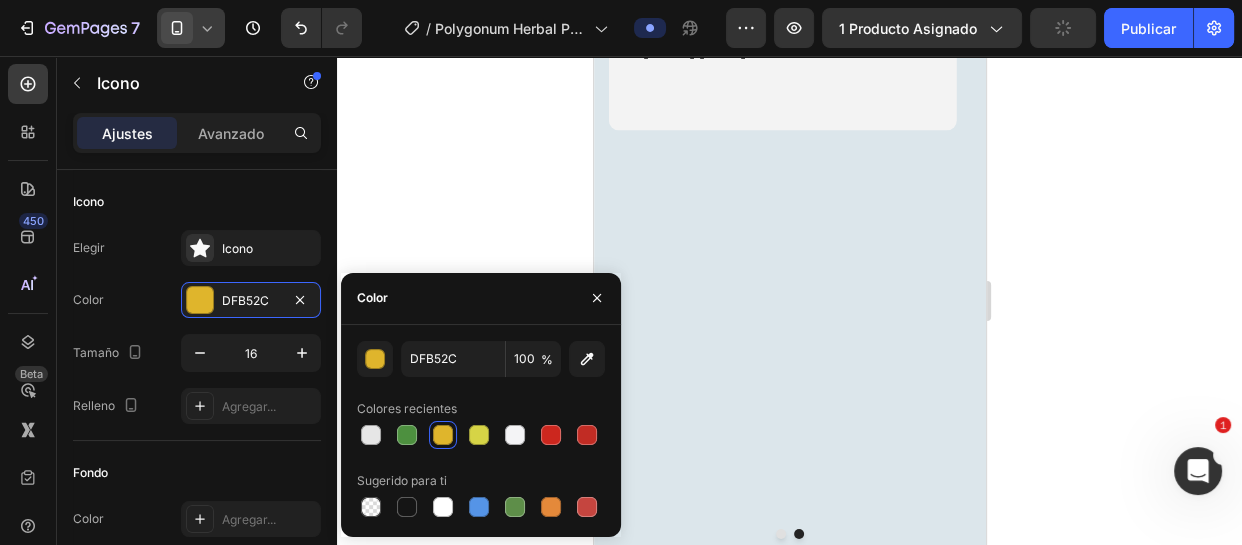 click 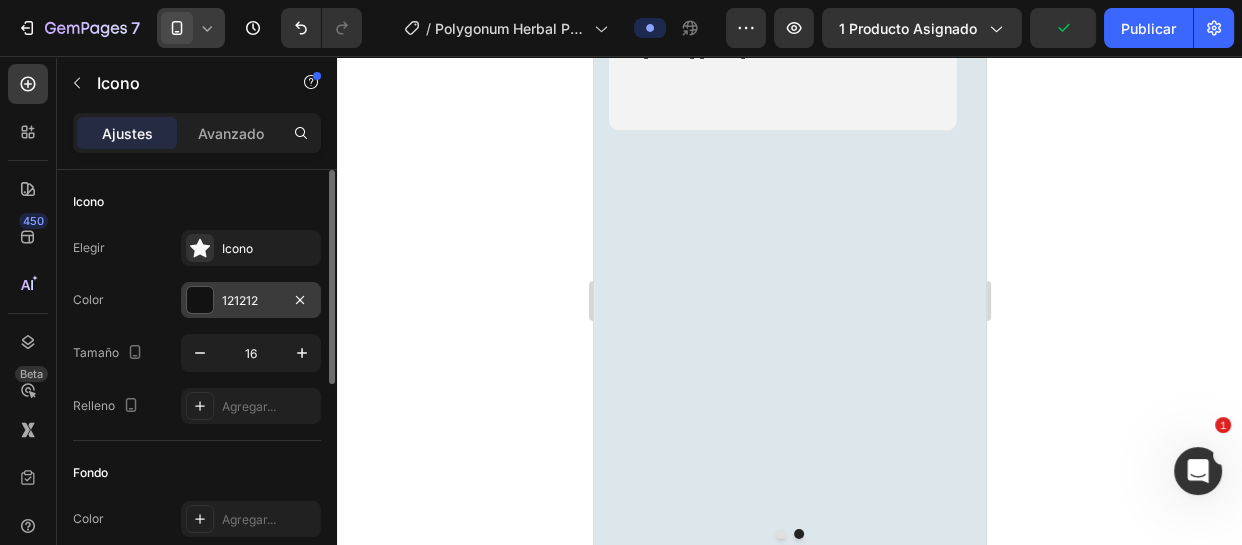 click on "121212" at bounding box center [240, 300] 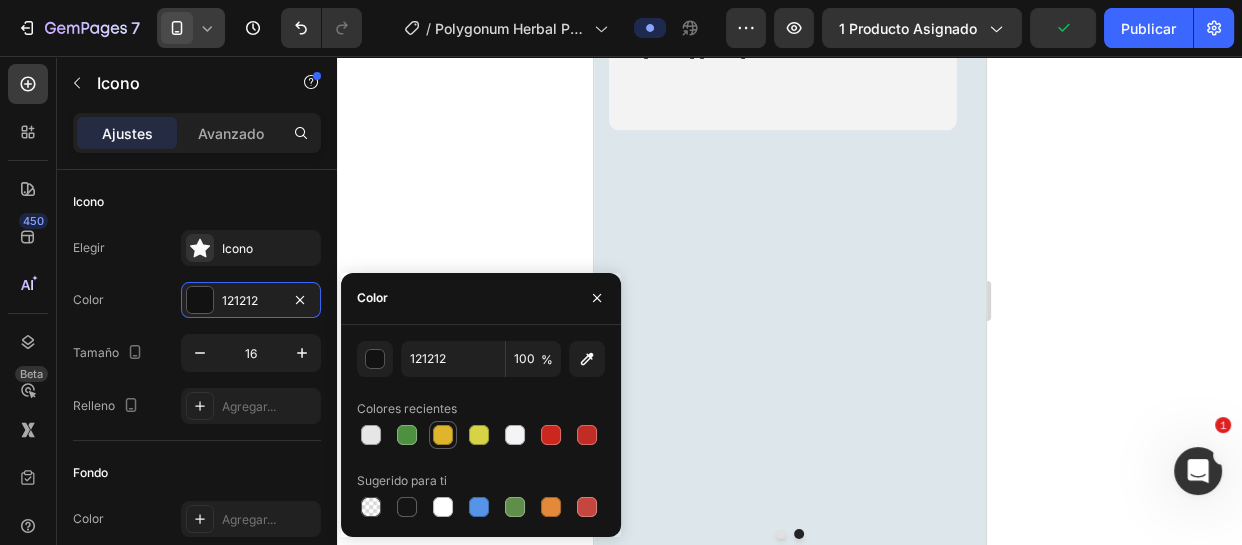 click at bounding box center [443, 435] 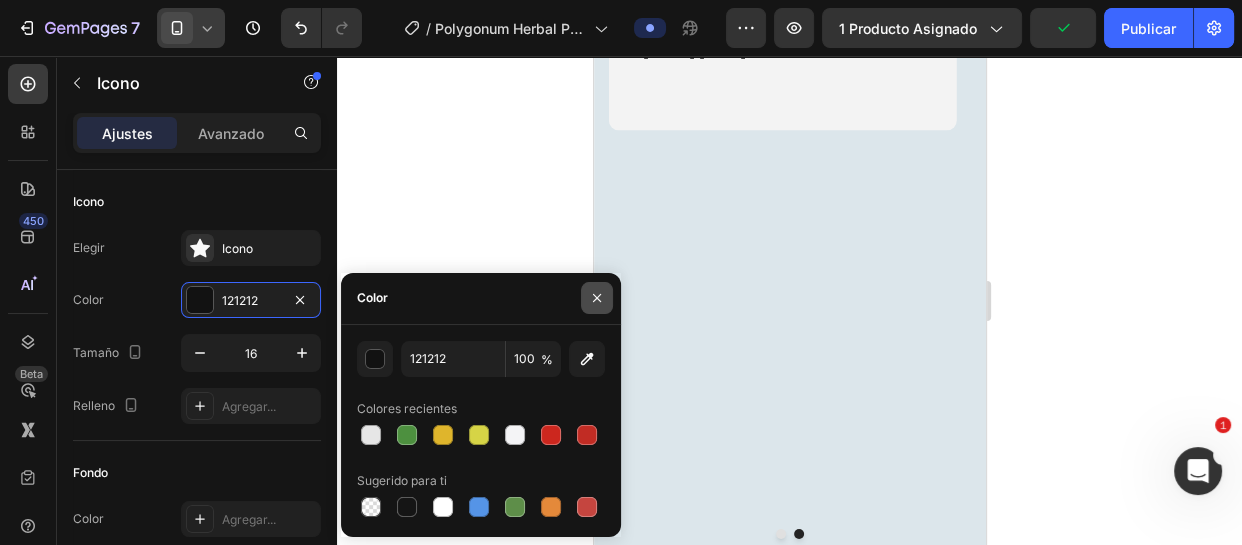 type on "DFB52C" 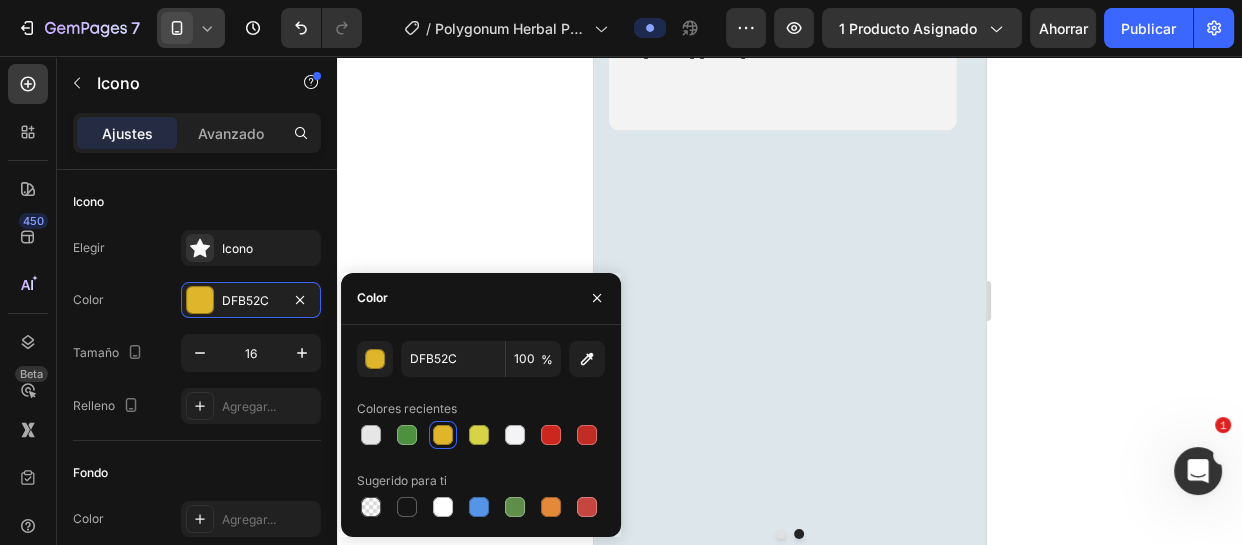 click on "Image Icon Icon Icon Icon   0 Icon Icon List Antes me salían muchas irritaciones y después de usar esta crema se me fueron. No sabía que algo tan sencillo podía hacer tanta diferencia fue una buena compra, muchas gracias. Text Block Compra Verificada Item List [FIRST] [LAST] Text Block" at bounding box center (782, -73) 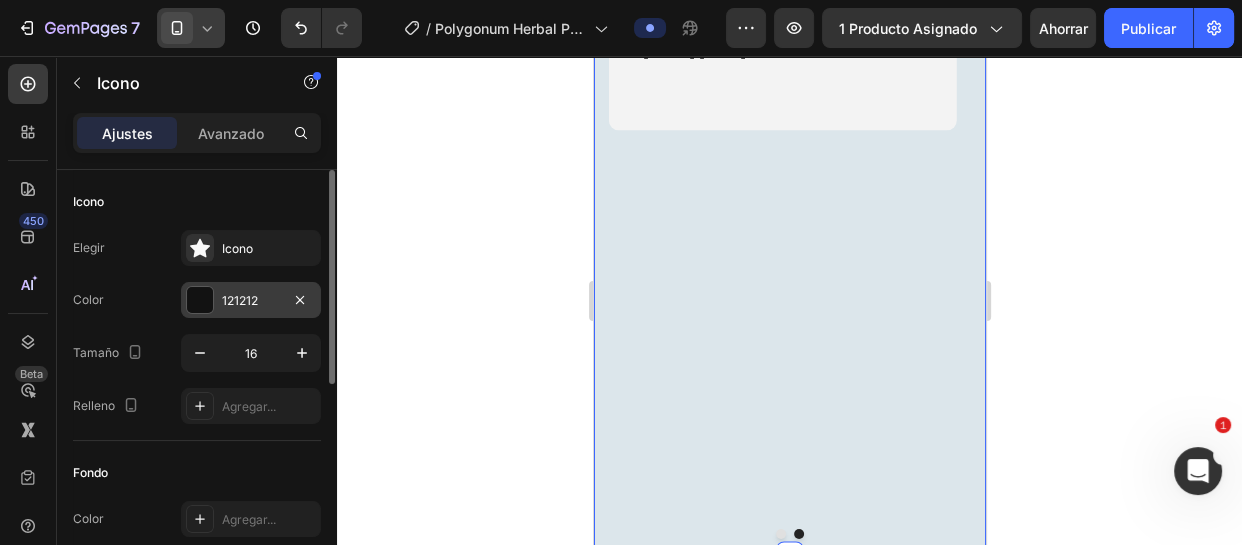 click on "121212" at bounding box center [251, 301] 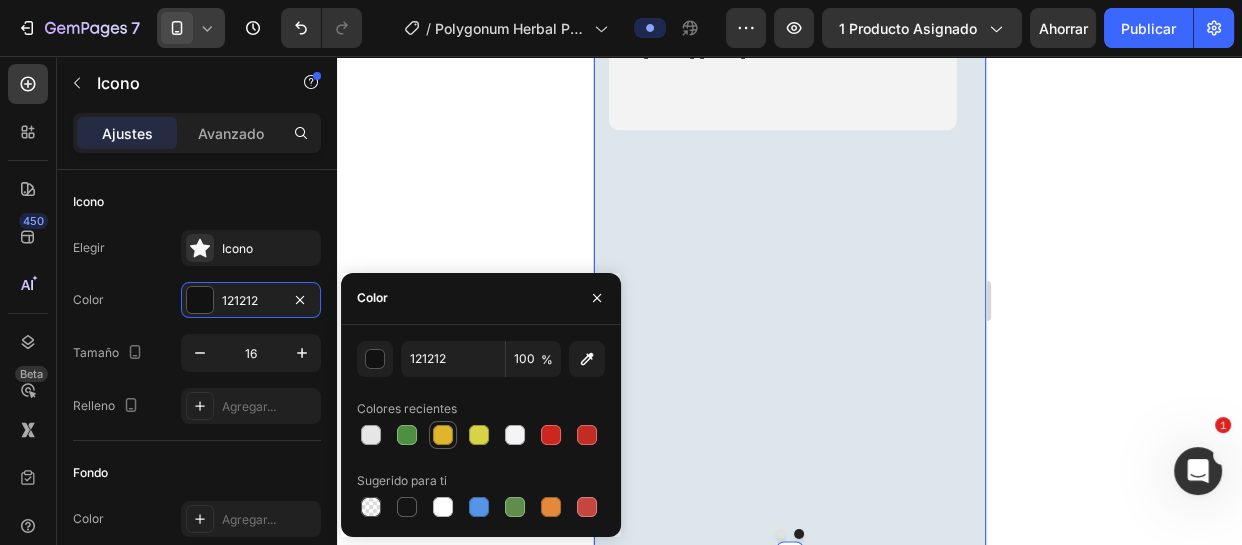 click at bounding box center (443, 435) 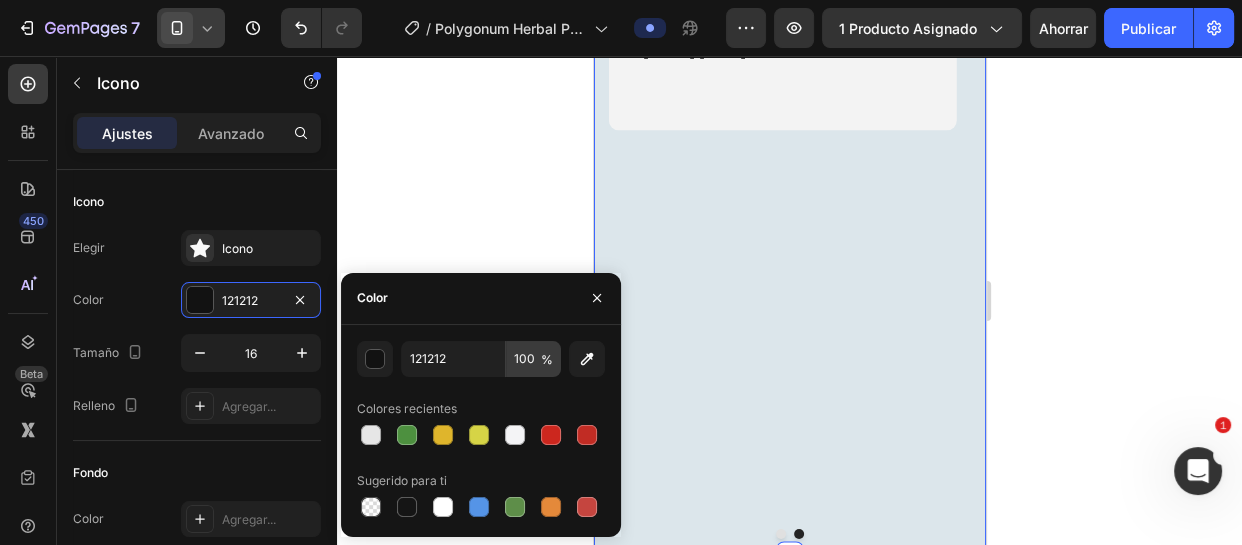 type on "DFB52C" 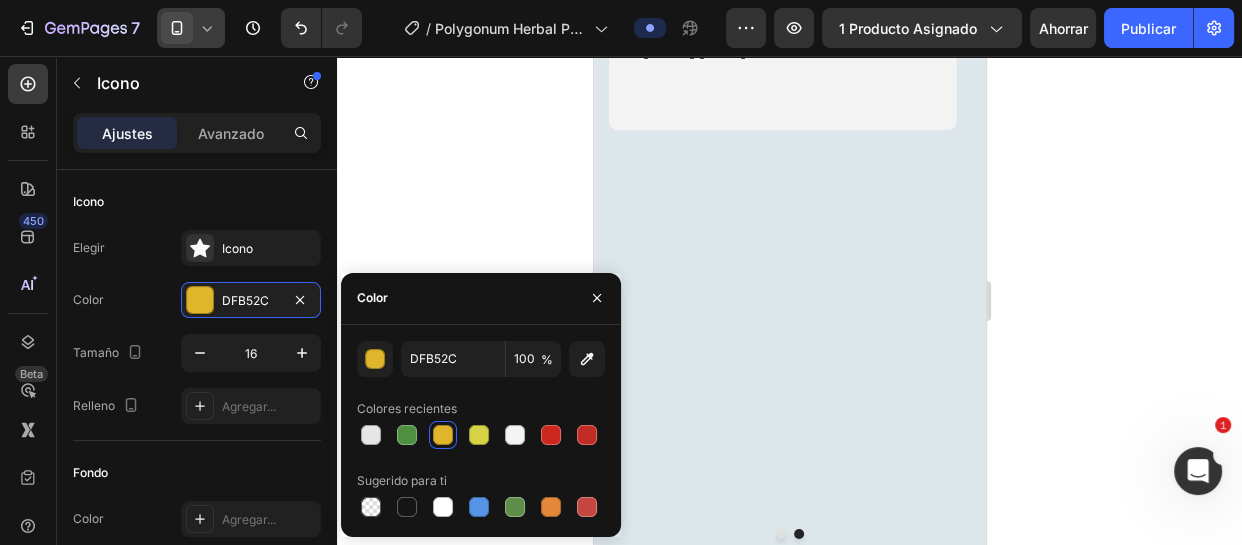 click 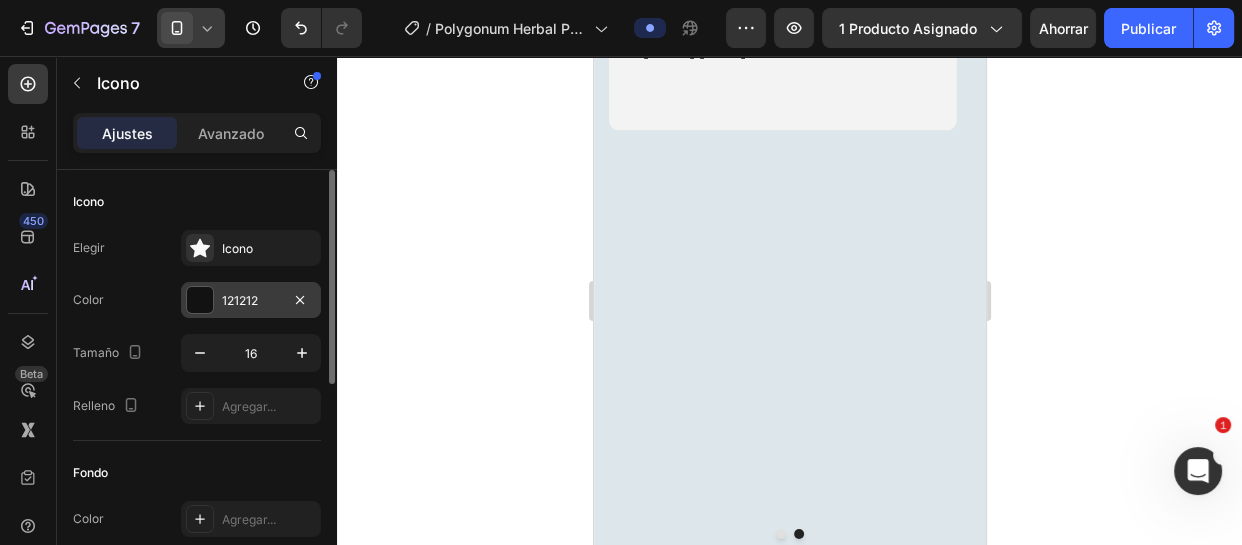 click on "121212" at bounding box center [240, 300] 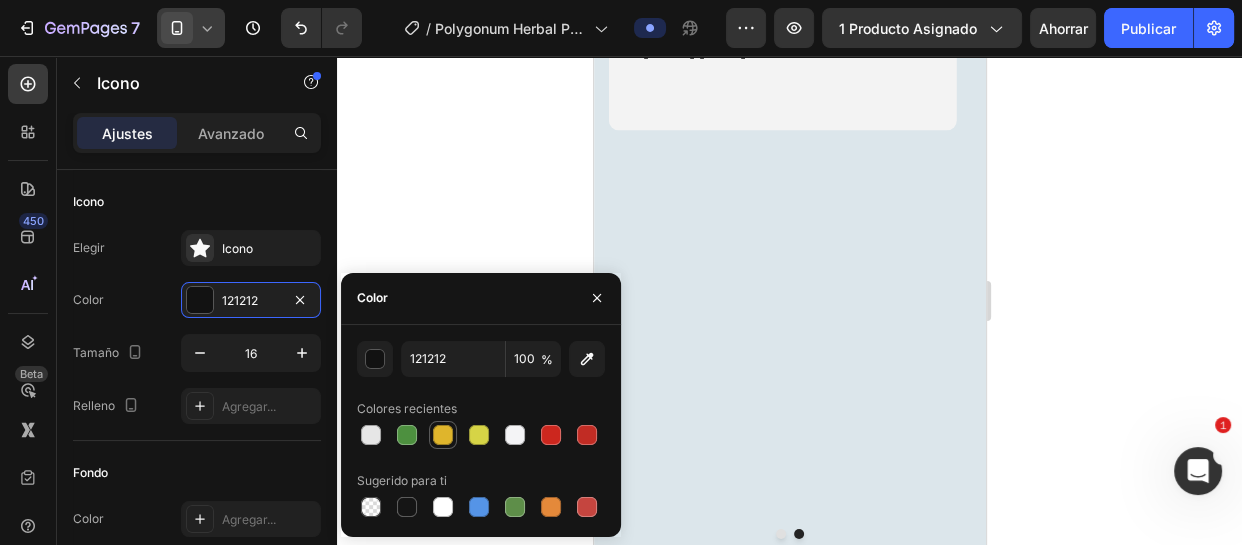 click at bounding box center [443, 435] 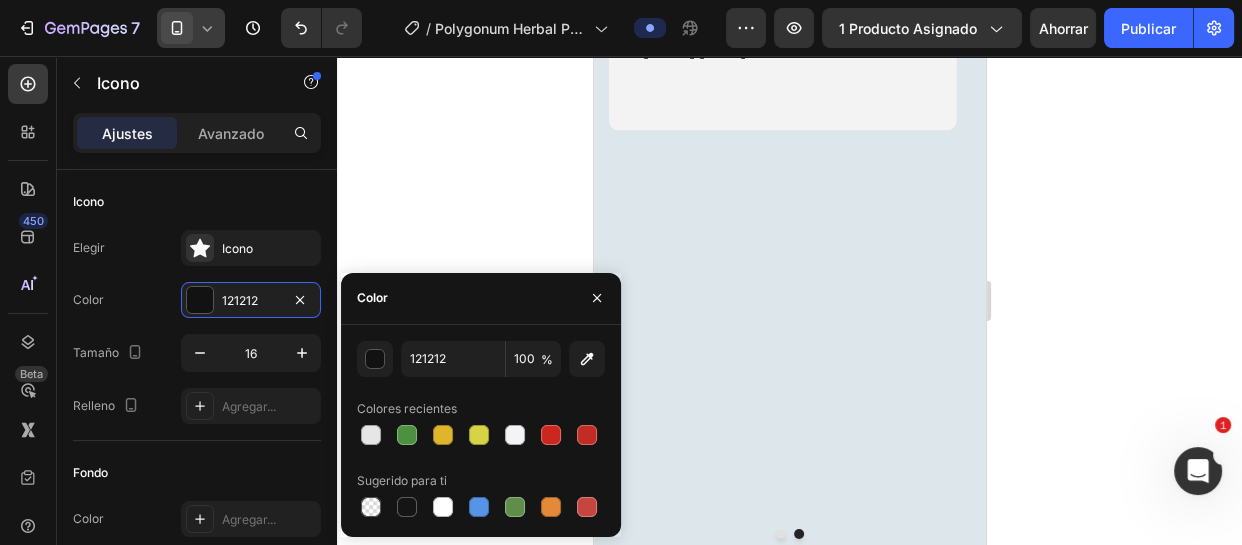 type on "DFB52C" 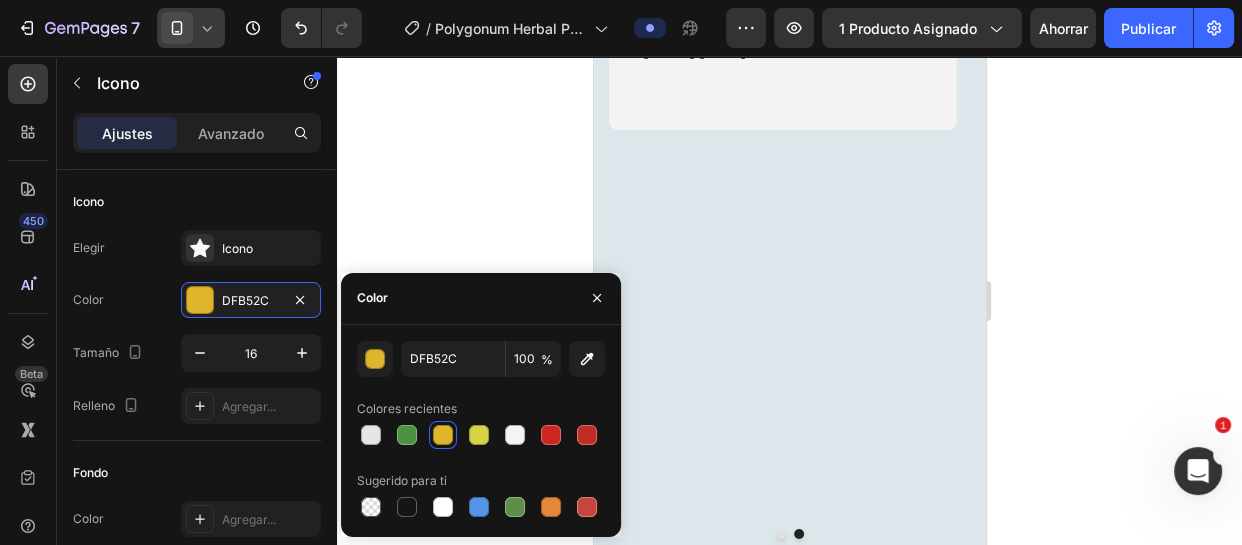 click 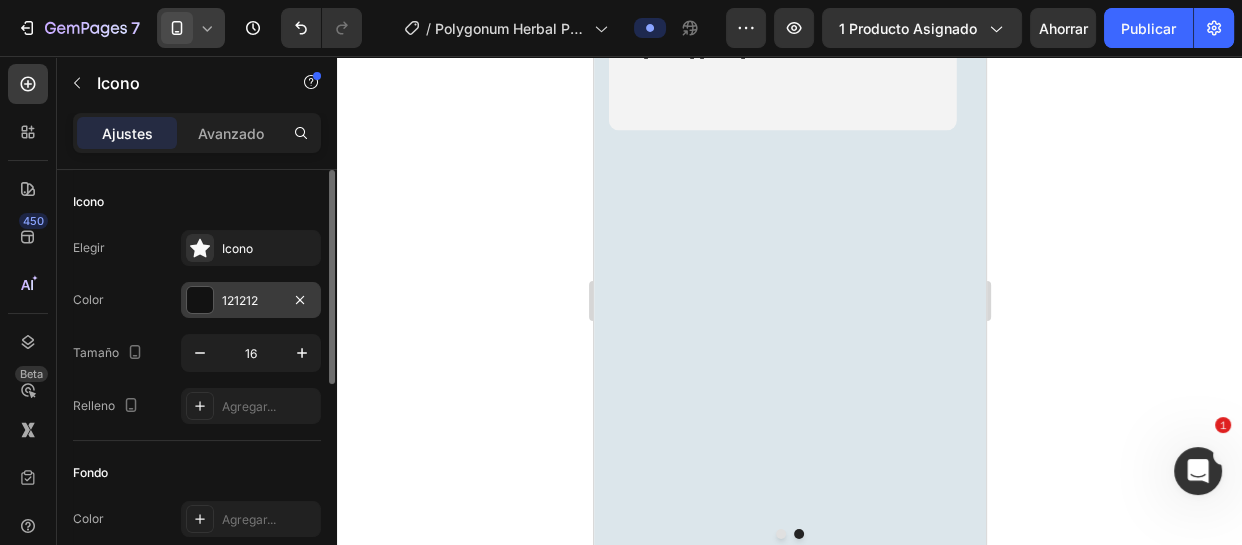 click on "121212" at bounding box center (251, 301) 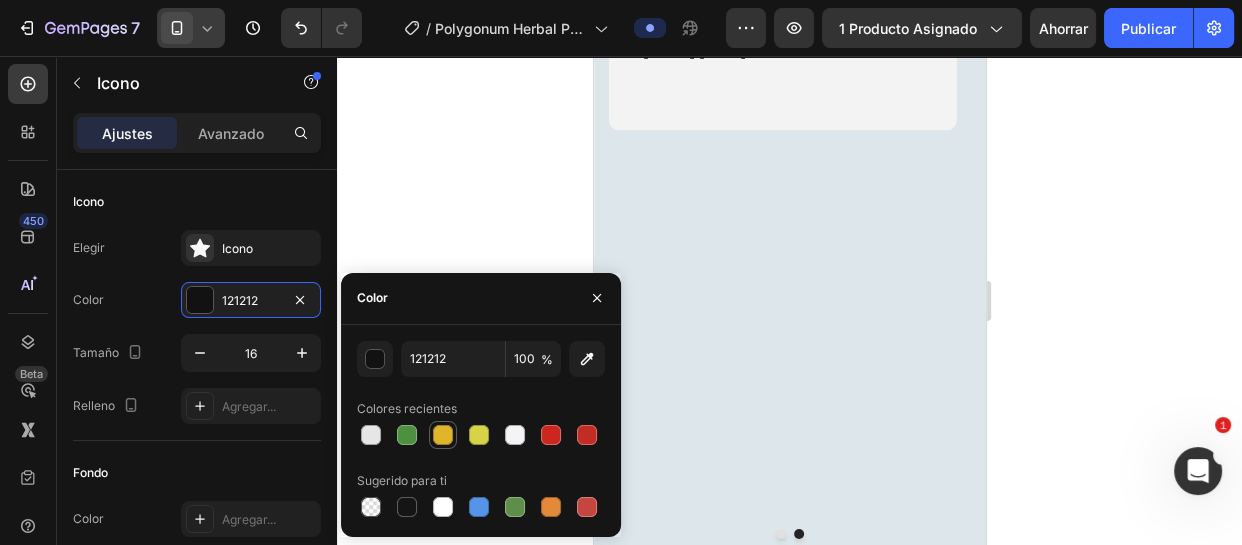 click at bounding box center [443, 435] 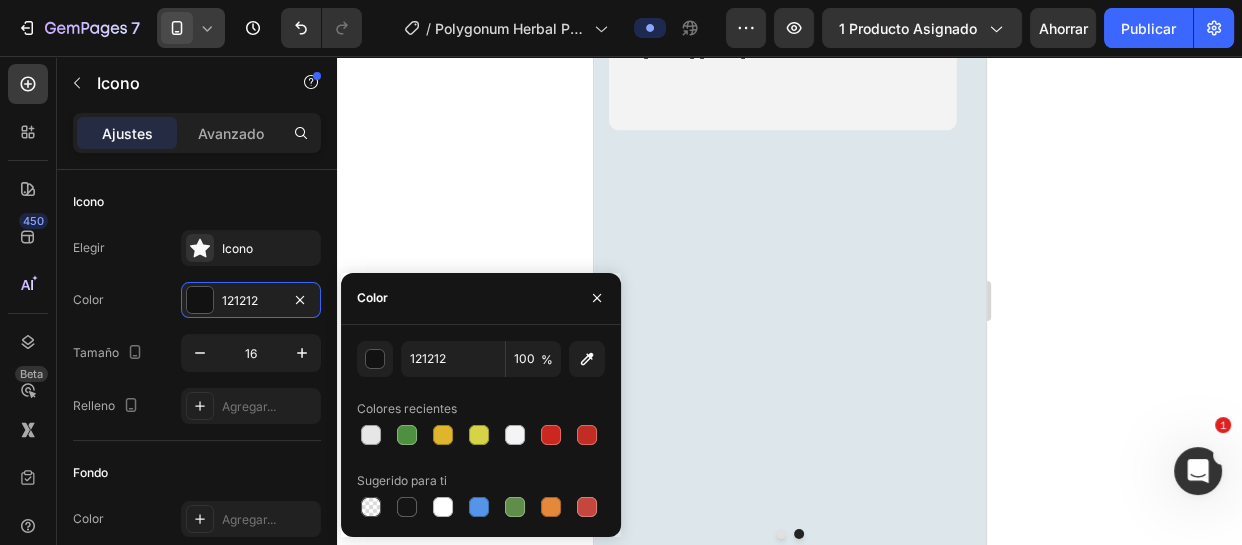 type on "DFB52C" 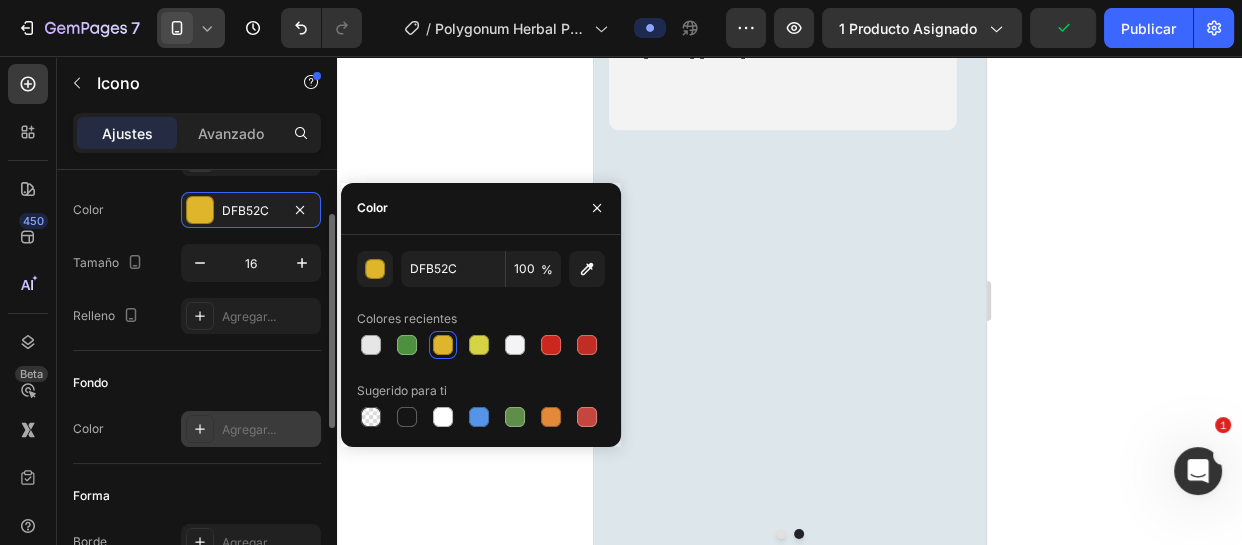scroll, scrollTop: 181, scrollLeft: 0, axis: vertical 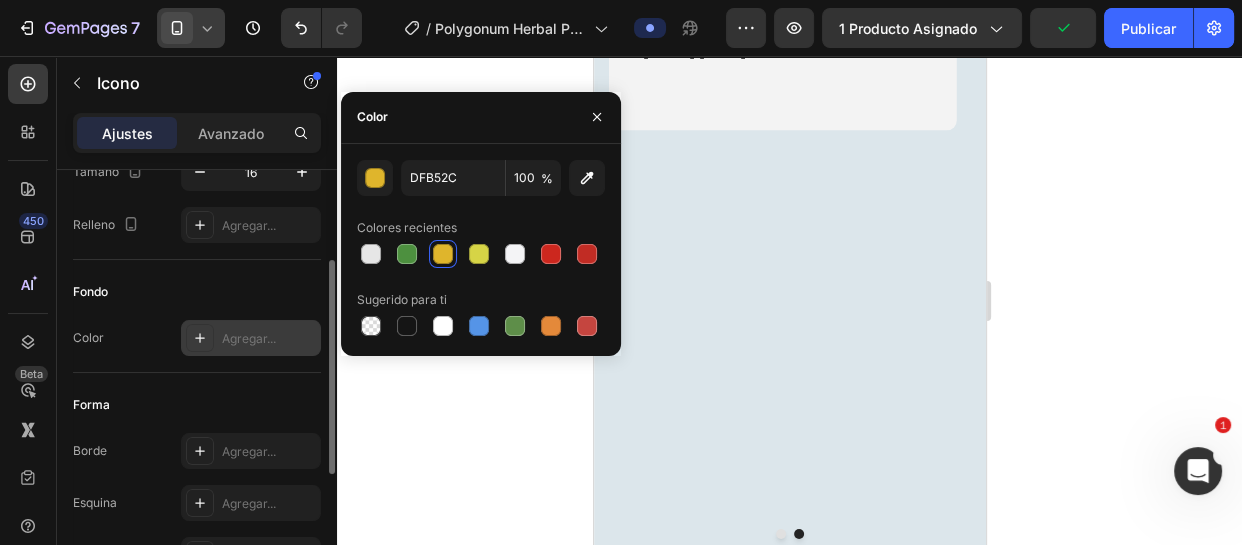 click on "Agregar..." at bounding box center [269, 339] 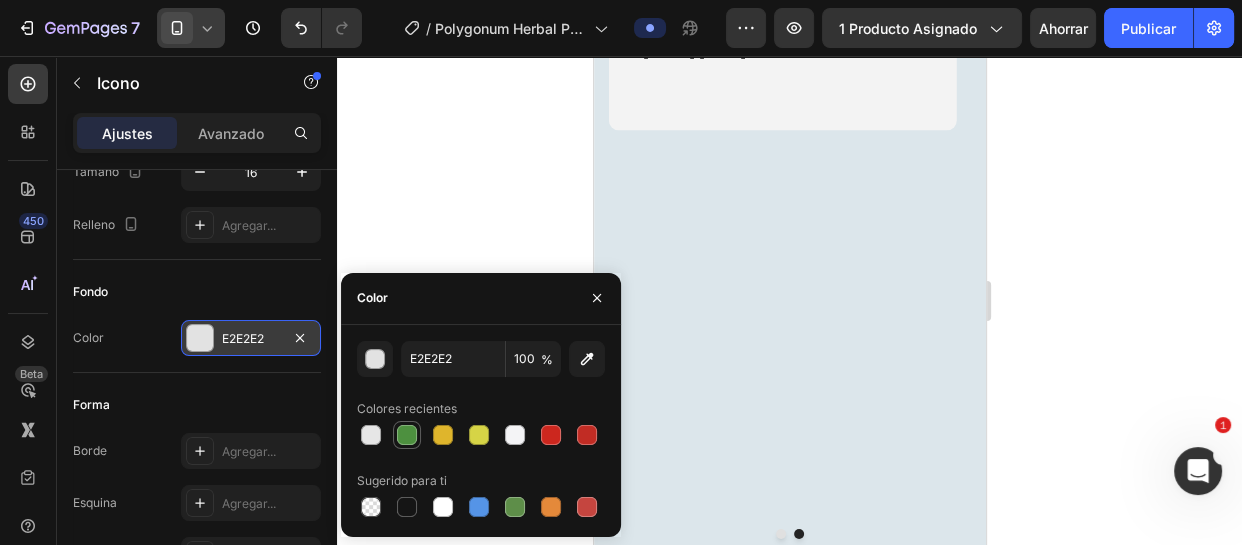 click at bounding box center [407, 435] 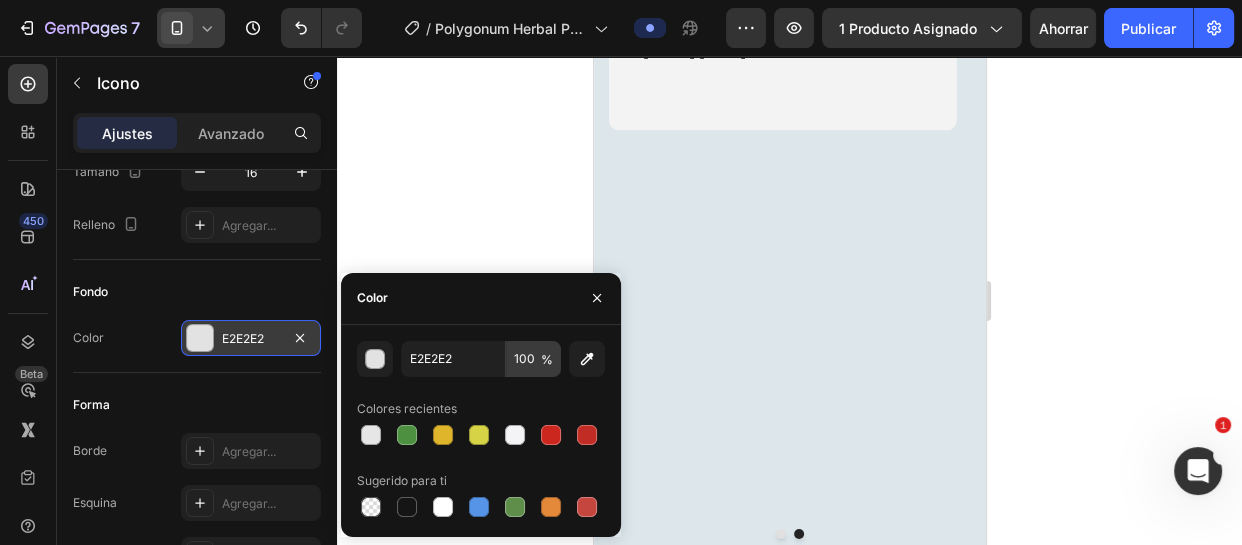 type on "4D903F" 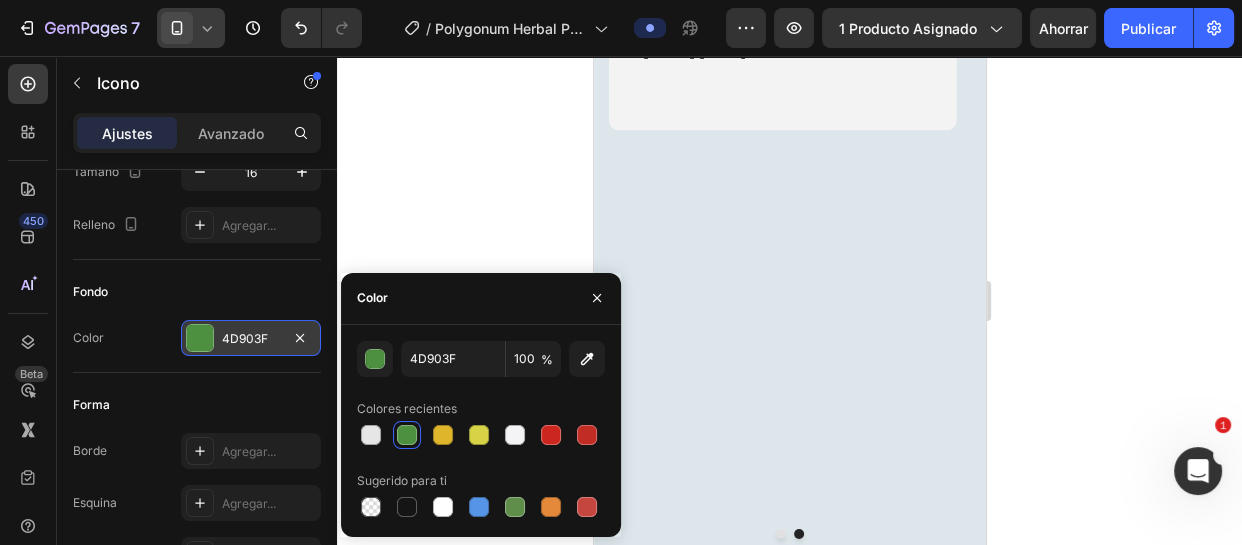 click 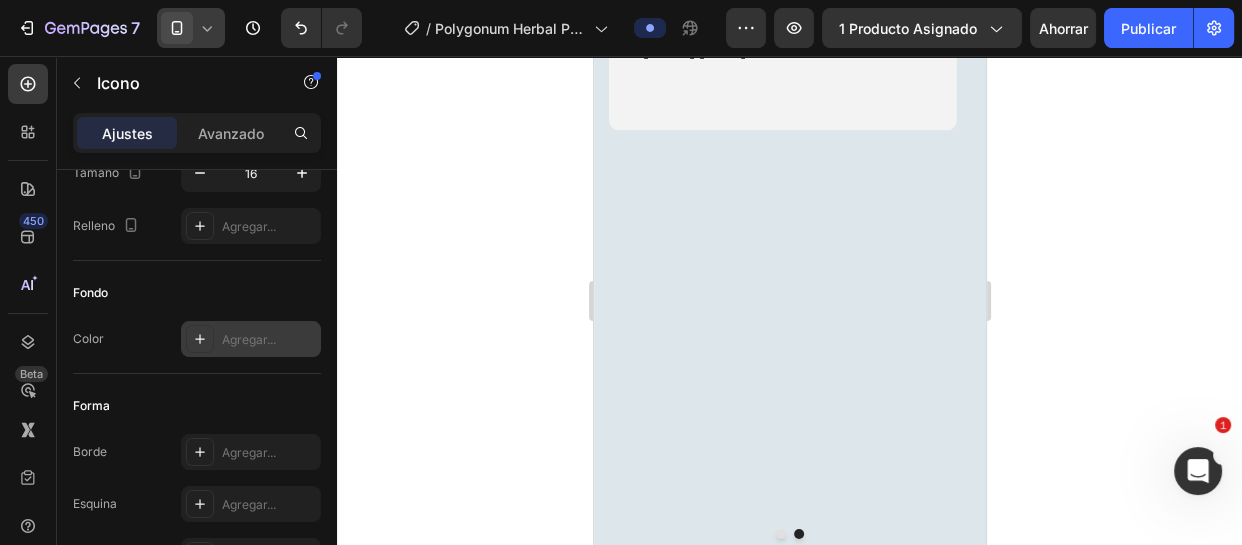 click on "Agregar..." at bounding box center (249, 339) 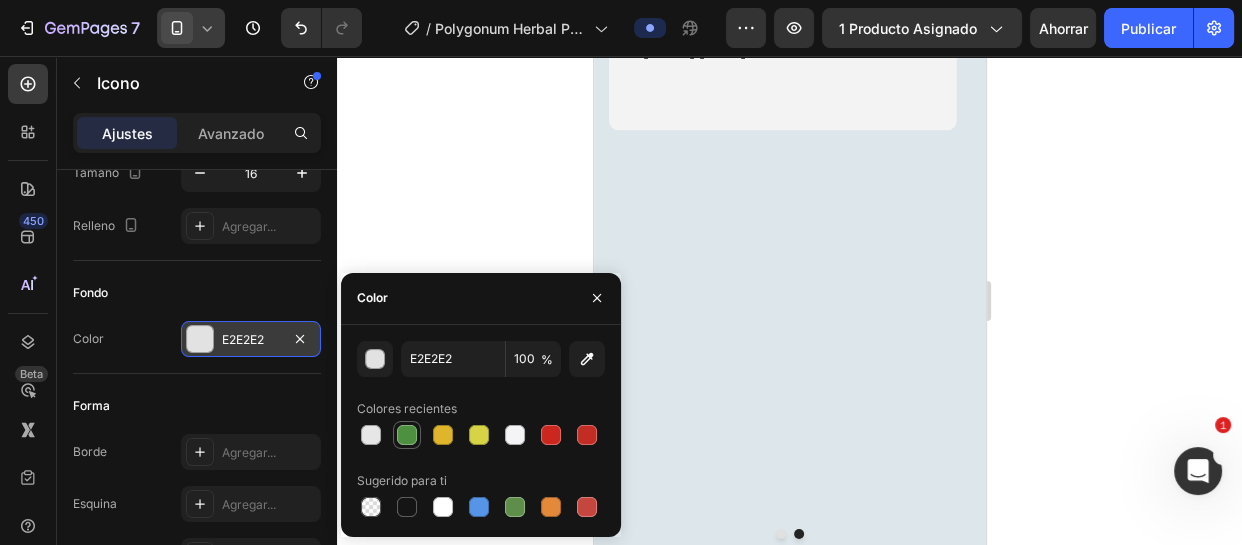 click at bounding box center (407, 435) 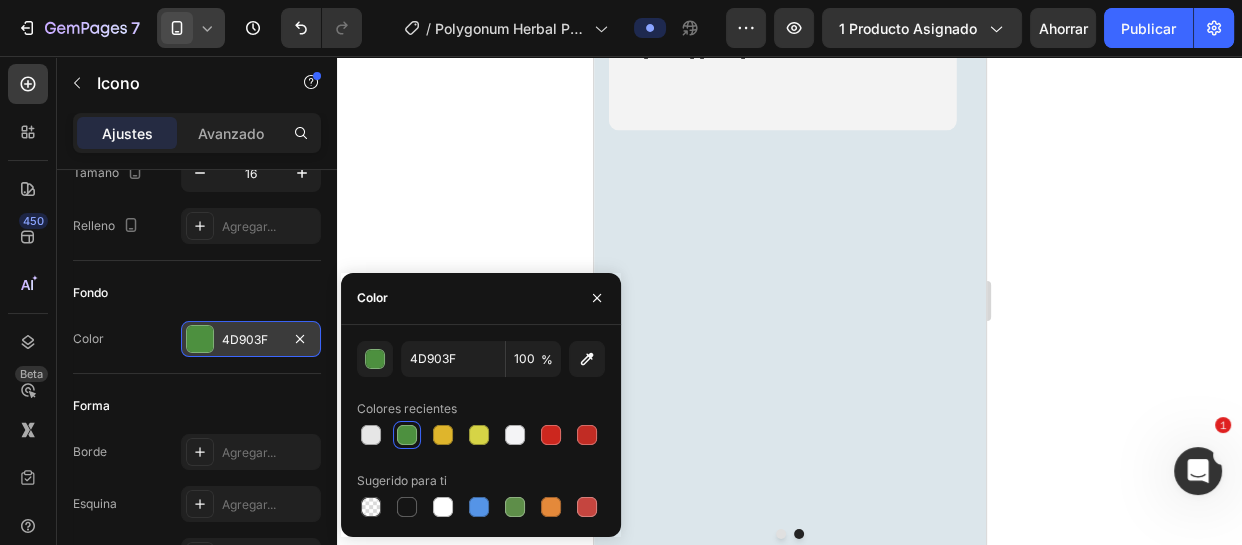 click on "Icon" at bounding box center [690, -133] 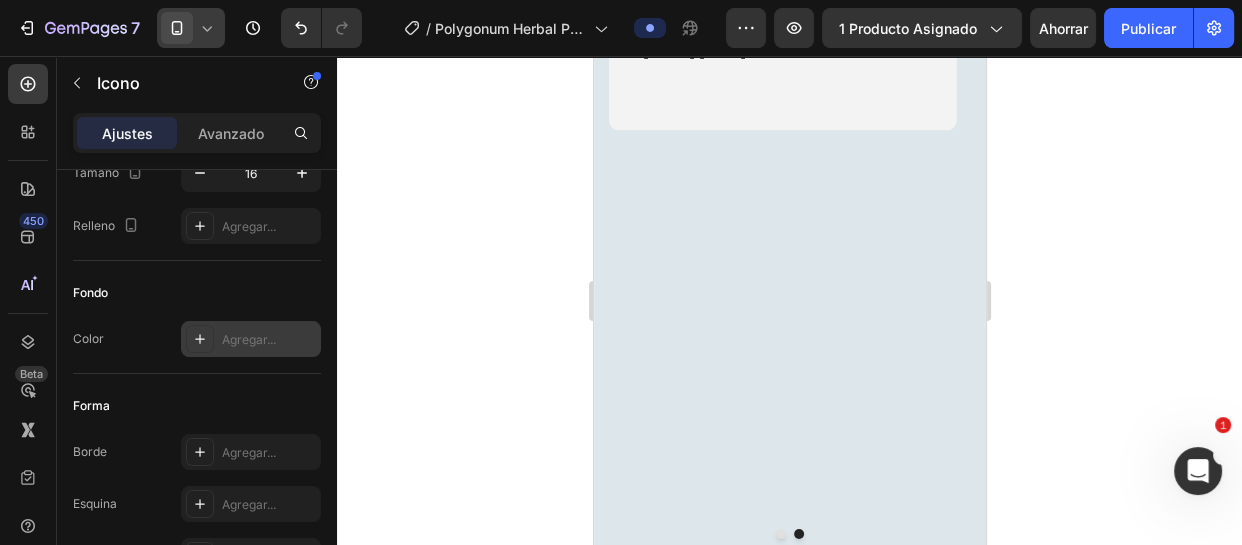 click on "Agregar..." at bounding box center [251, 339] 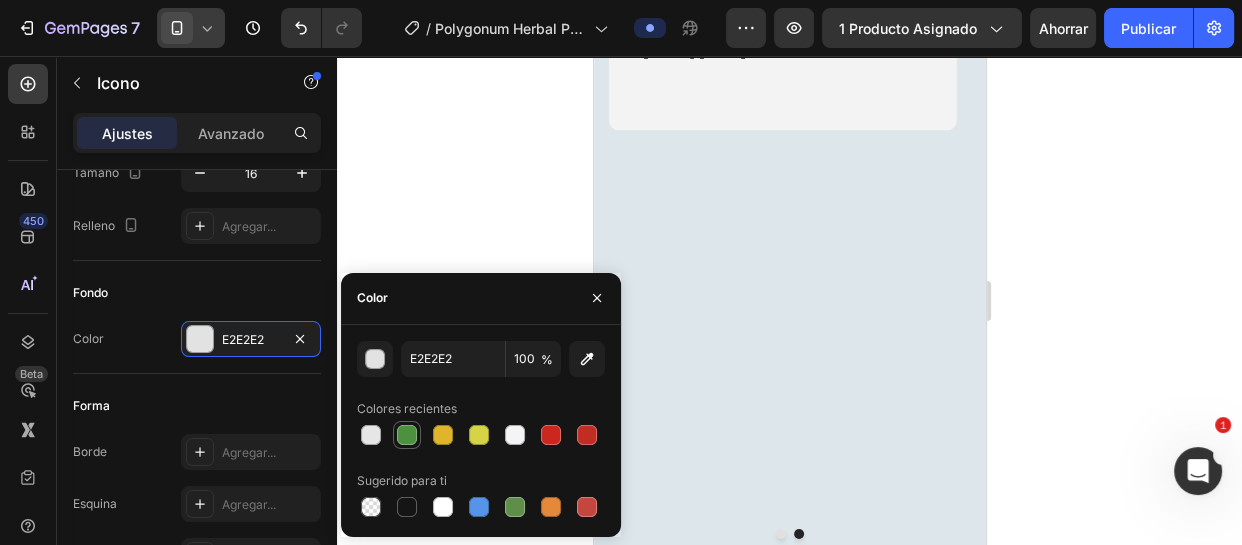 click at bounding box center [407, 435] 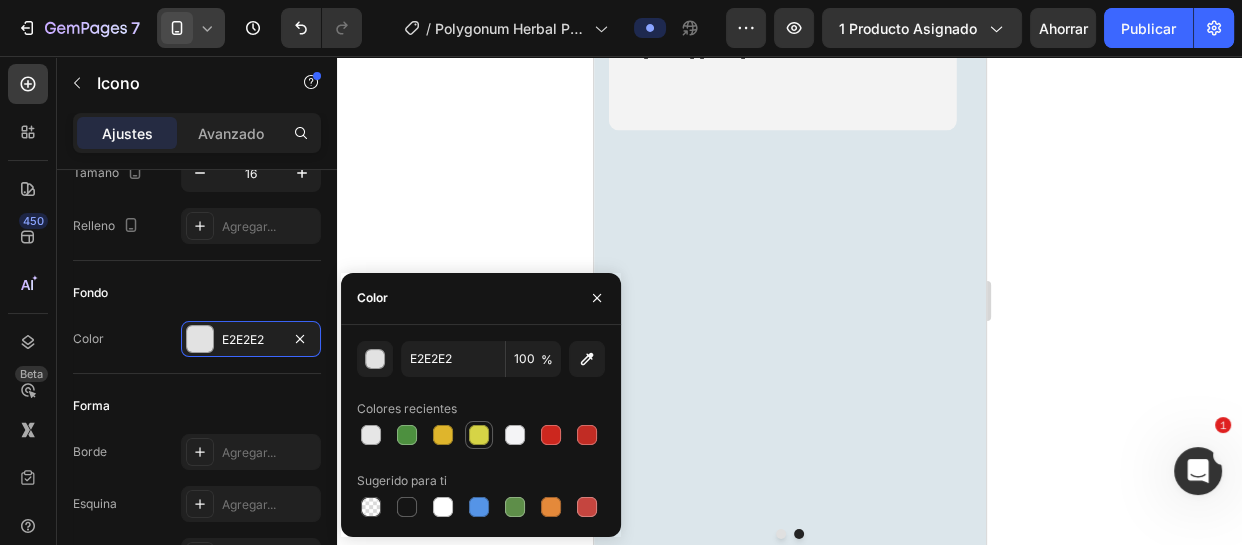 type on "4D903F" 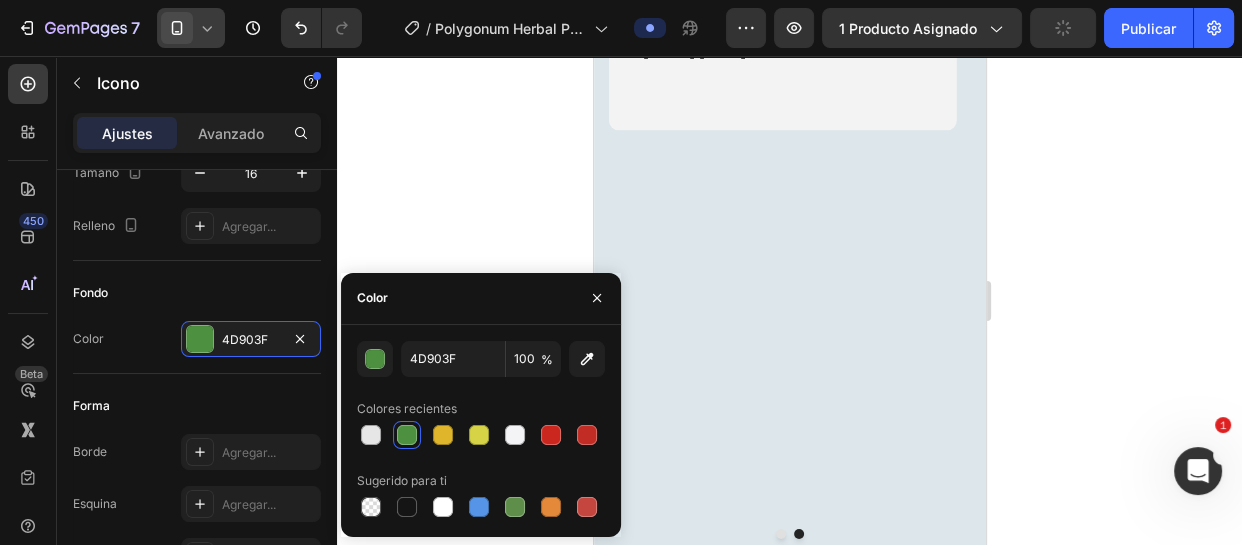 click 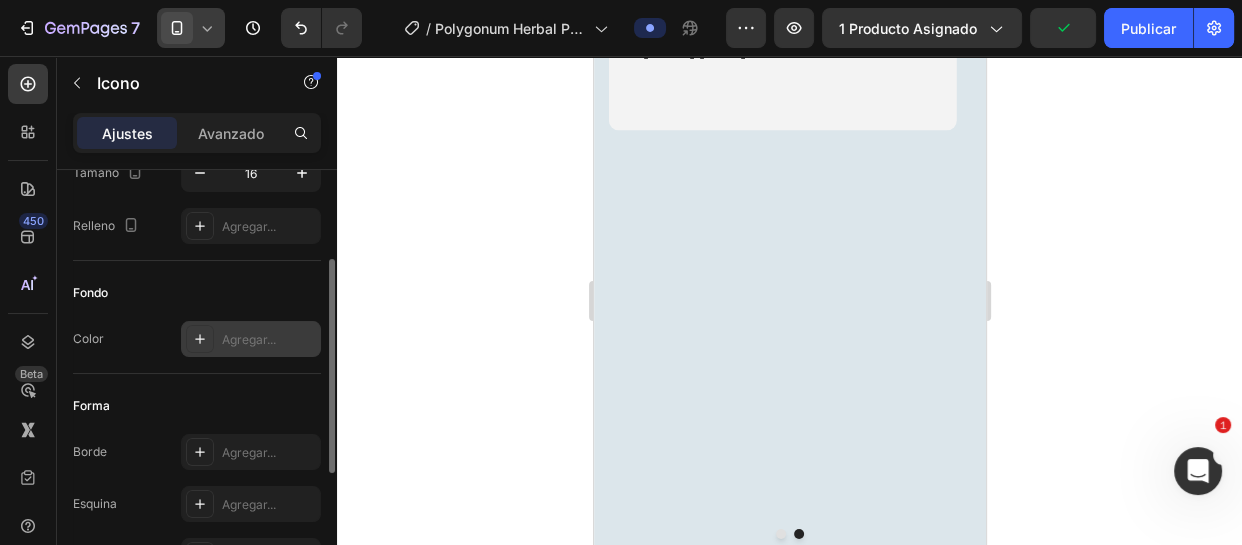 click on "Agregar..." at bounding box center (249, 339) 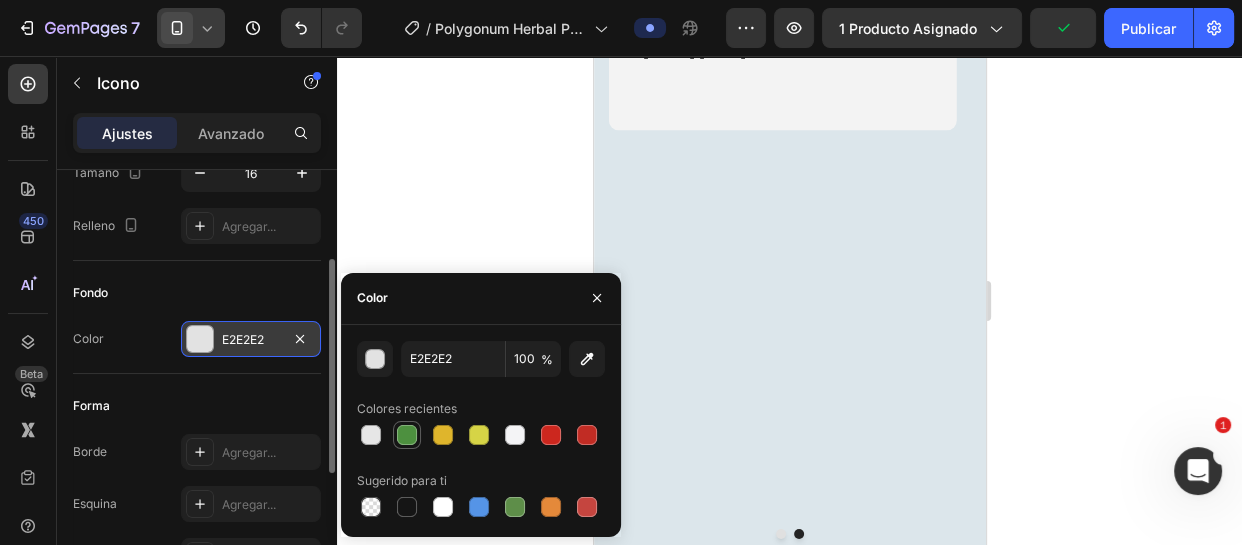 click at bounding box center [407, 435] 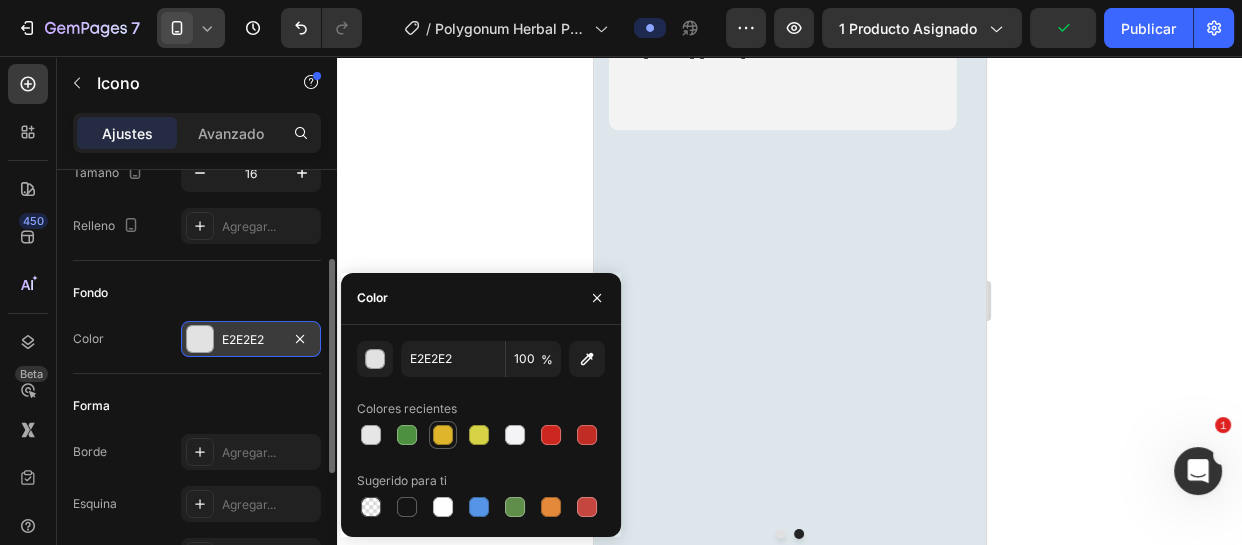 type on "4D903F" 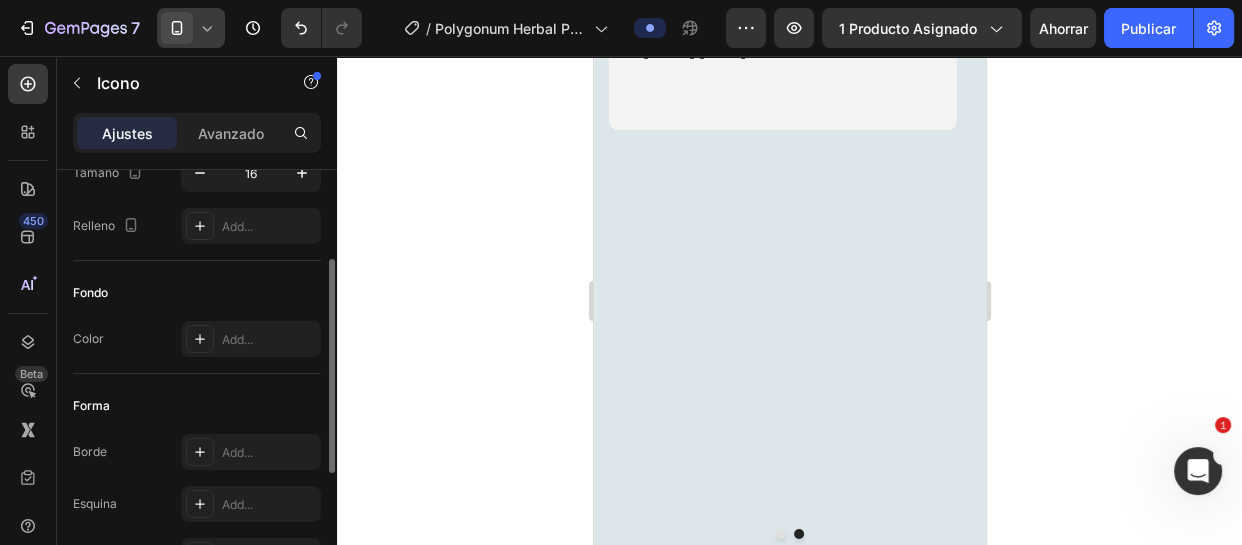 click 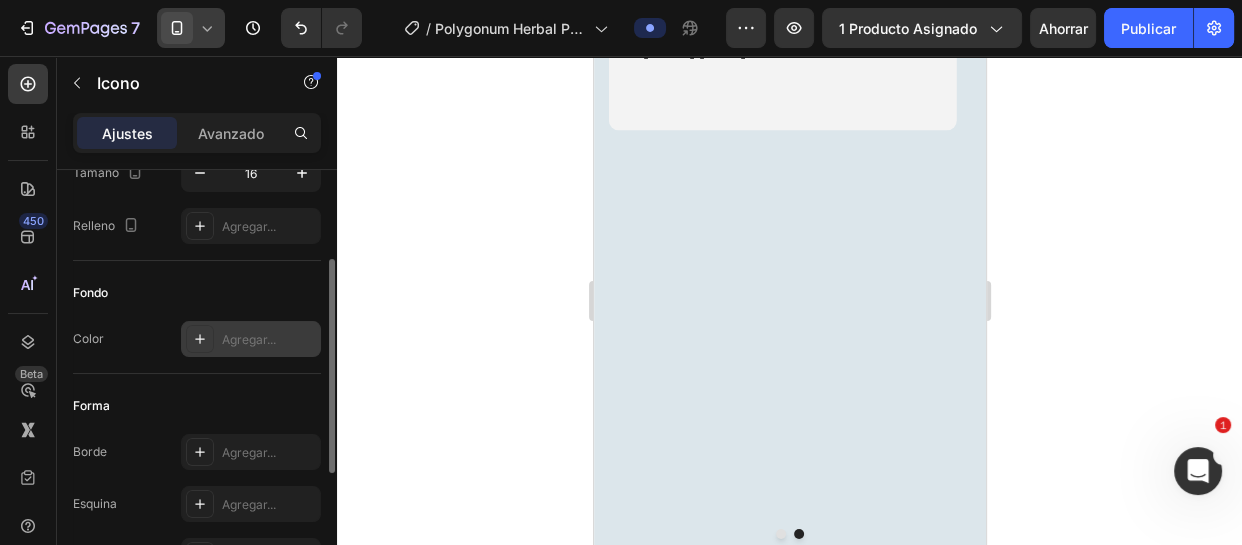 click on "Agregar..." at bounding box center [251, 339] 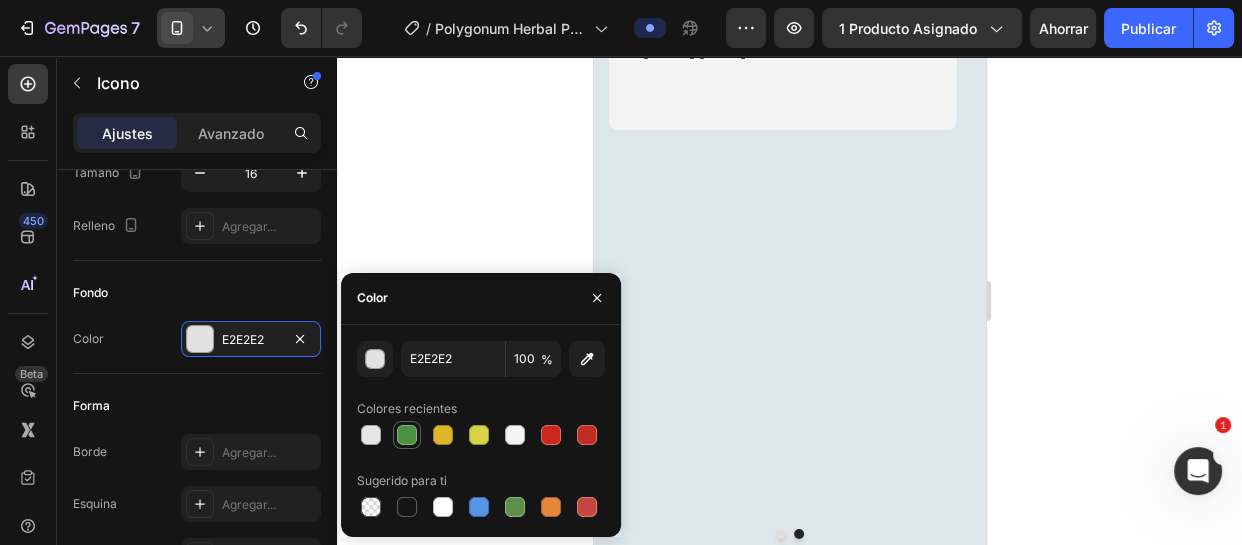 click at bounding box center [407, 435] 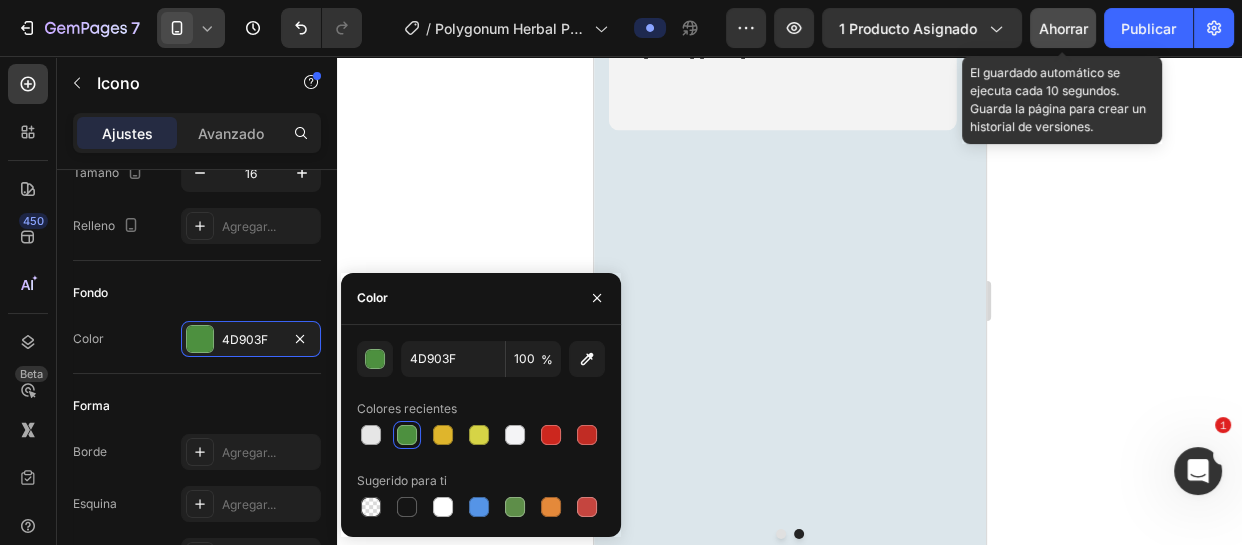 click on "Ahorrar" 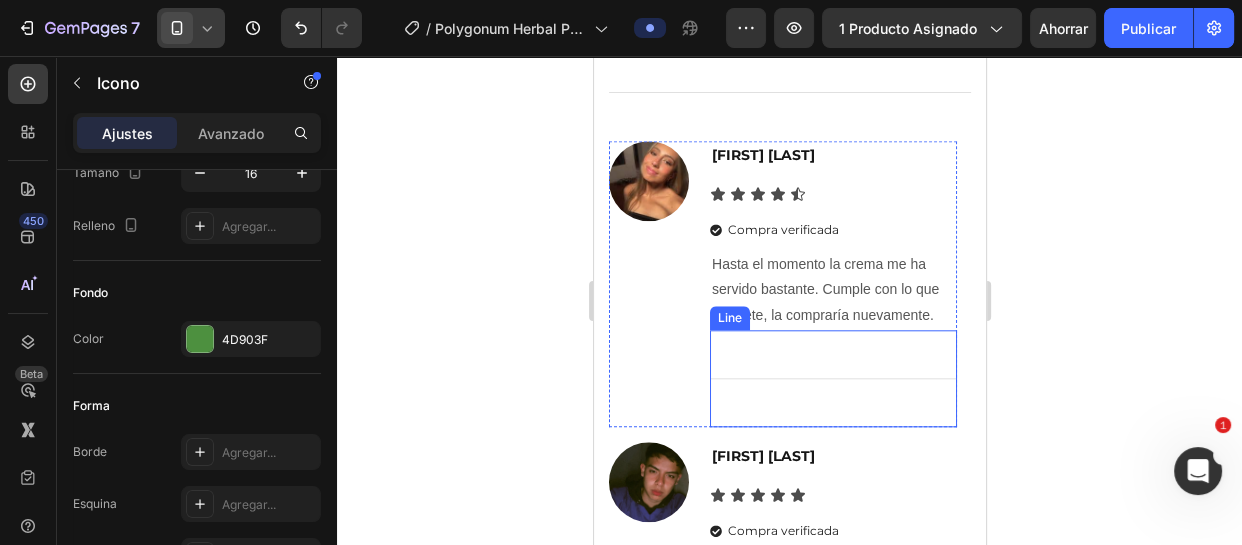 scroll, scrollTop: 8636, scrollLeft: 0, axis: vertical 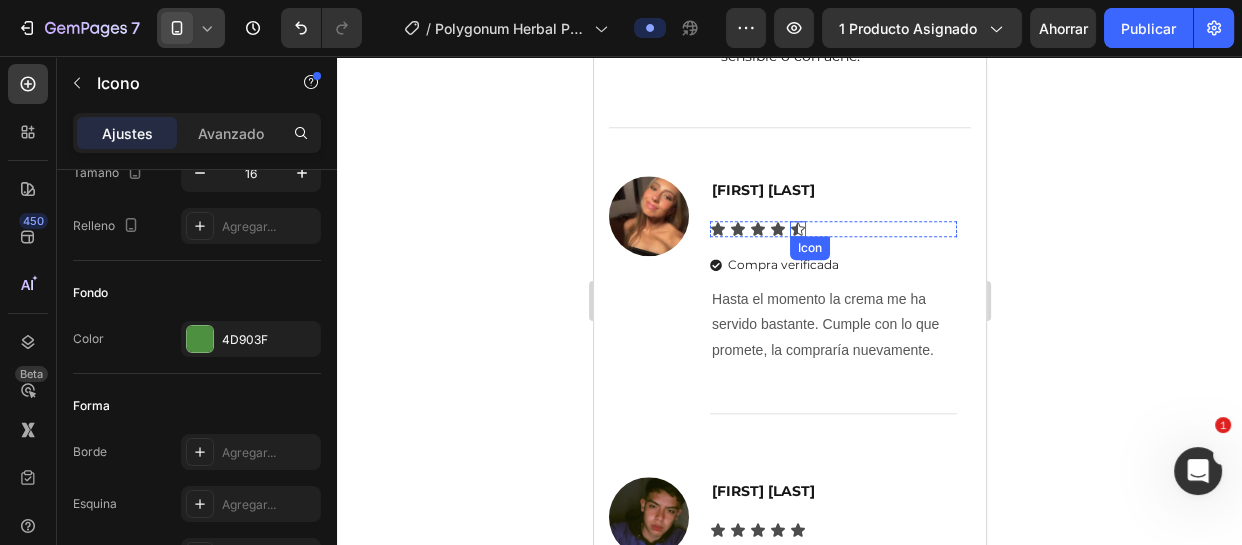 click 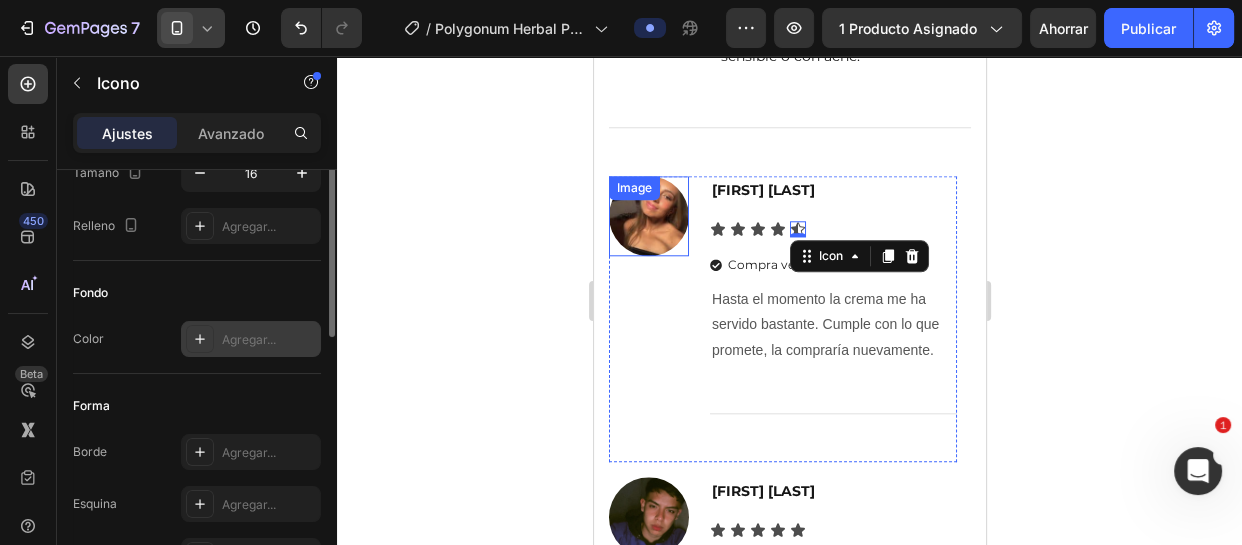 scroll, scrollTop: 0, scrollLeft: 0, axis: both 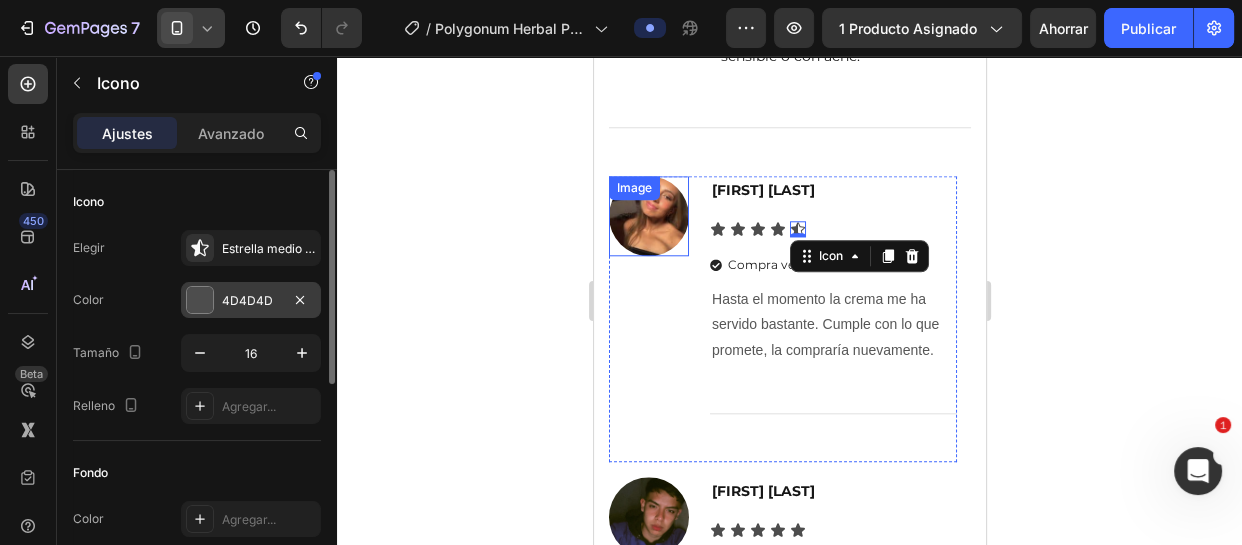 click on "4D4D4D" at bounding box center (247, 300) 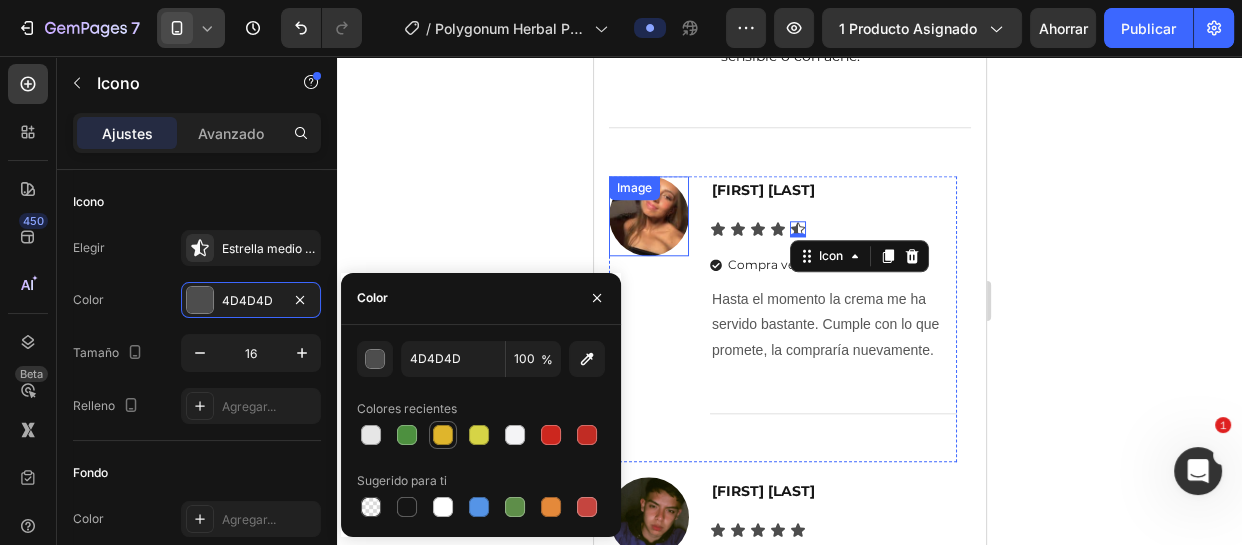 click at bounding box center (443, 435) 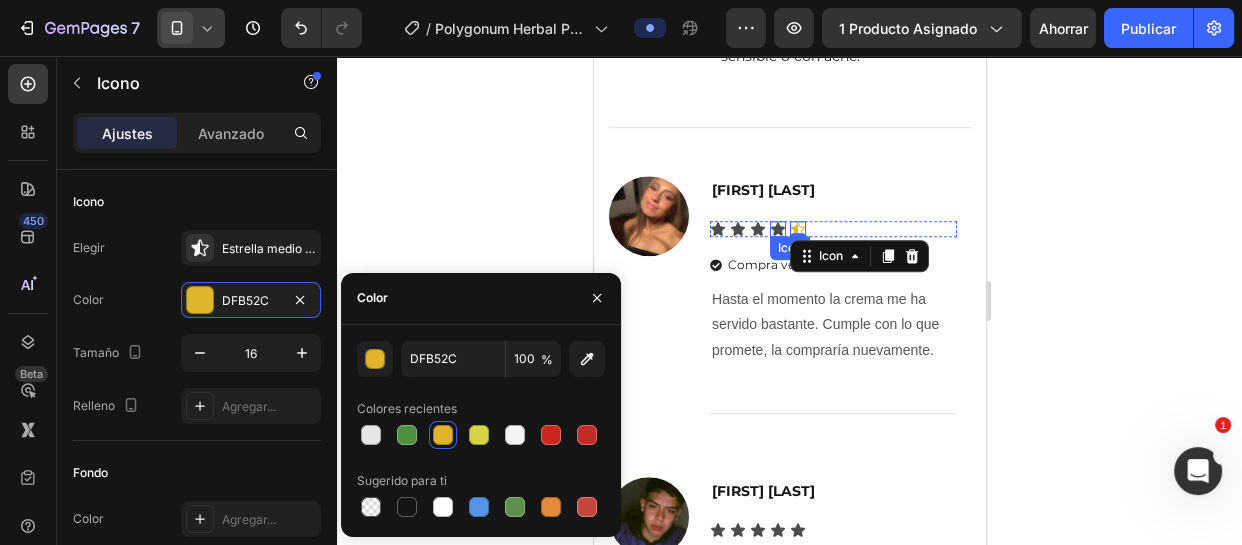 click 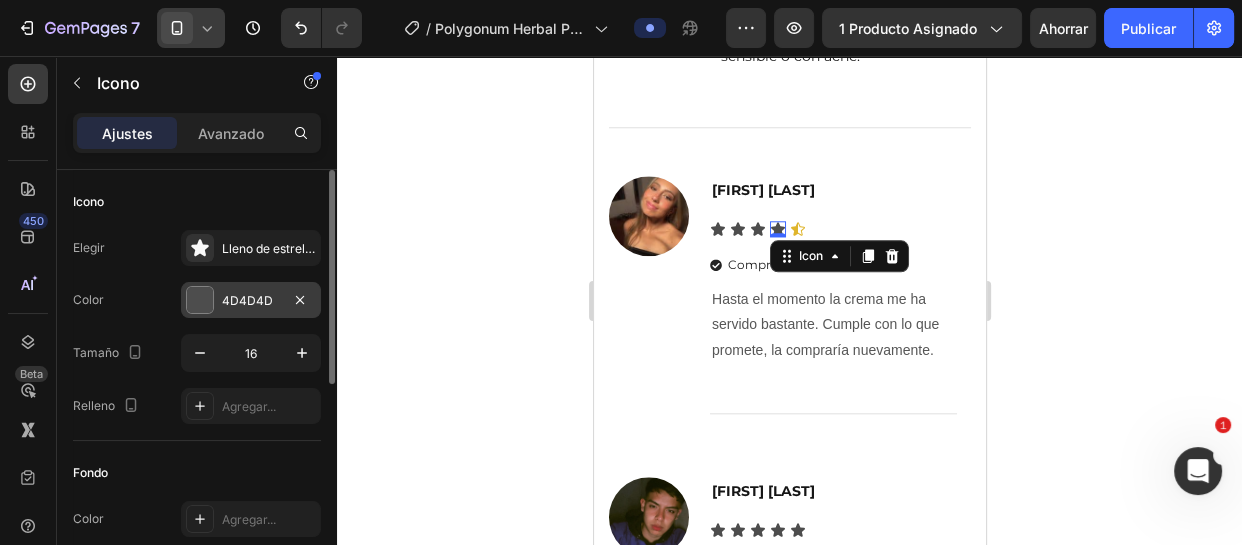 click on "4D4D4D" at bounding box center [247, 300] 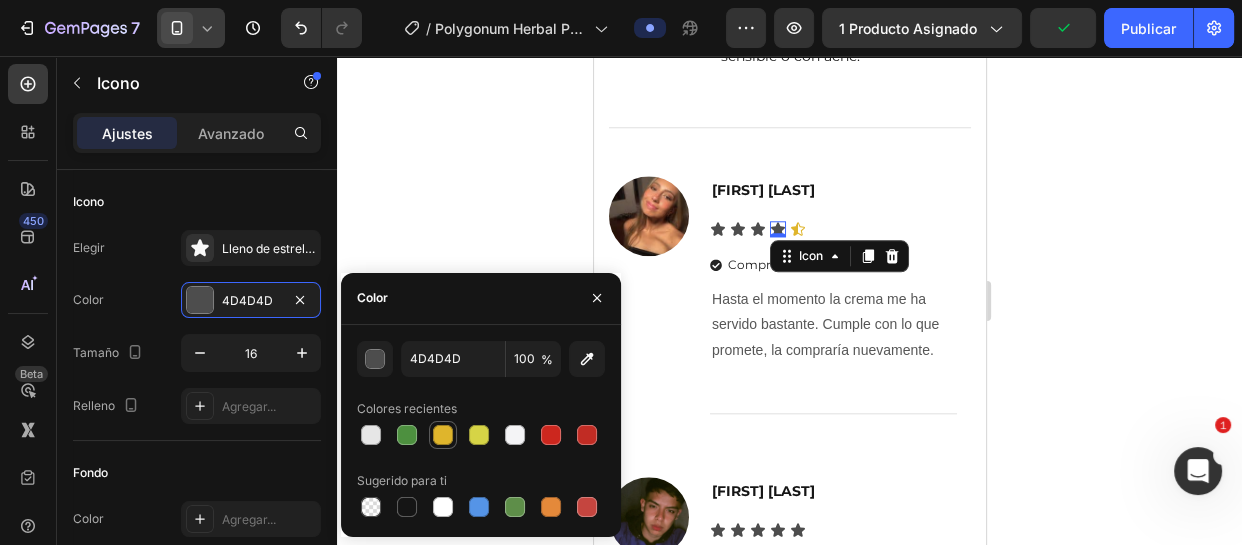 click at bounding box center (443, 435) 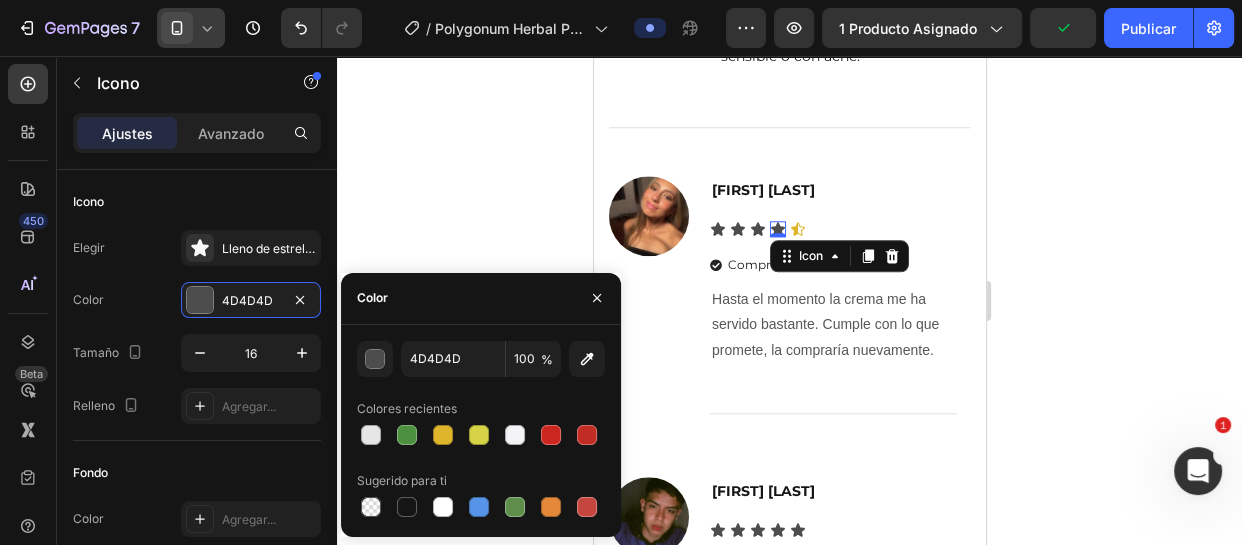 type on "DFB52C" 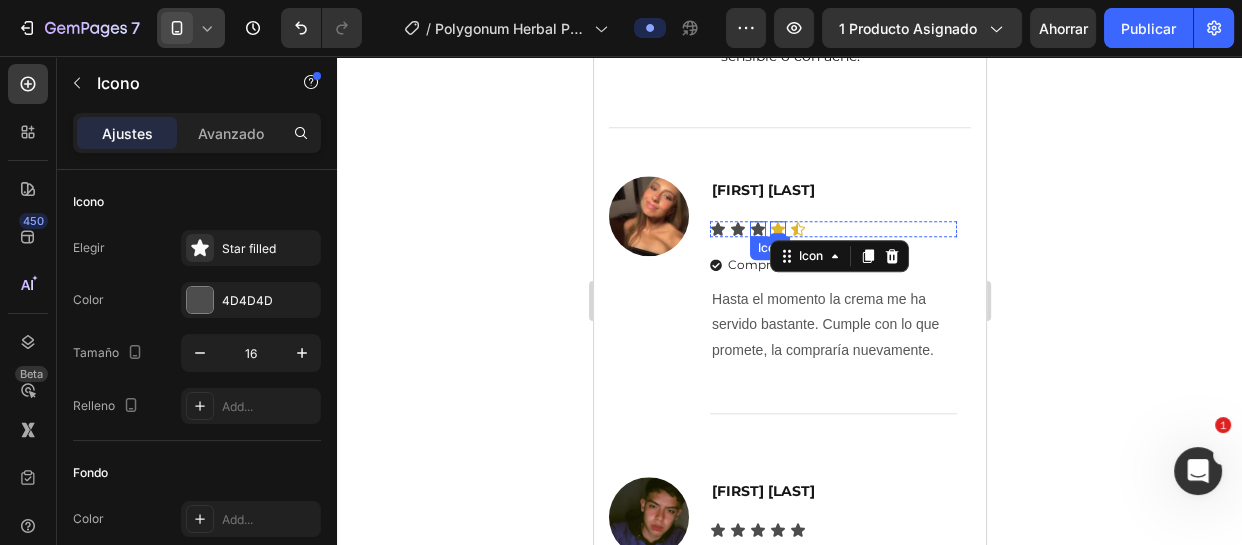 click 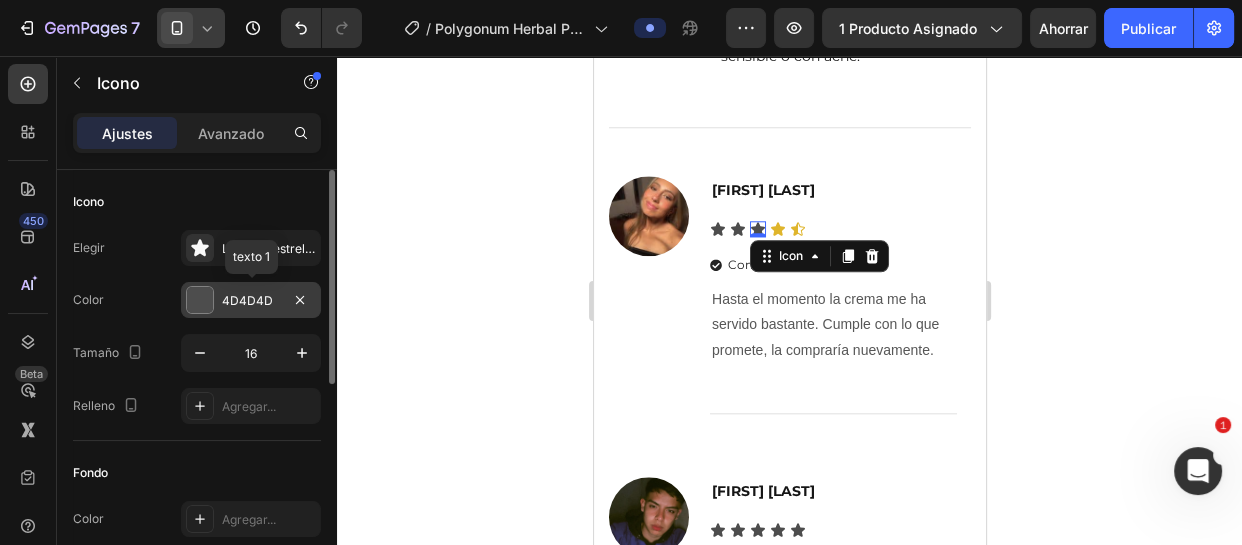 click on "4D4D4D" at bounding box center [247, 300] 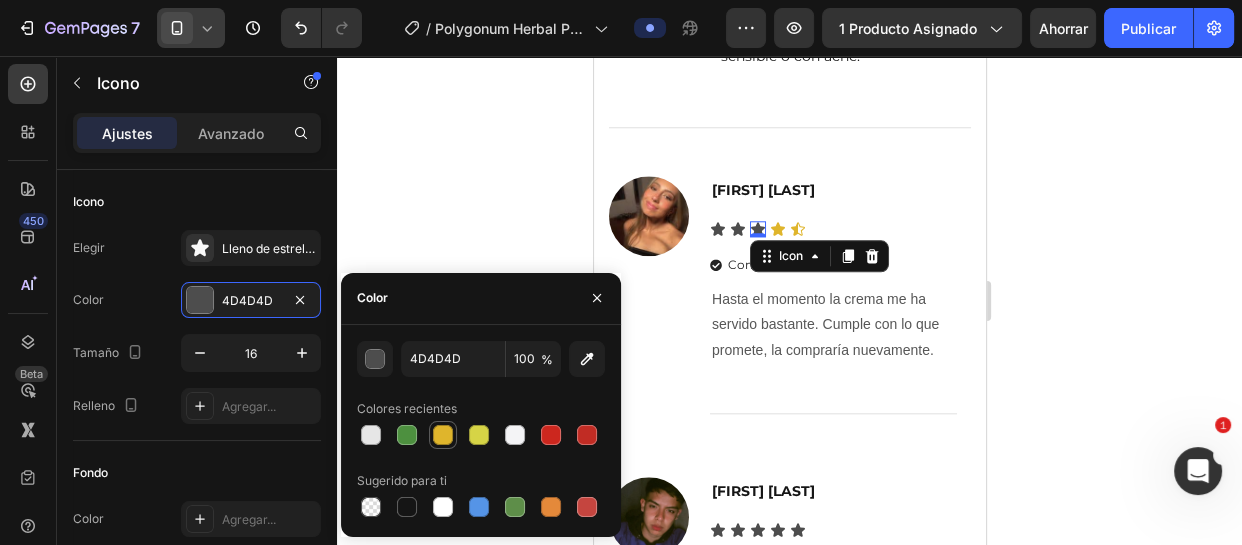 click at bounding box center [443, 435] 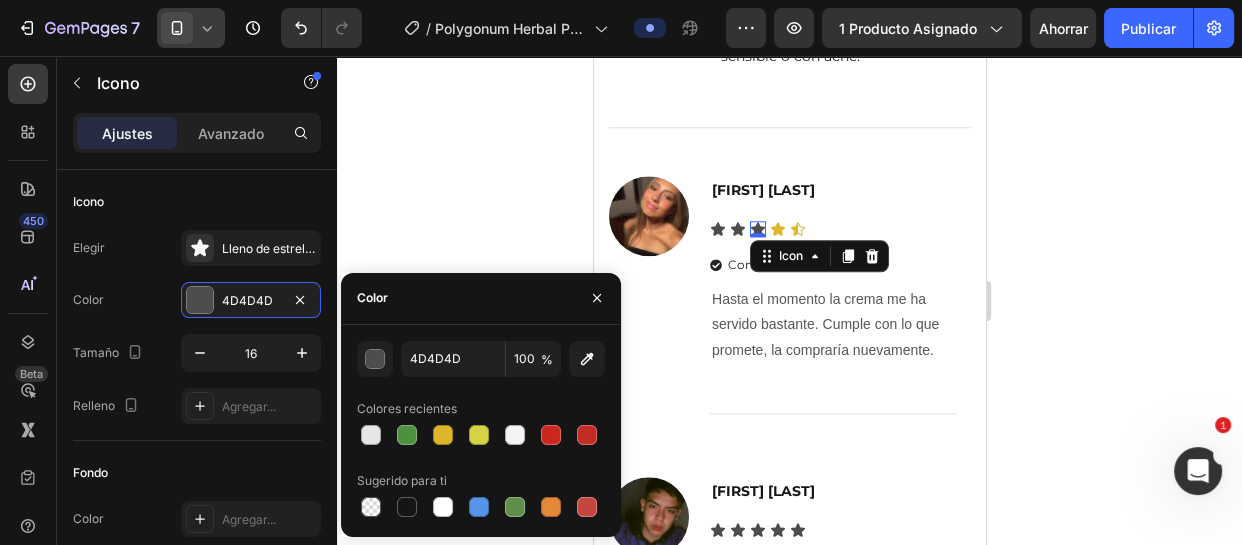 type on "DFB52C" 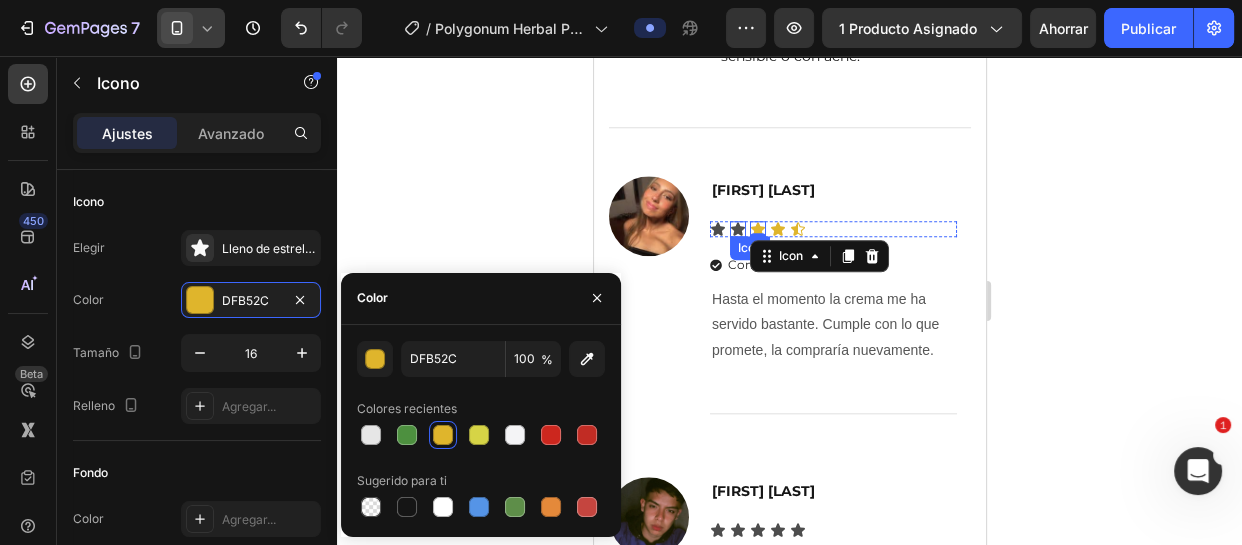 click 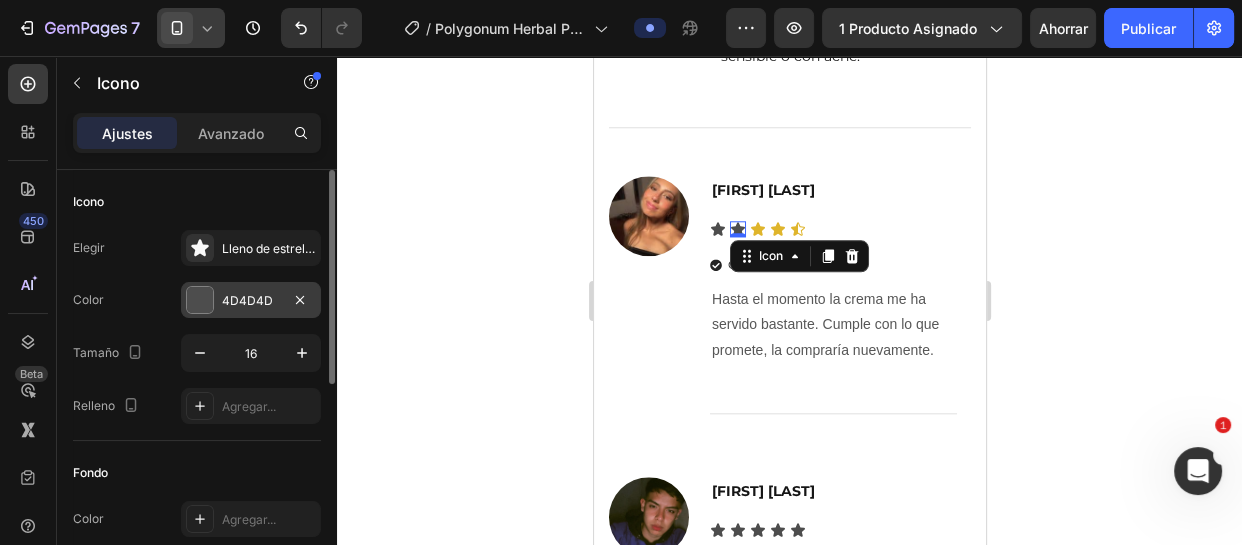 click on "4D4D4D" at bounding box center (247, 300) 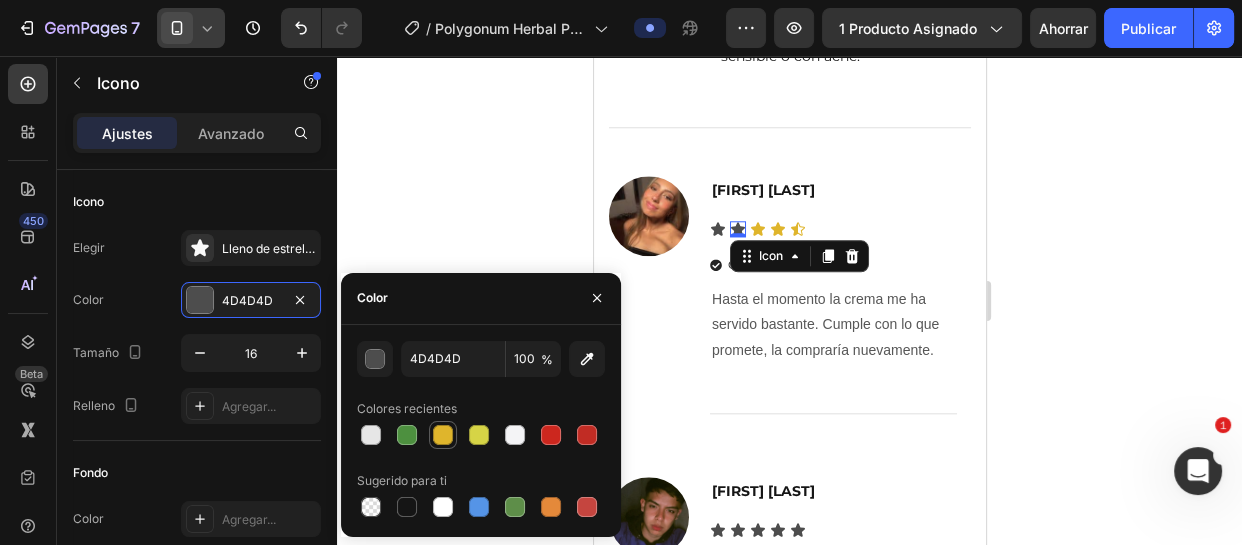 click at bounding box center [443, 435] 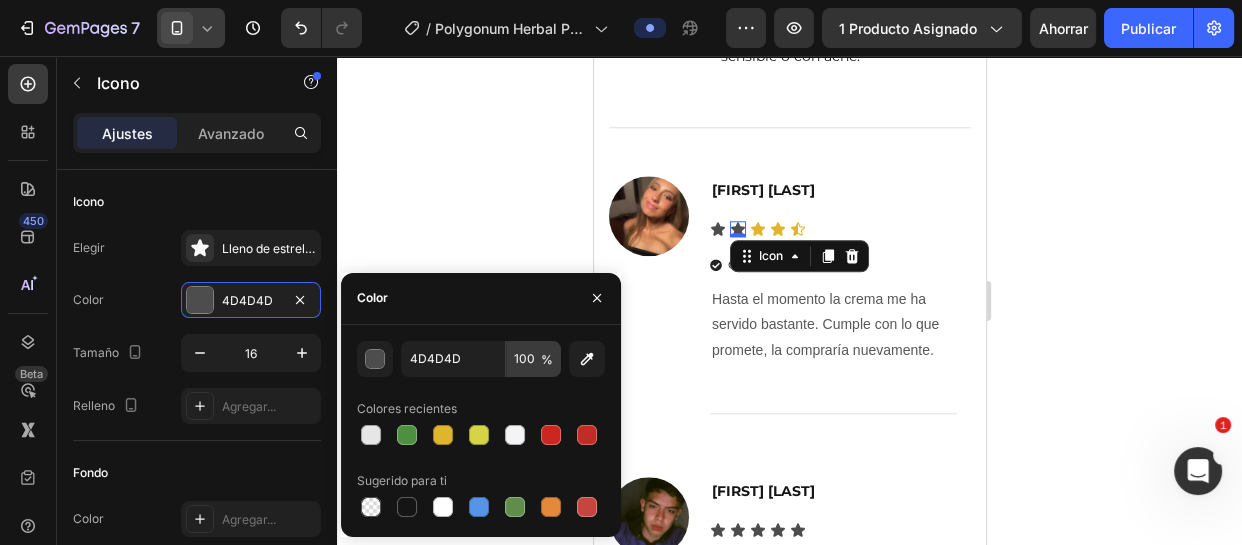 type on "DFB52C" 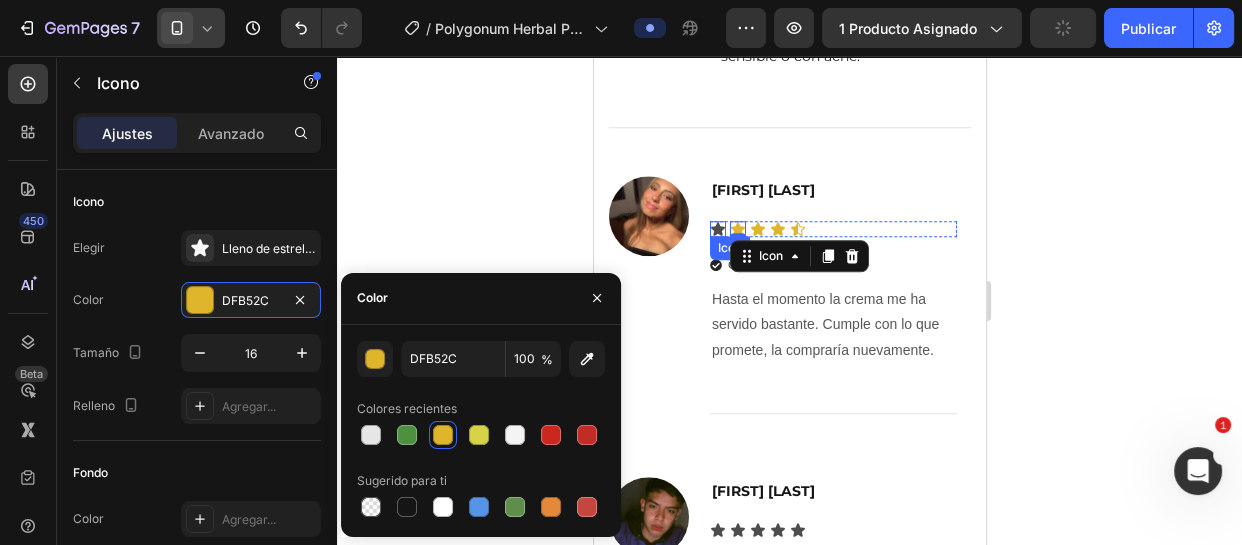 click 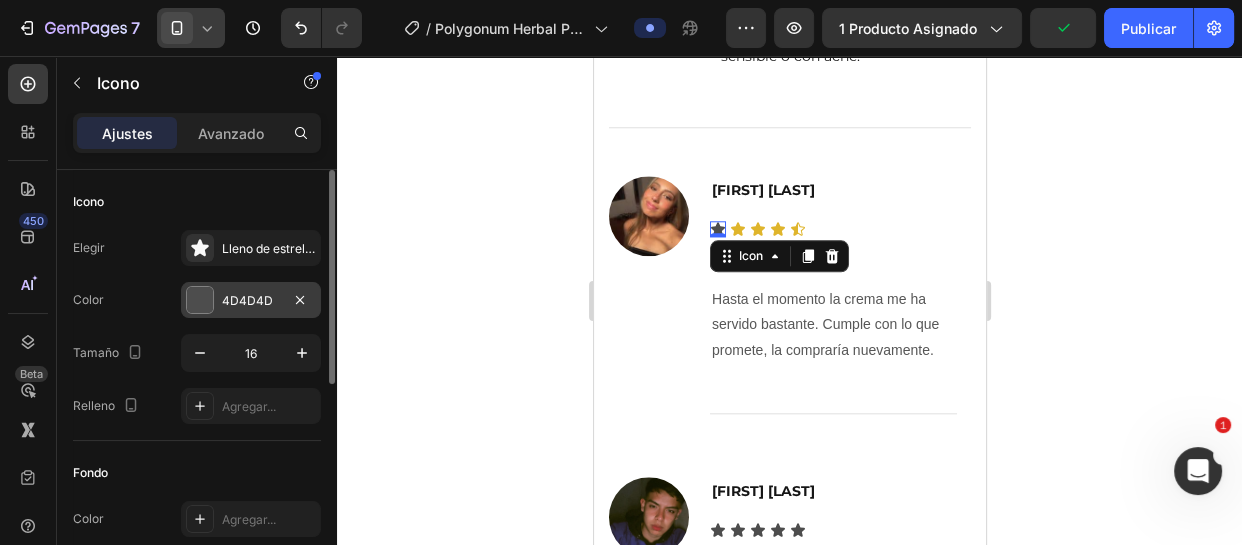 click on "4D4D4D" at bounding box center [247, 300] 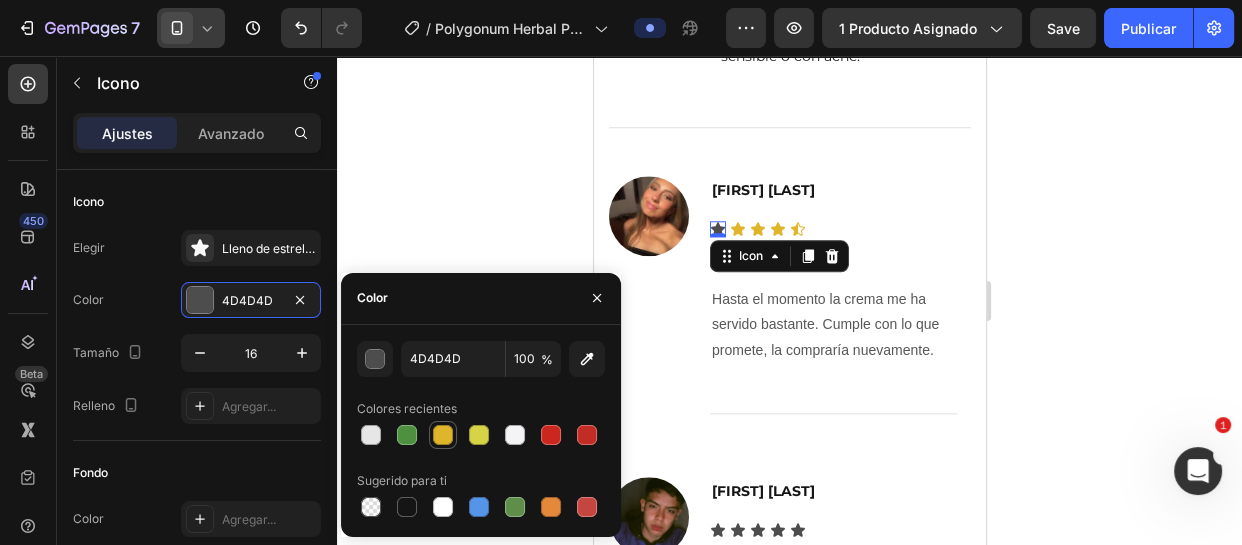 click at bounding box center [443, 435] 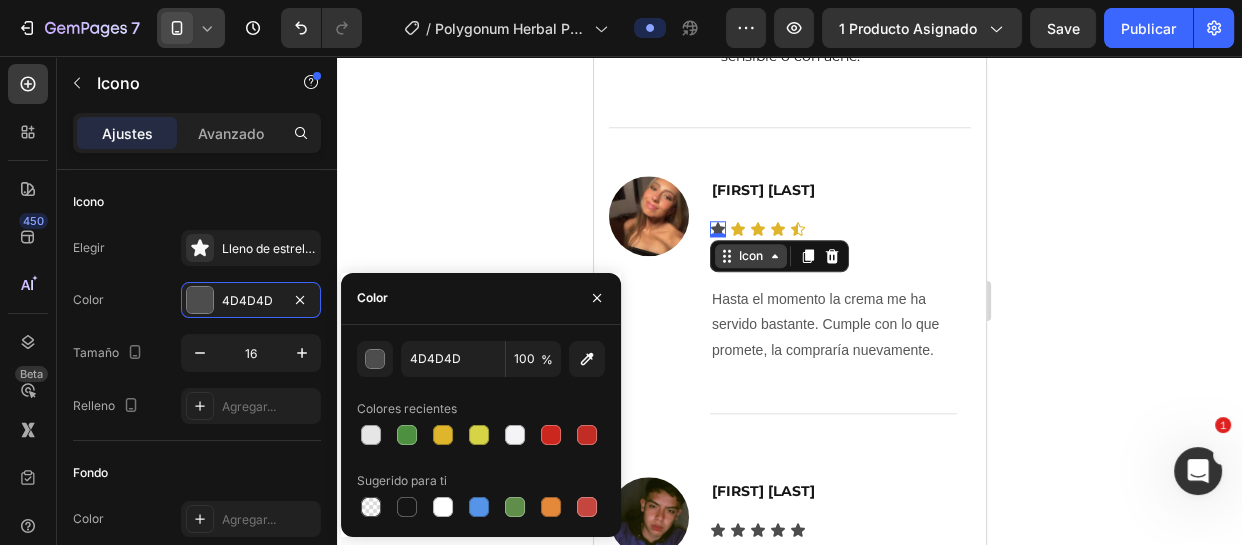 type on "DFB52C" 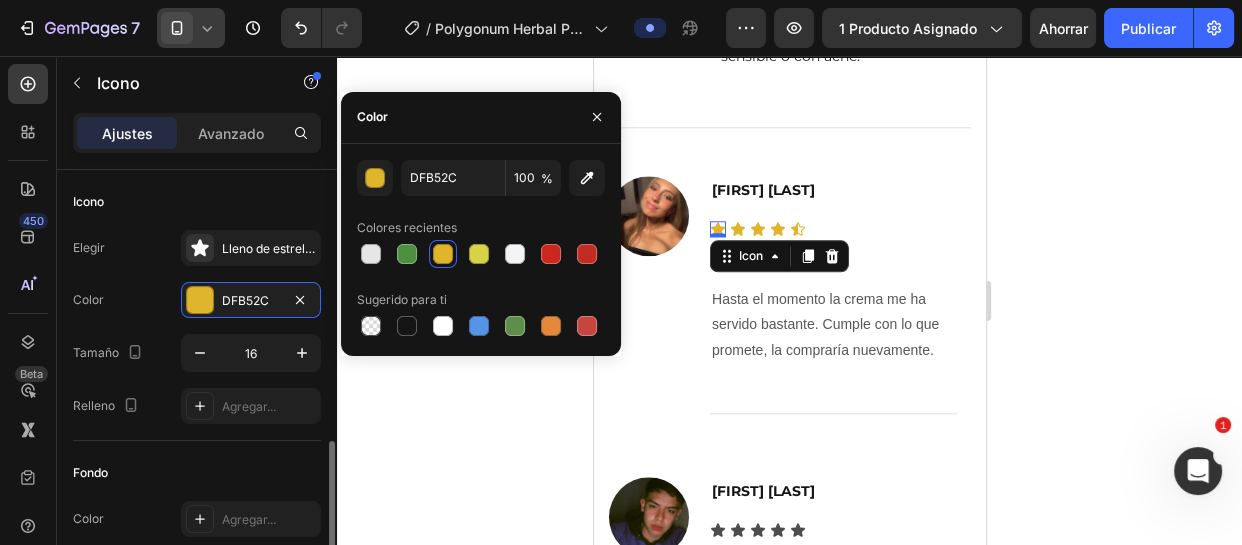 scroll, scrollTop: 181, scrollLeft: 0, axis: vertical 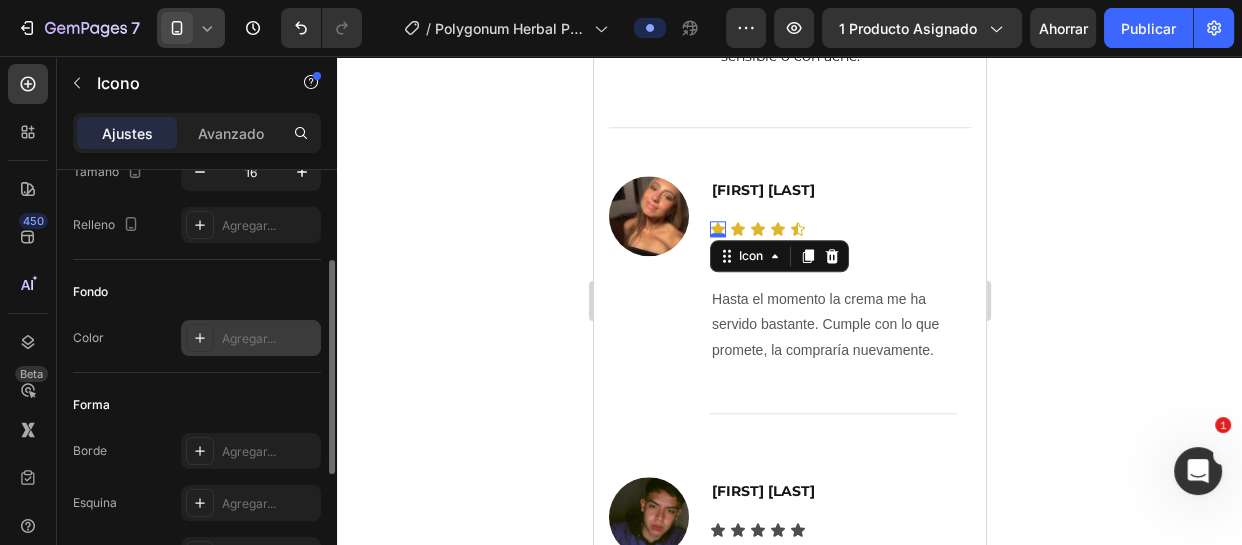 click on "Agregar..." at bounding box center (269, 339) 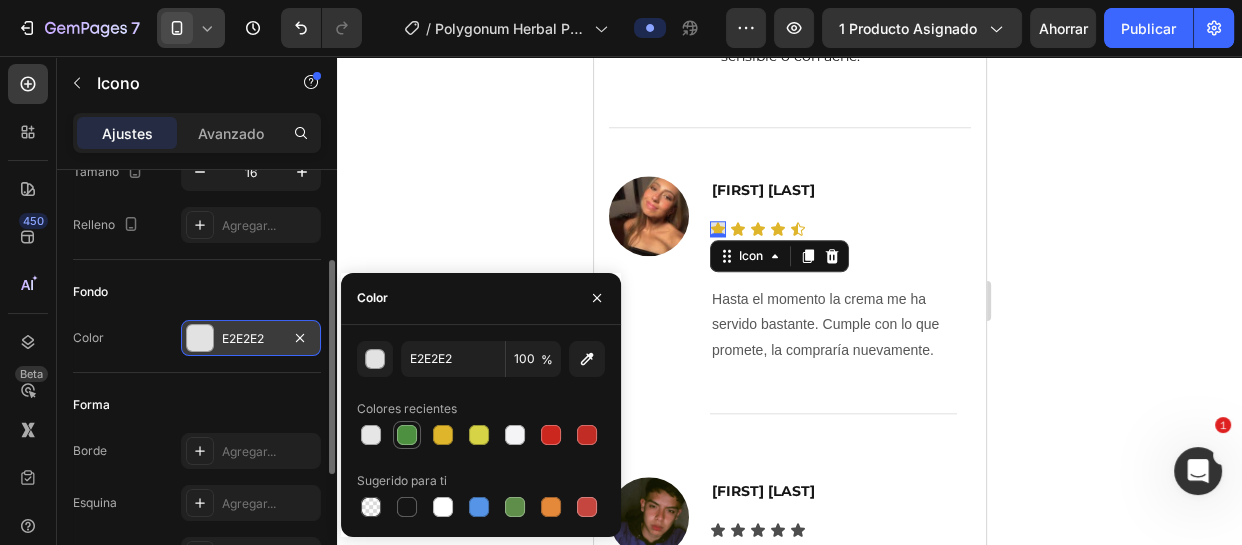 click at bounding box center (407, 435) 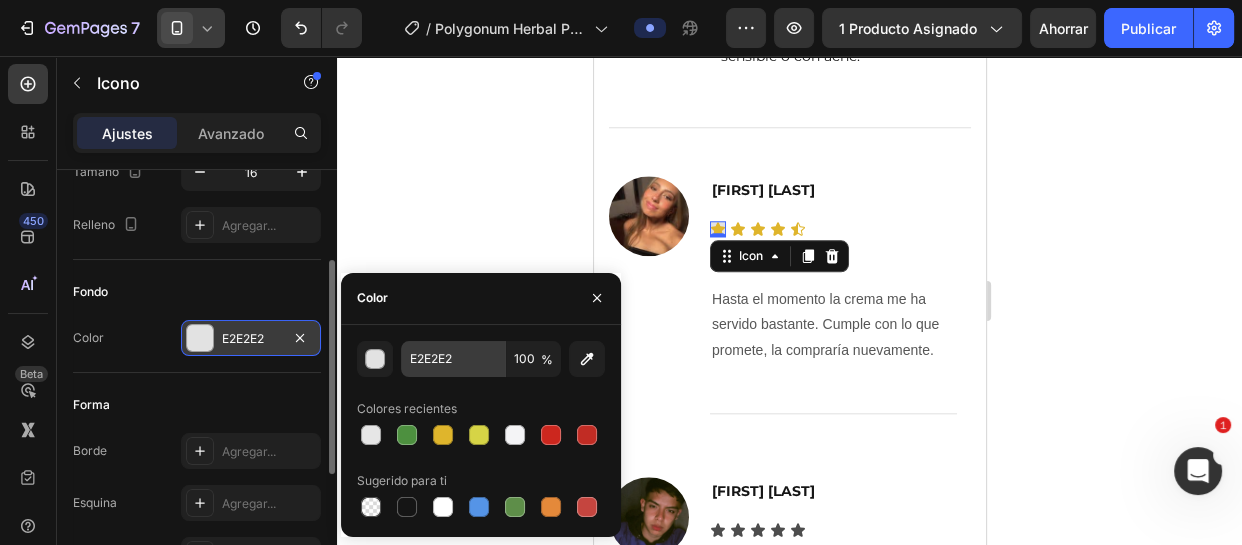 type on "4D903F" 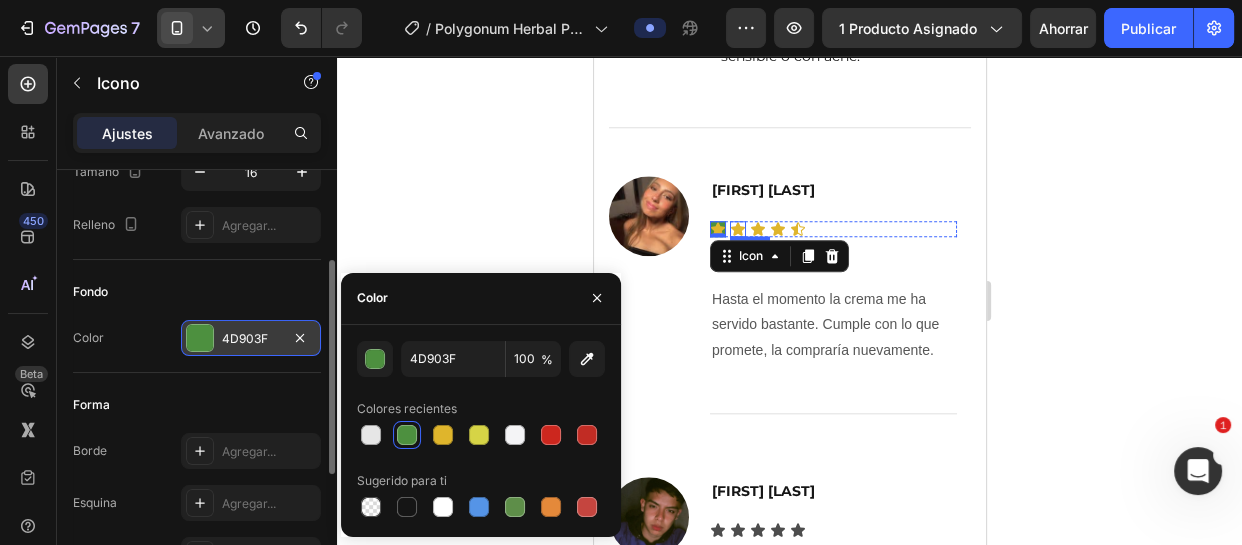 click 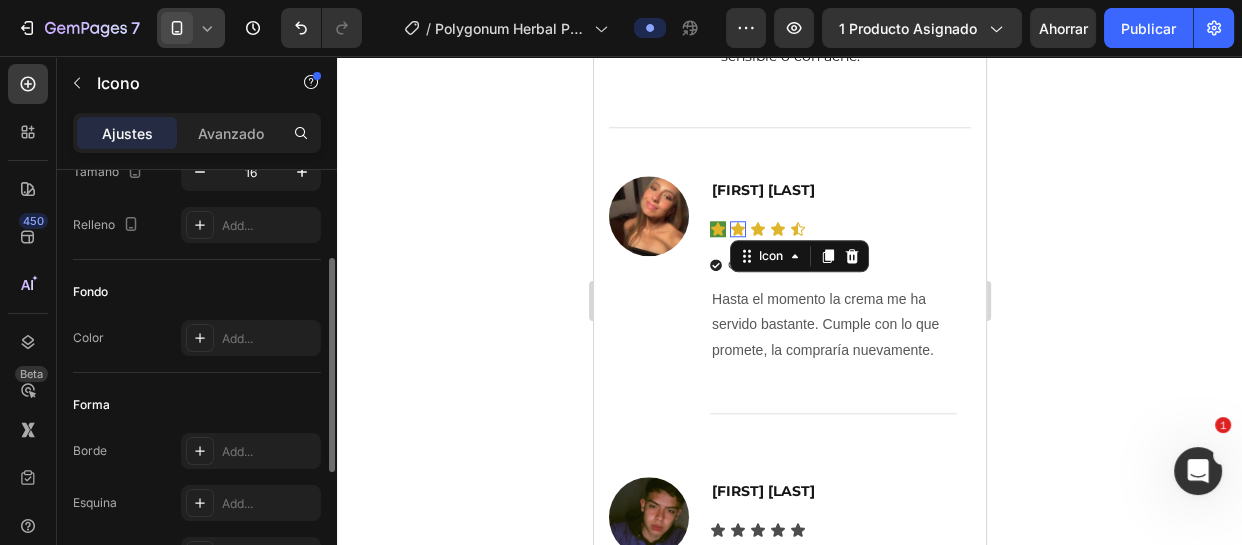 scroll, scrollTop: 180, scrollLeft: 0, axis: vertical 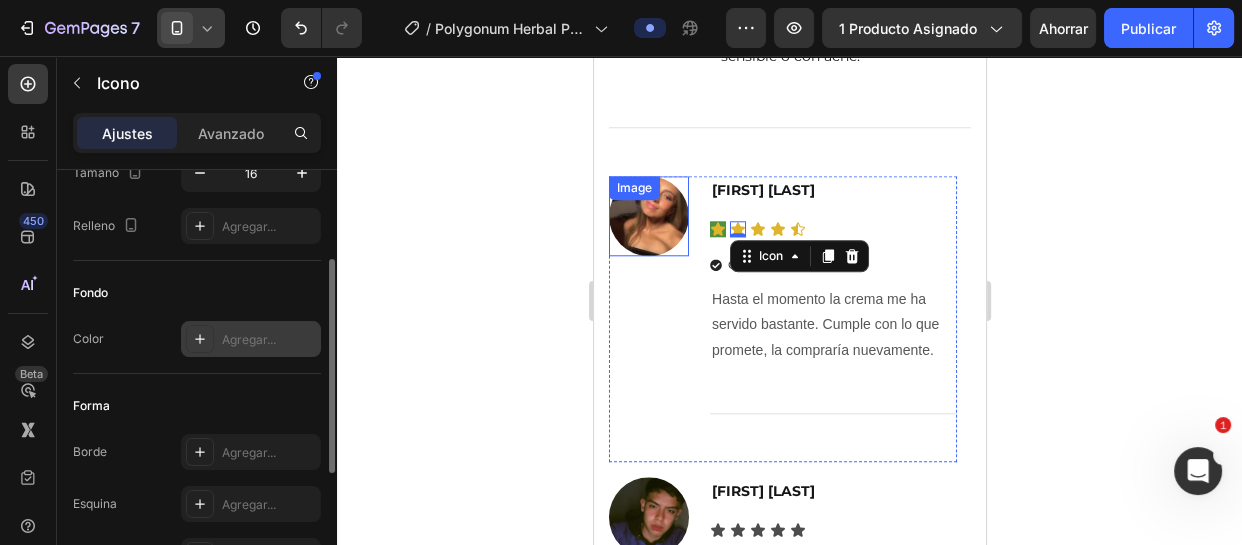 click on "Agregar..." at bounding box center [251, 339] 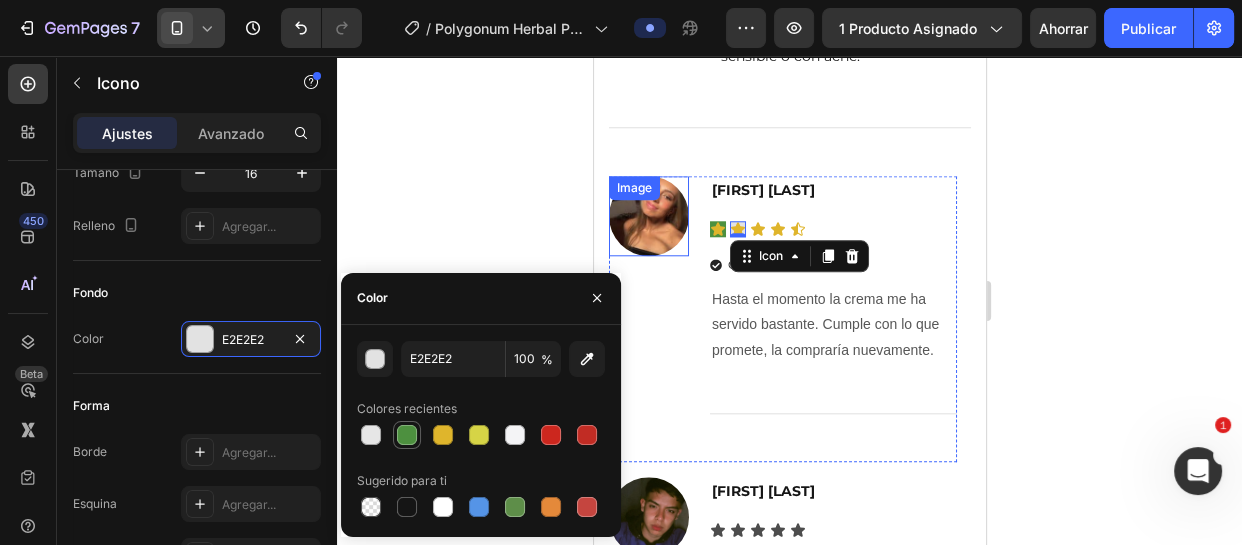 click at bounding box center (407, 435) 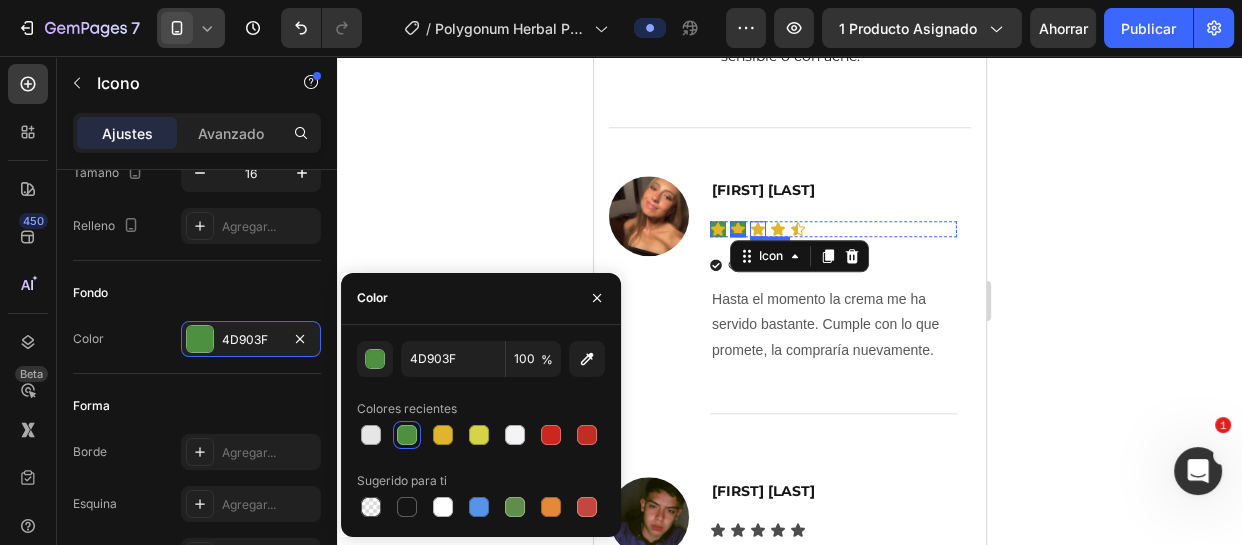 click 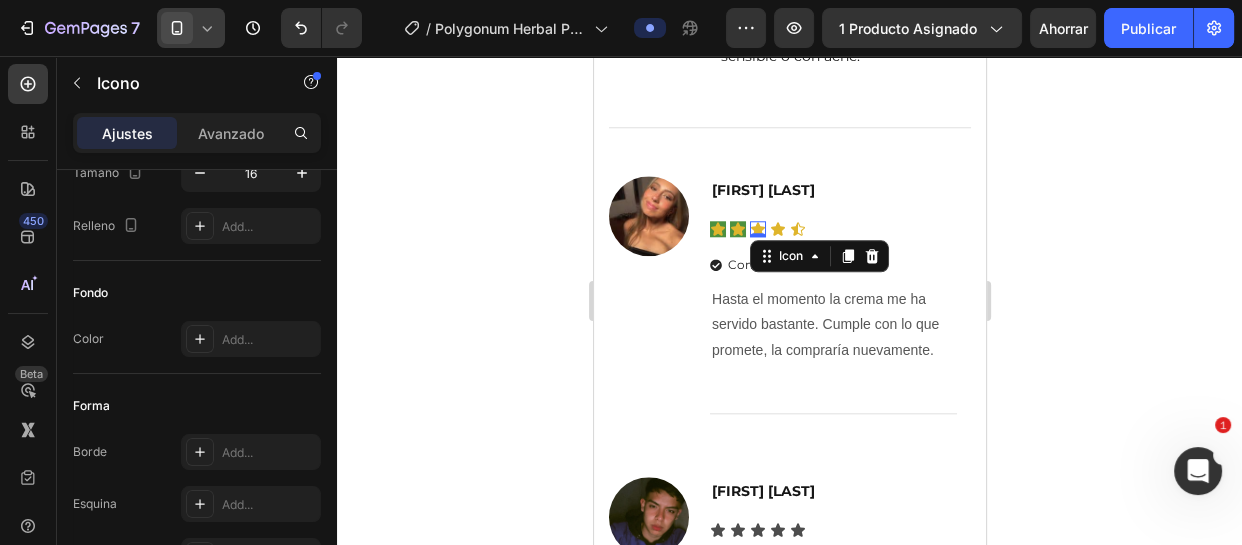 scroll, scrollTop: 180, scrollLeft: 0, axis: vertical 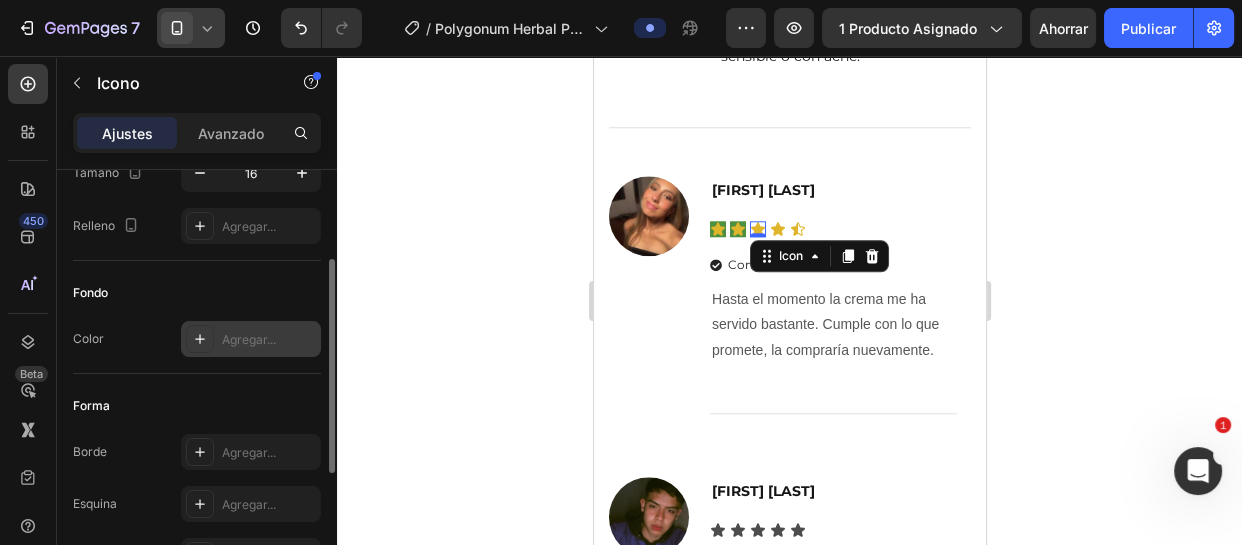 click on "Agregar..." at bounding box center [249, 339] 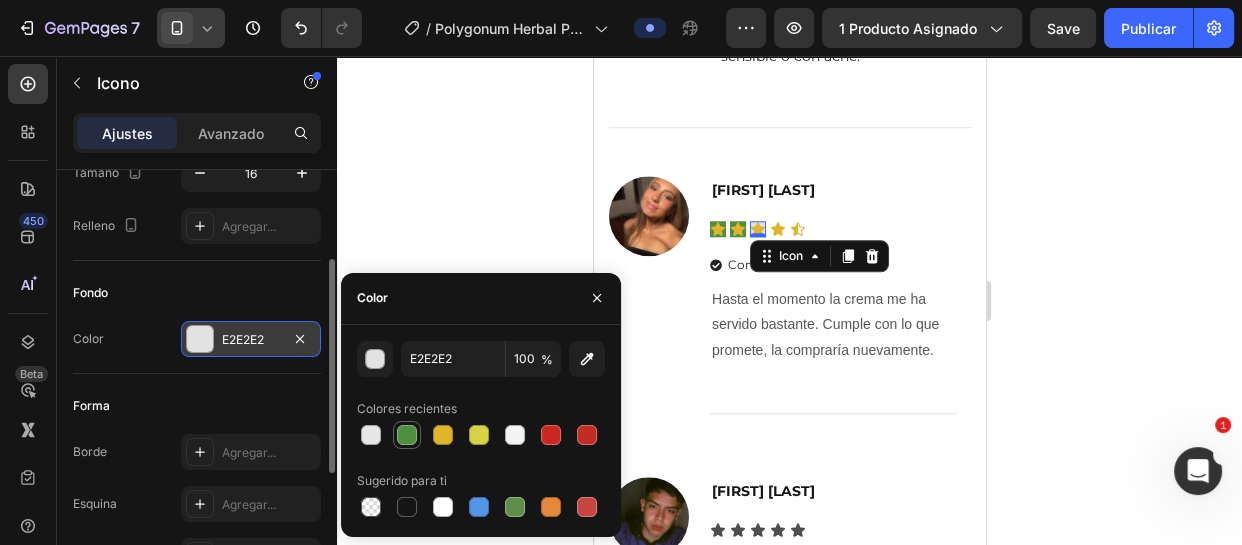 click at bounding box center (407, 435) 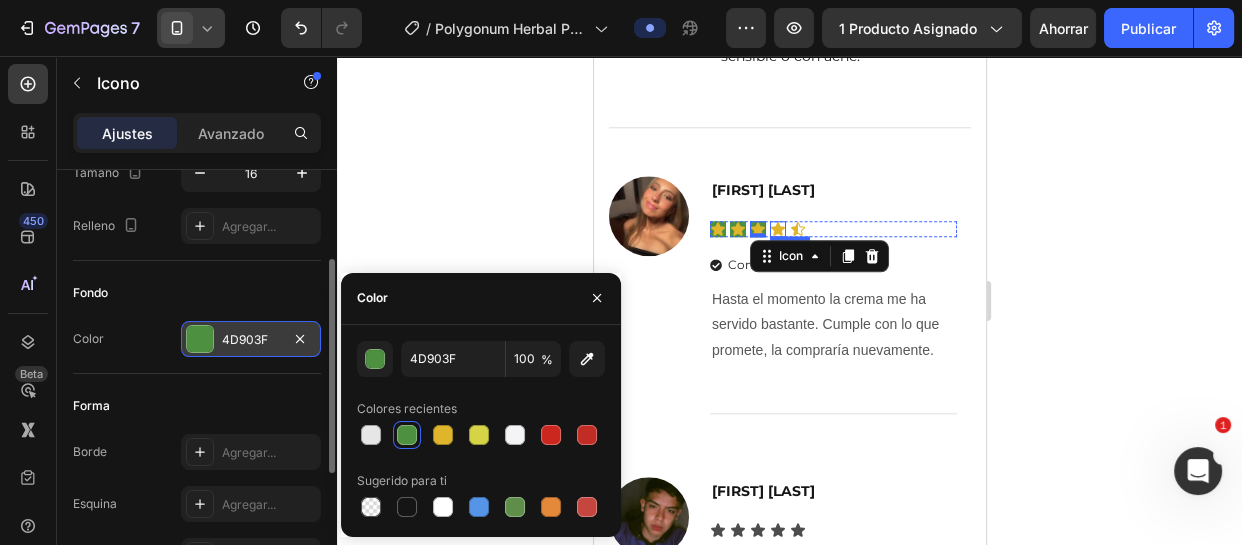 click 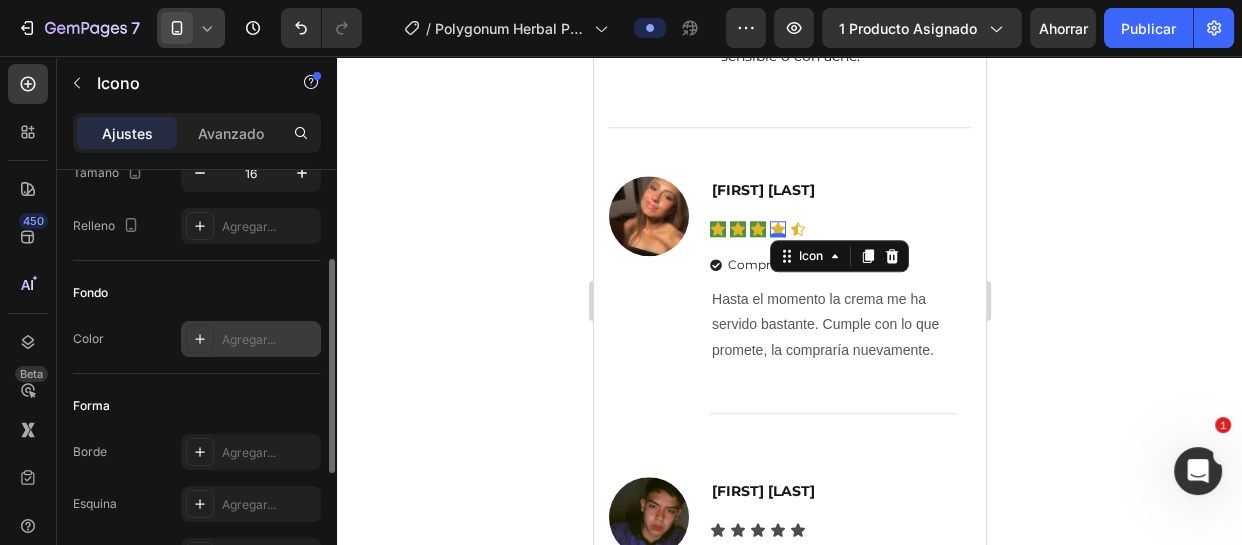 click on "Agregar..." at bounding box center (249, 339) 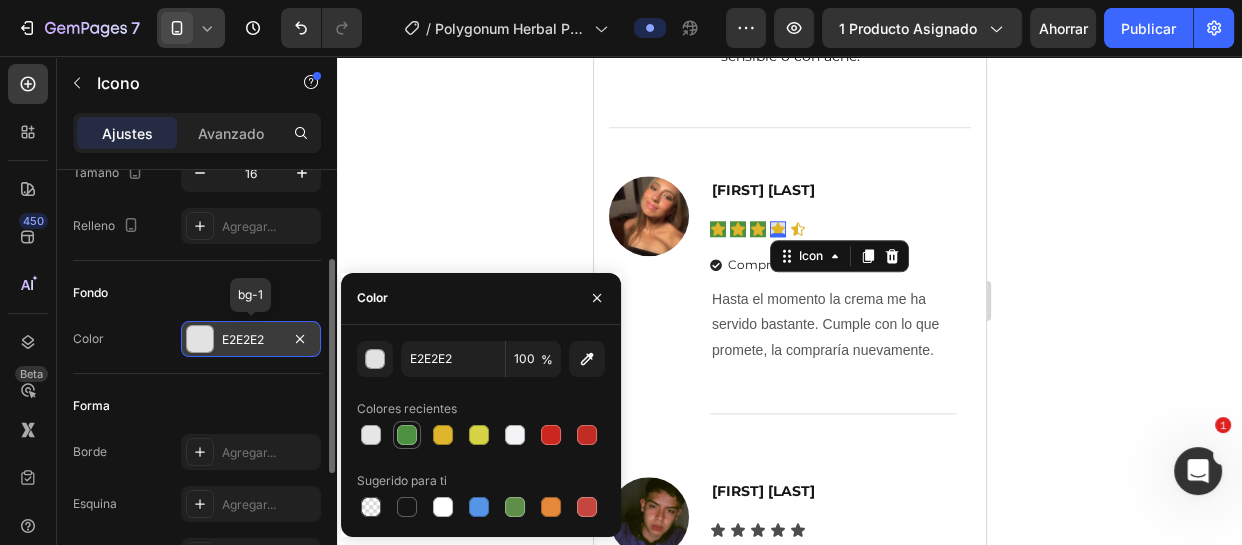 click at bounding box center (407, 435) 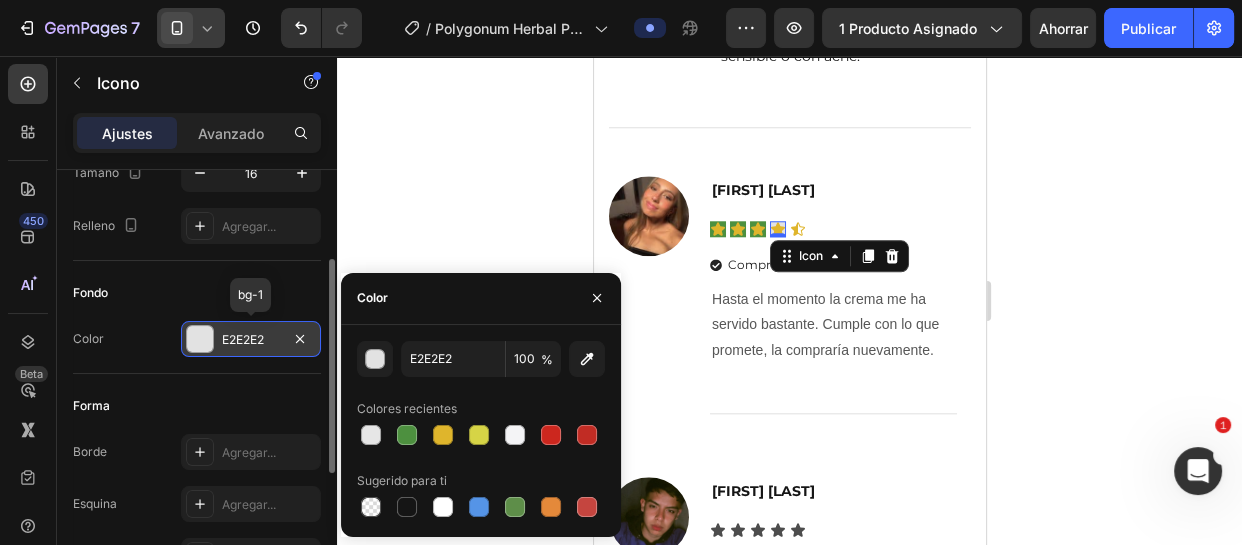 type on "4D903F" 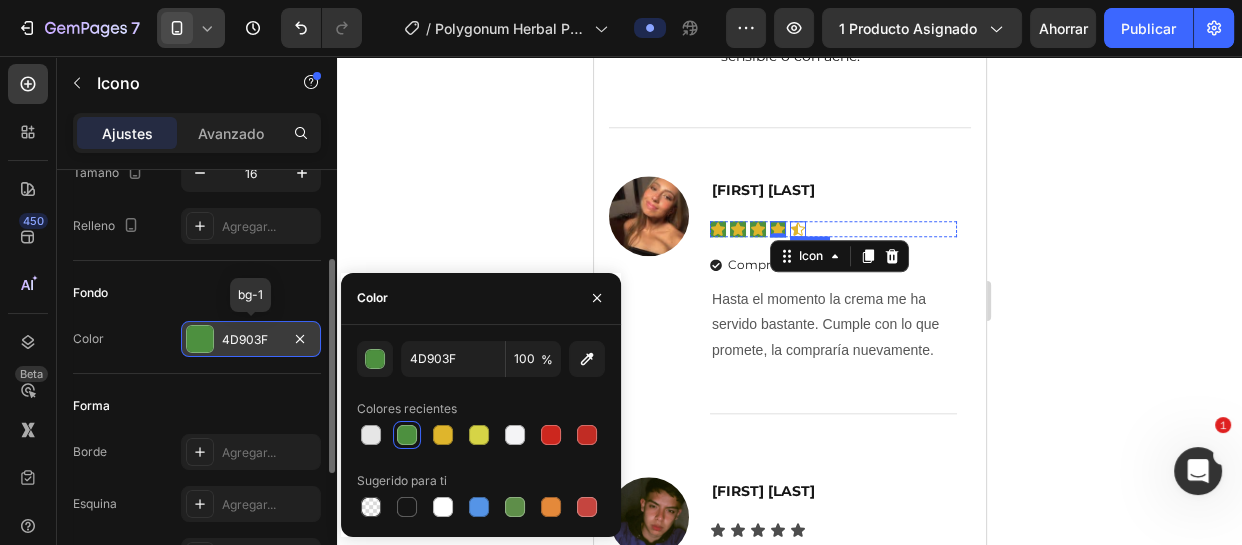click 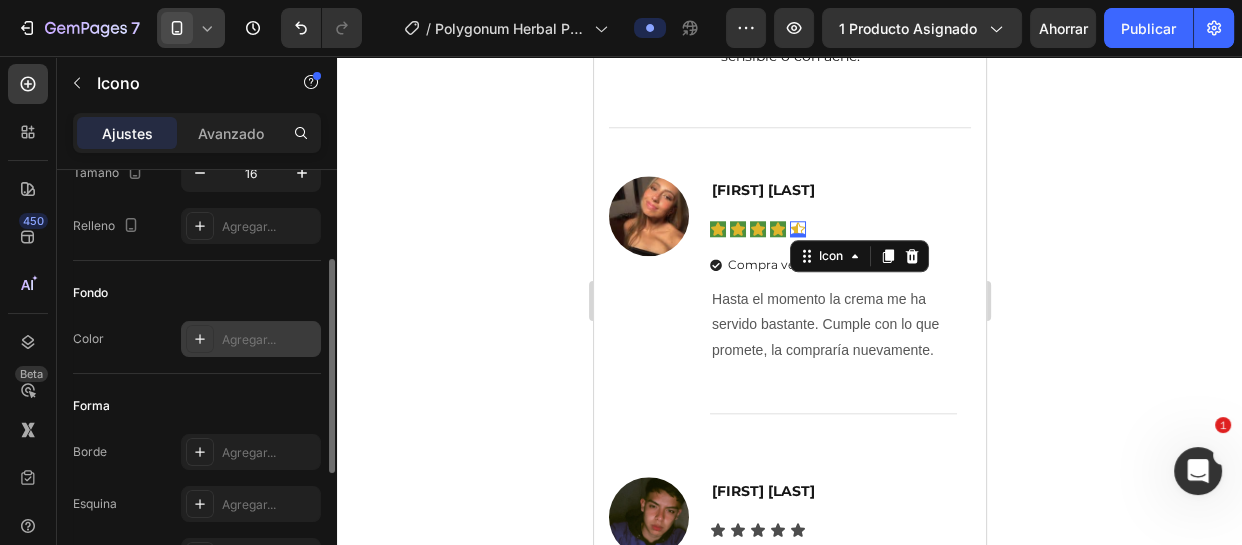 click on "Agregar..." at bounding box center (251, 339) 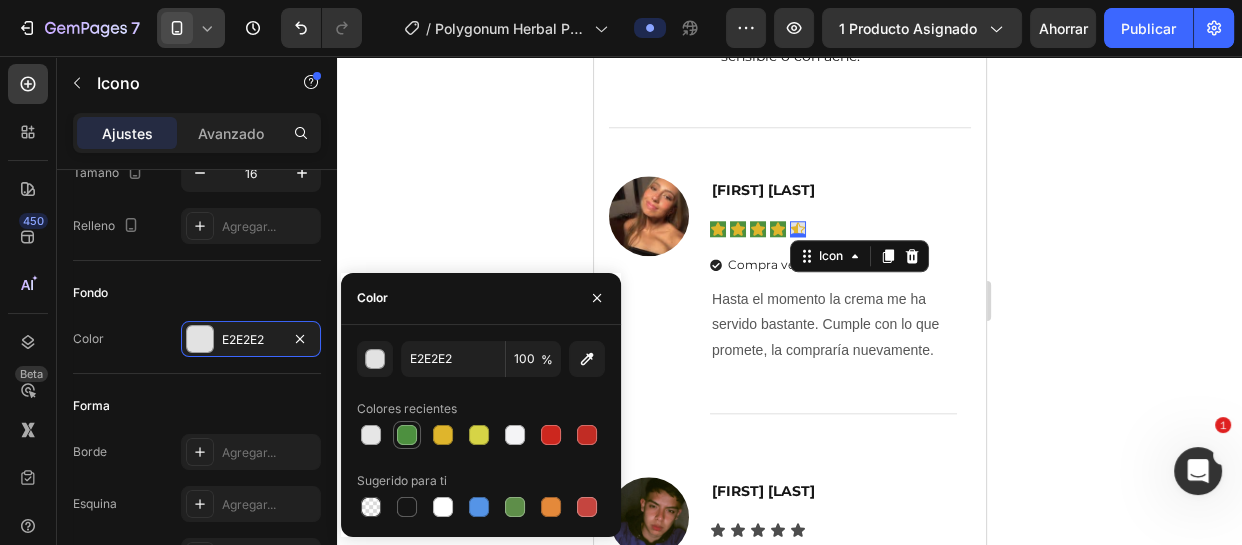 click at bounding box center (407, 435) 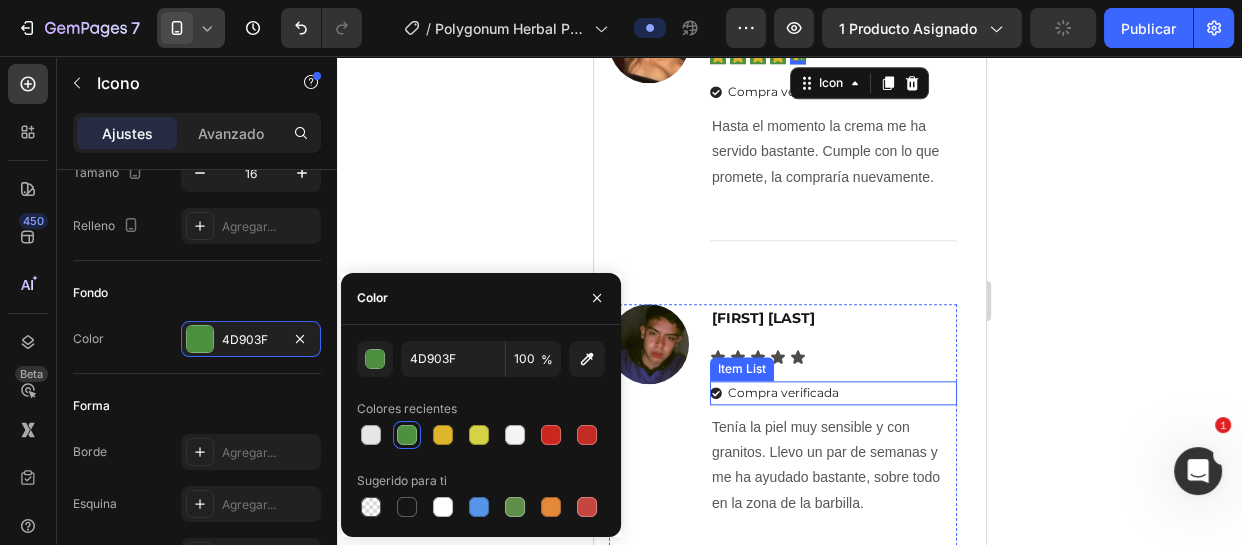 scroll, scrollTop: 8909, scrollLeft: 0, axis: vertical 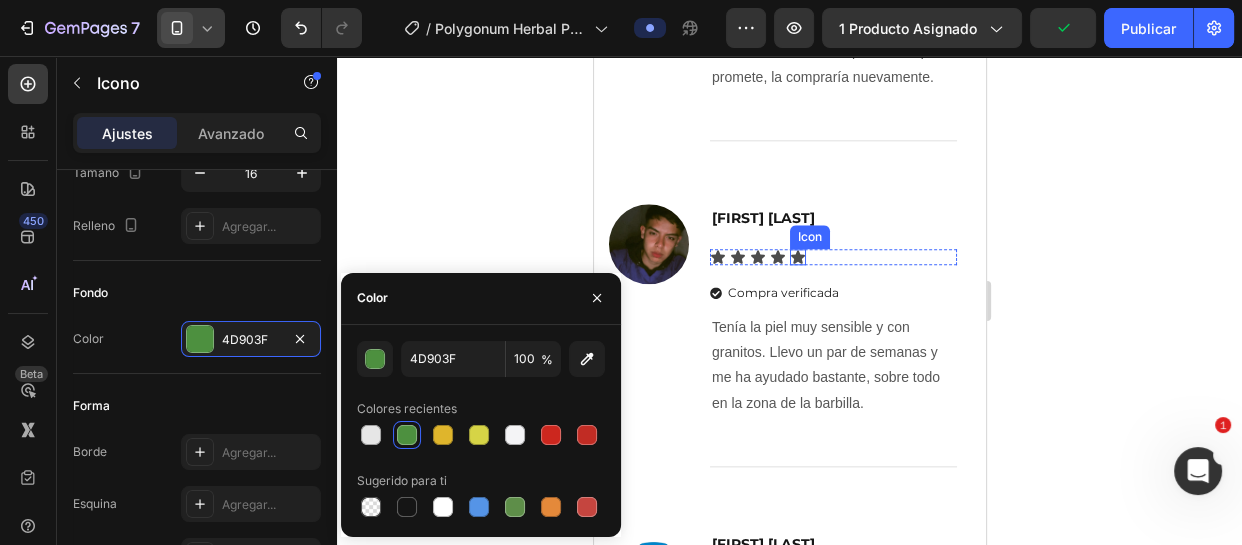click 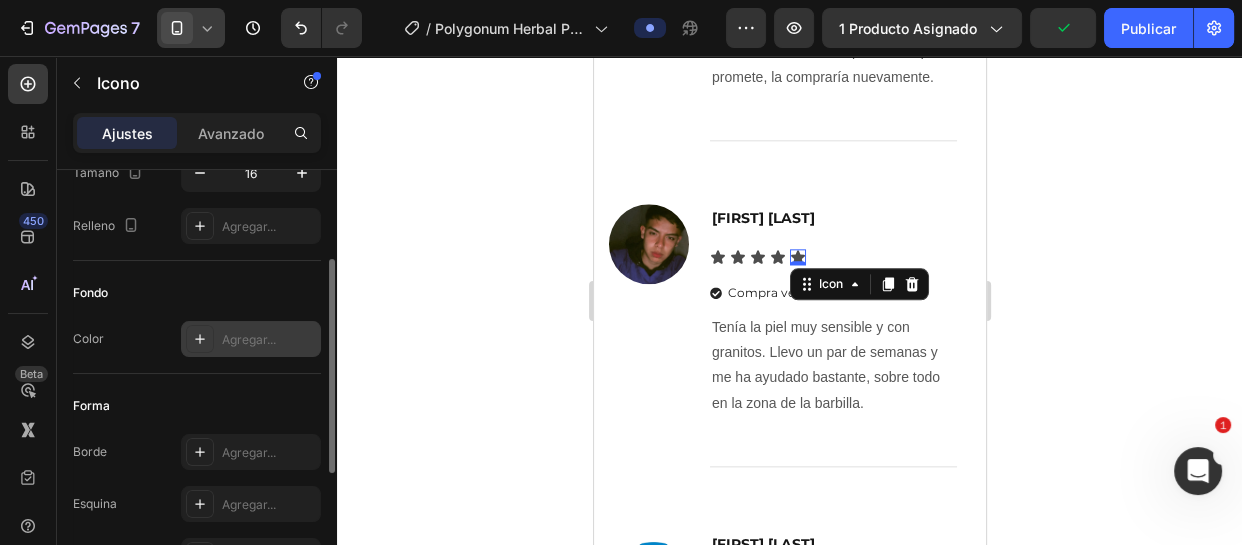 click on "Agregar..." at bounding box center (249, 339) 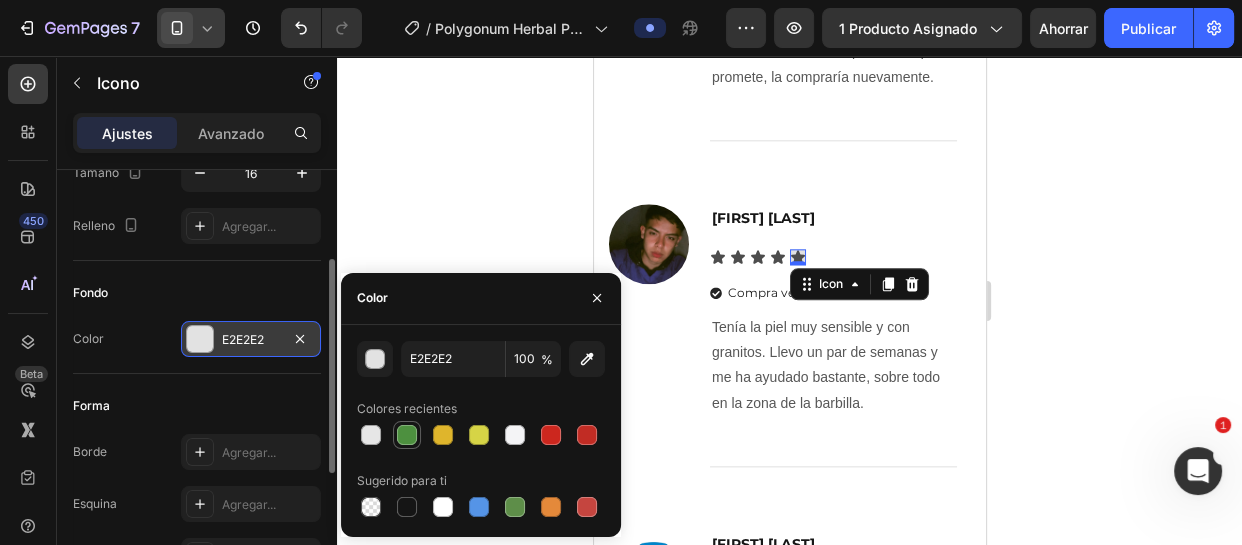 click at bounding box center (407, 435) 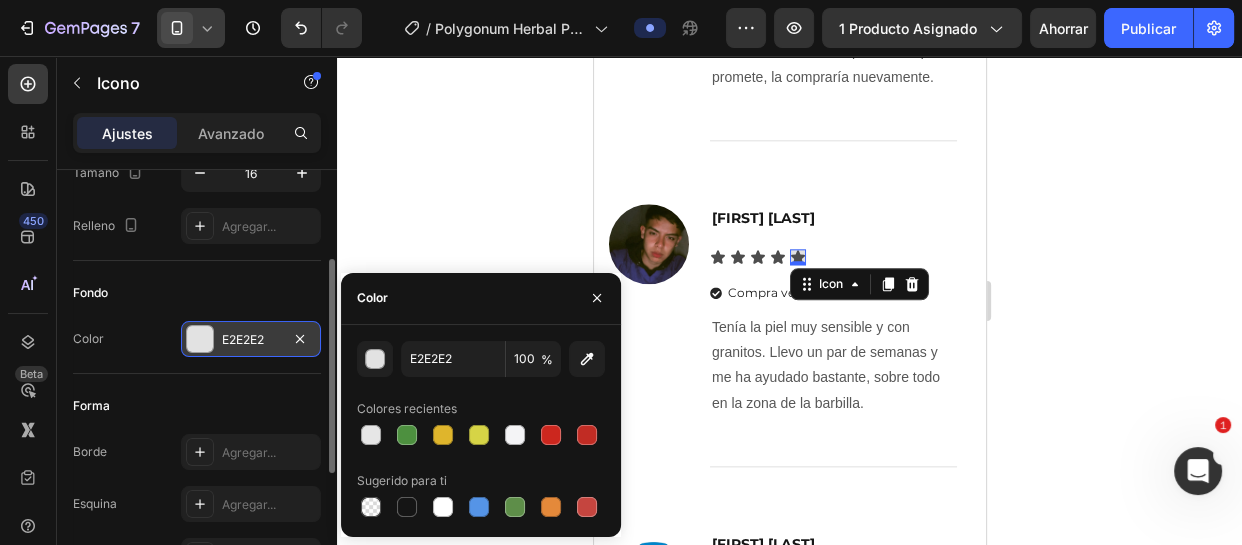 type on "4D903F" 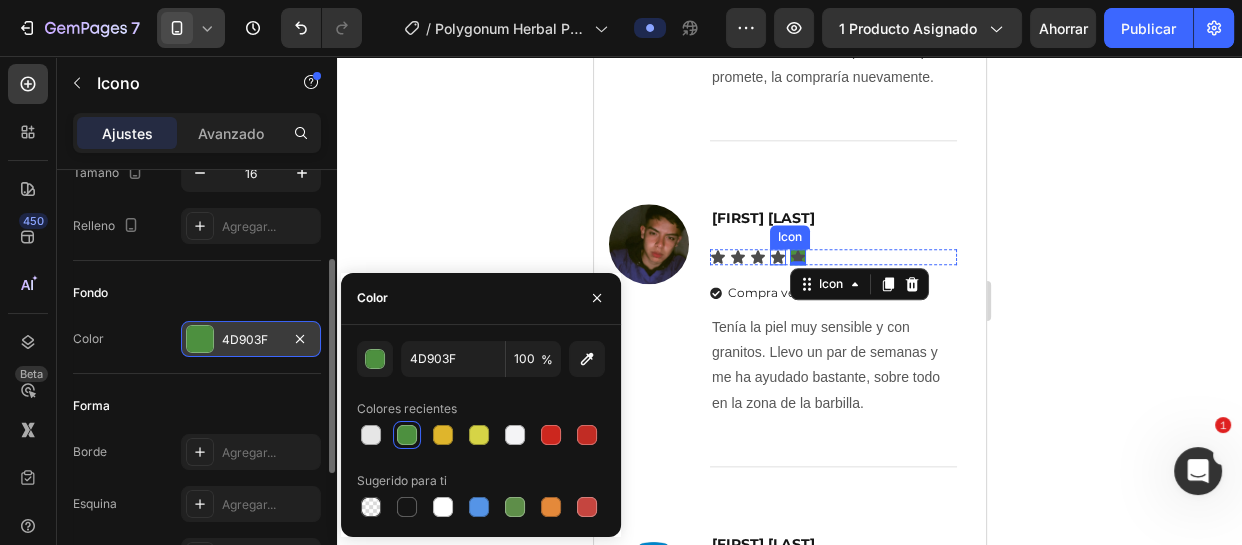 click 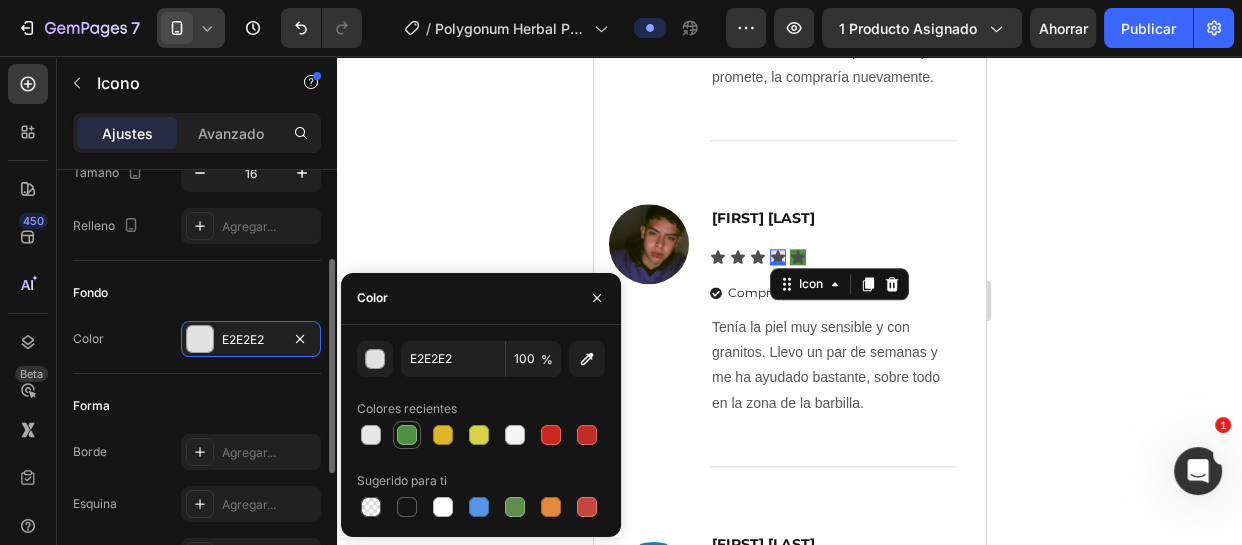 click at bounding box center [407, 435] 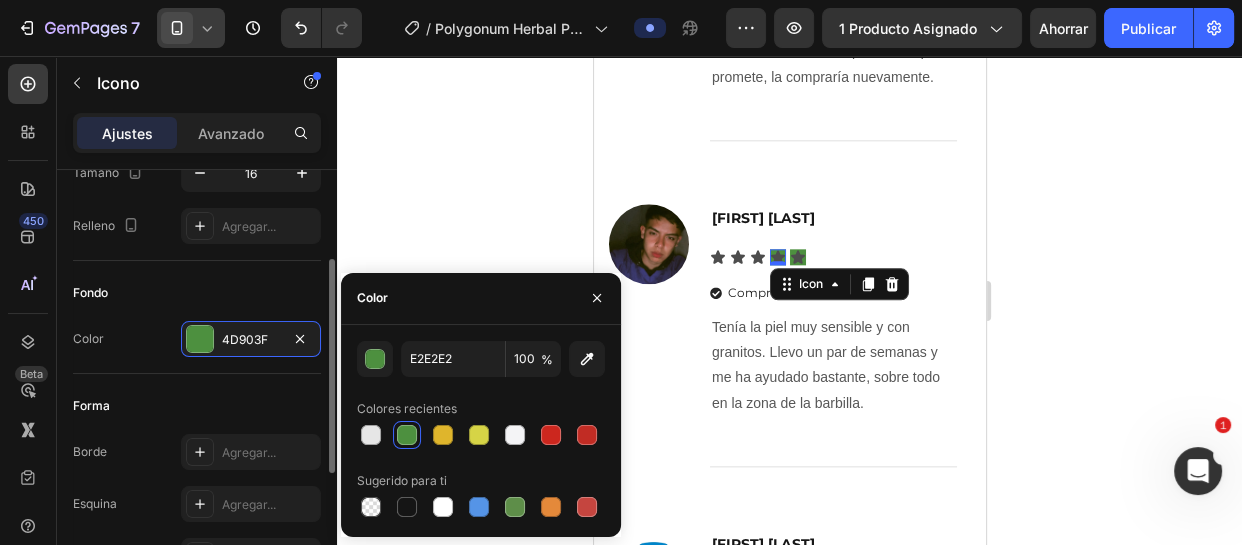type on "4D903F" 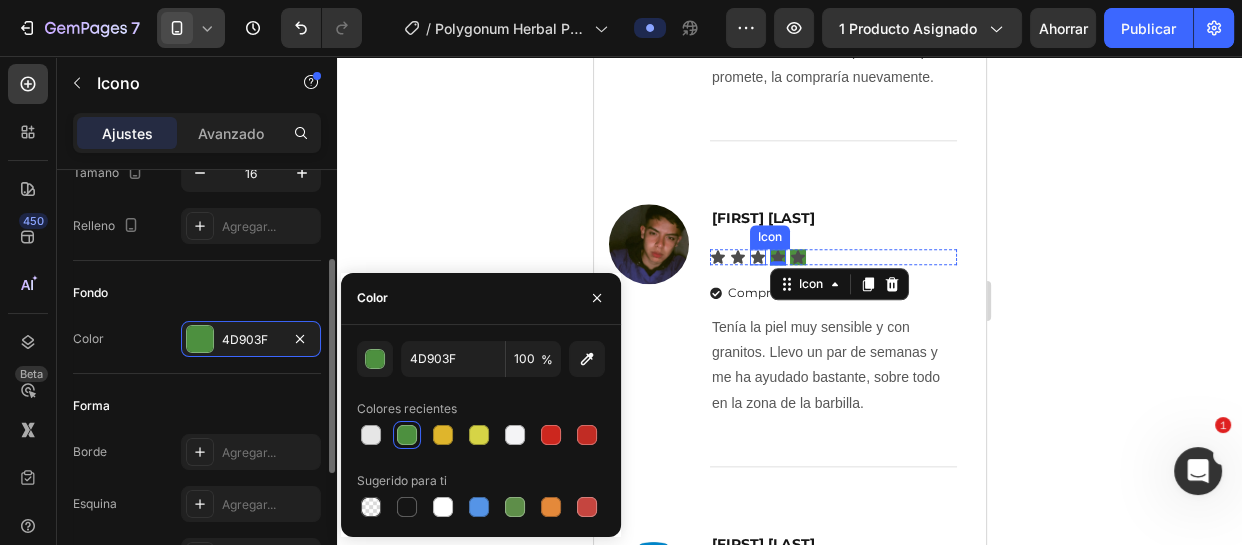 click 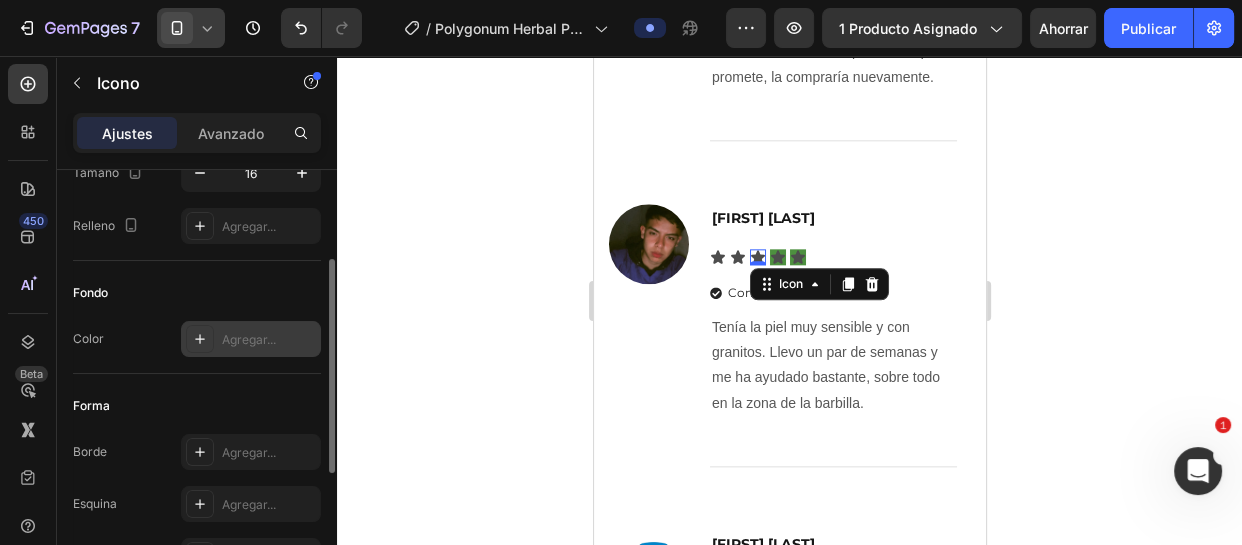 click on "Agregar..." at bounding box center [269, 340] 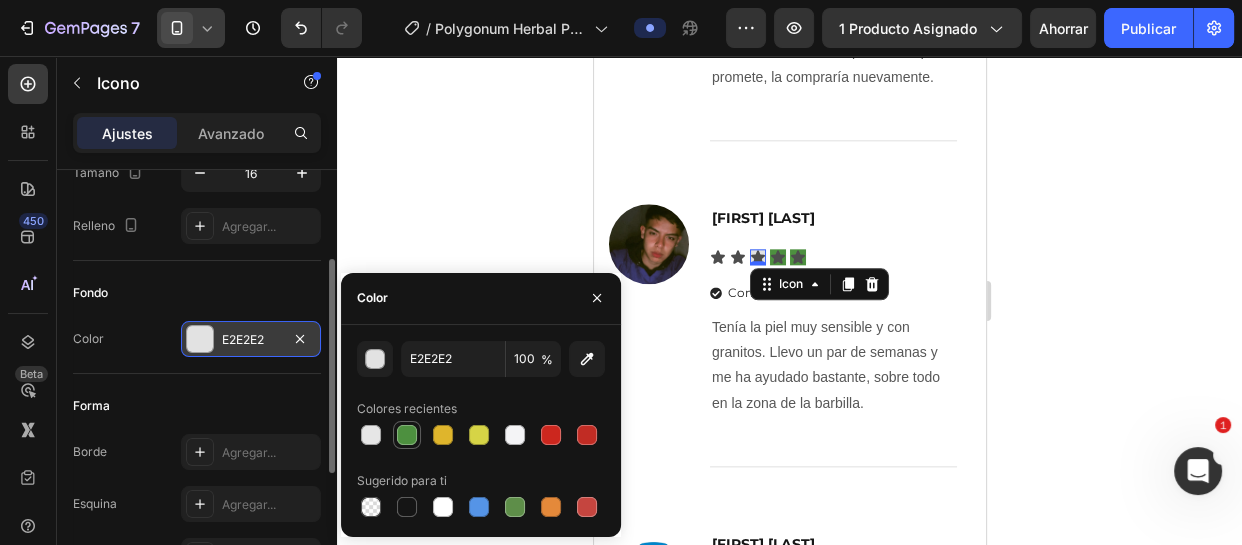 click at bounding box center [407, 435] 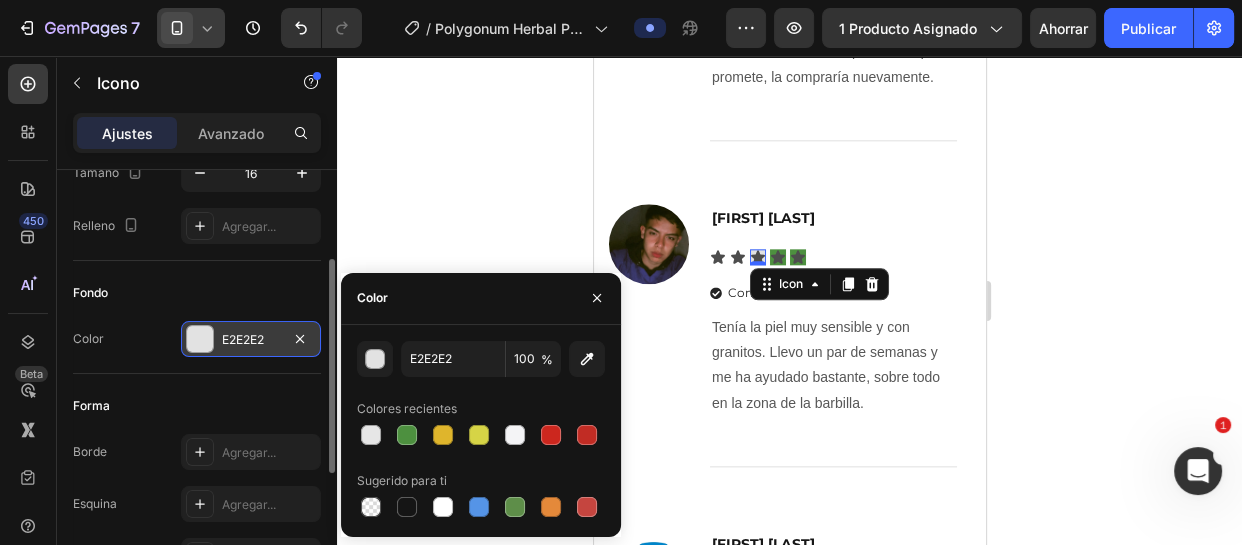 type on "4D903F" 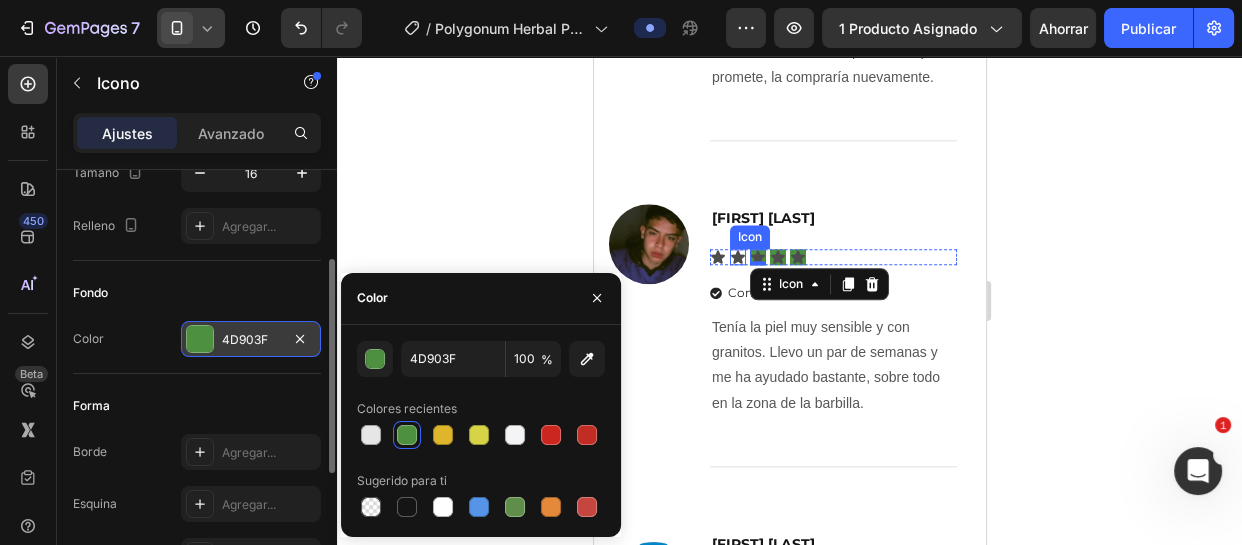 click 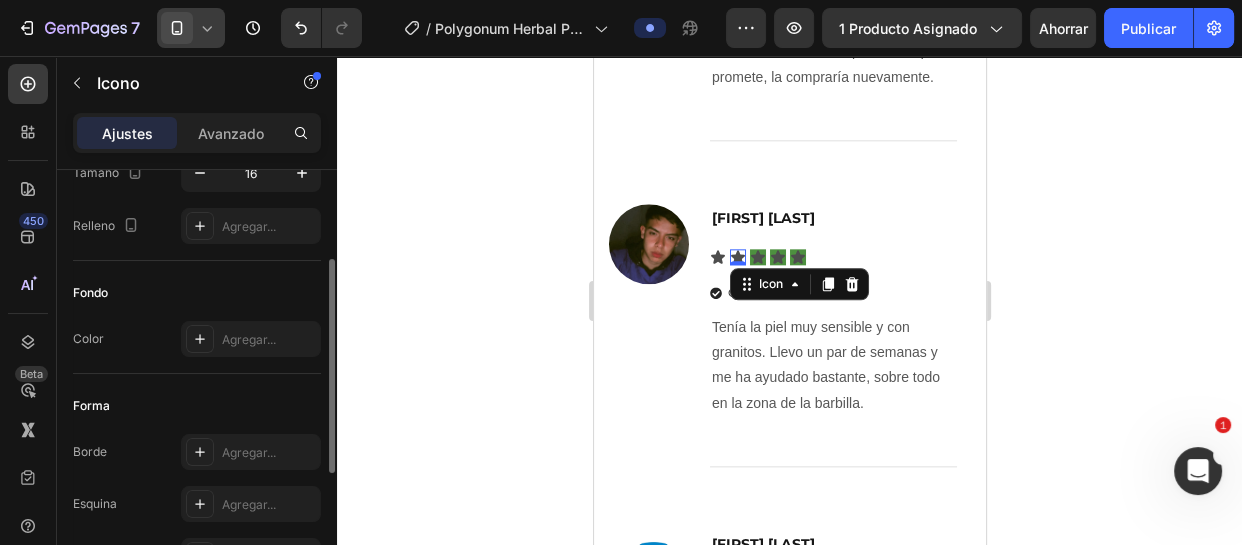 click on "Agregar..." at bounding box center [249, 339] 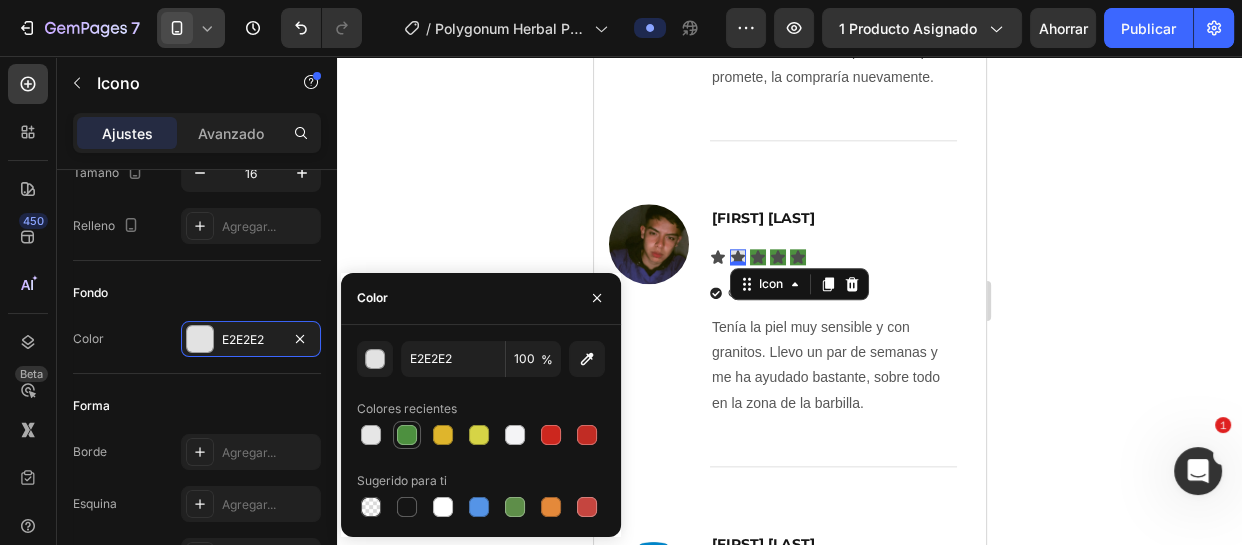click at bounding box center (407, 435) 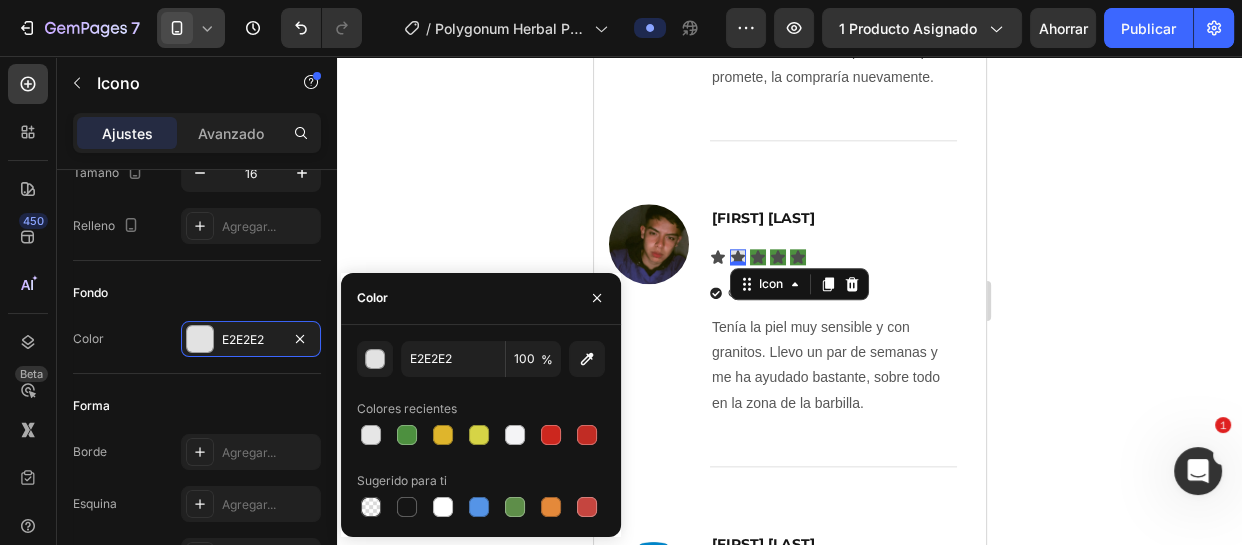 type on "4D903F" 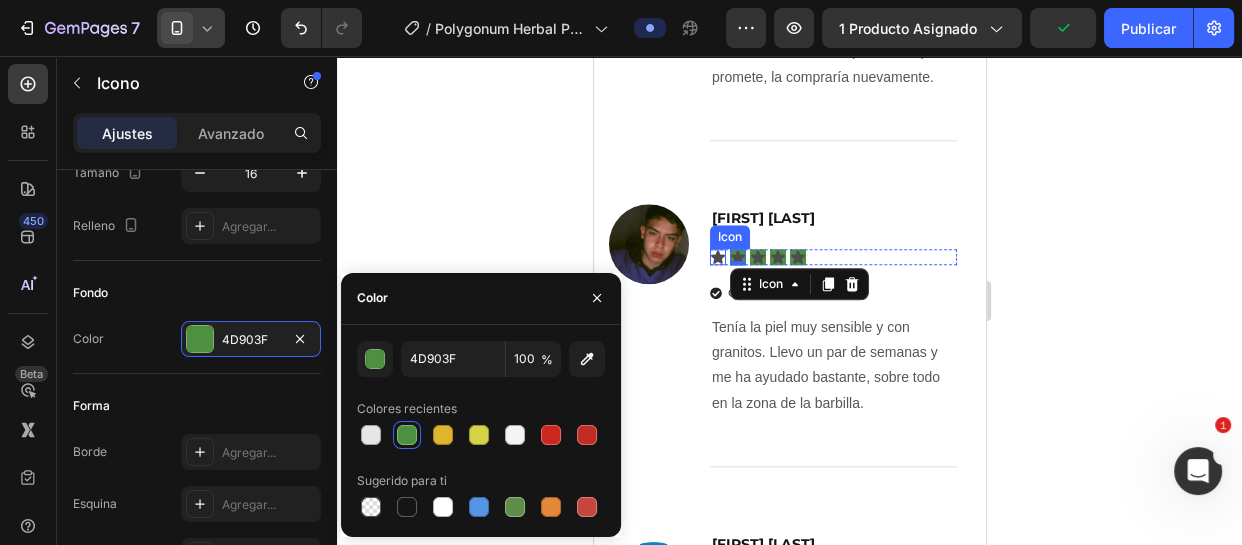 click 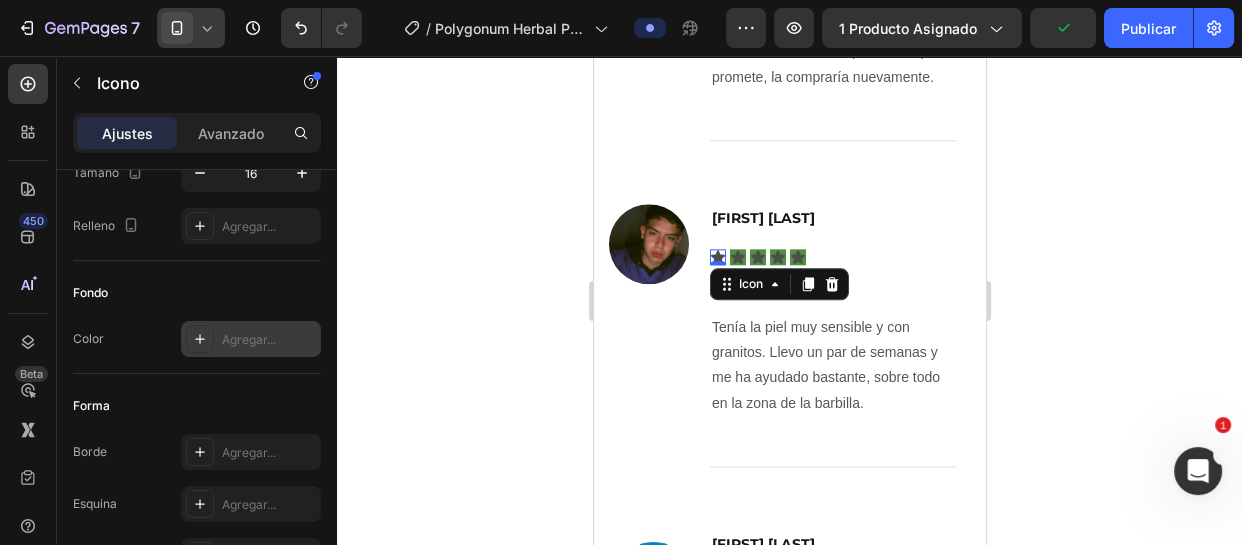 click 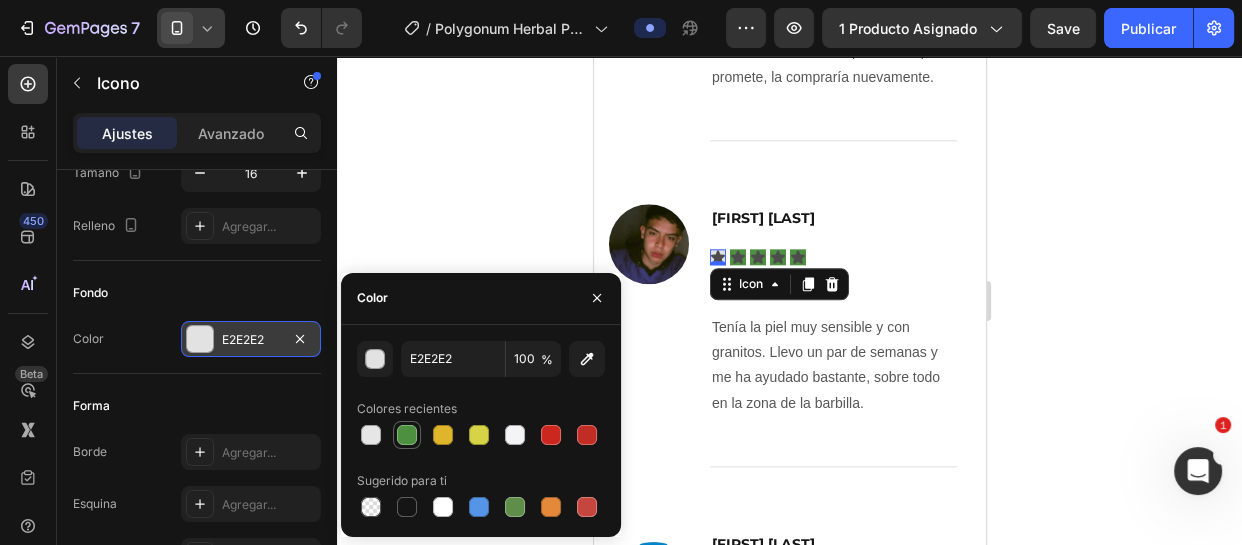 click at bounding box center (407, 435) 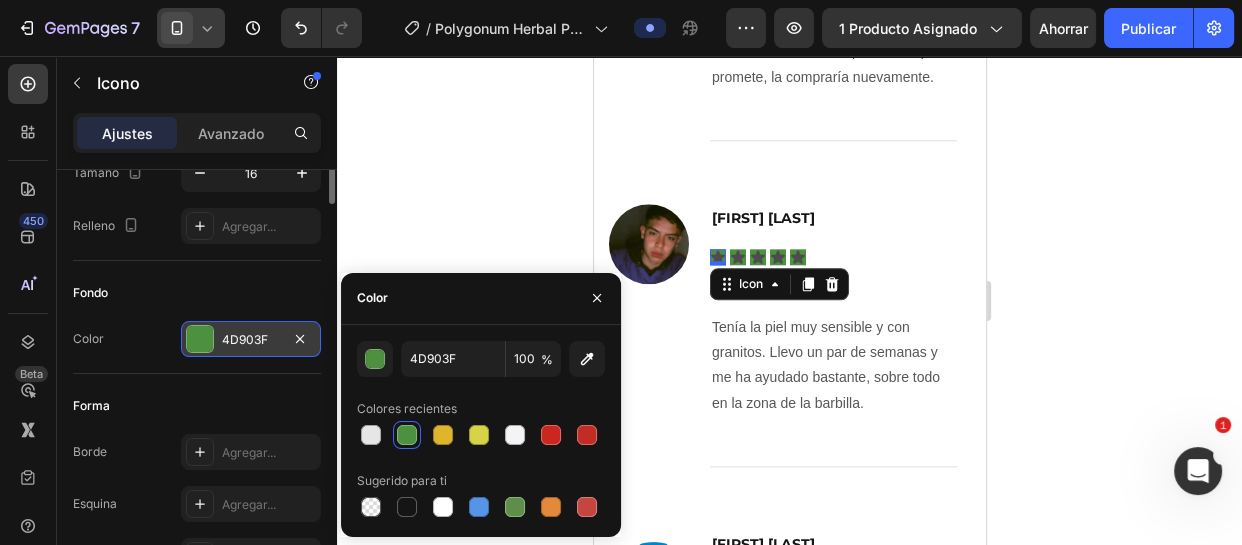 scroll, scrollTop: 0, scrollLeft: 0, axis: both 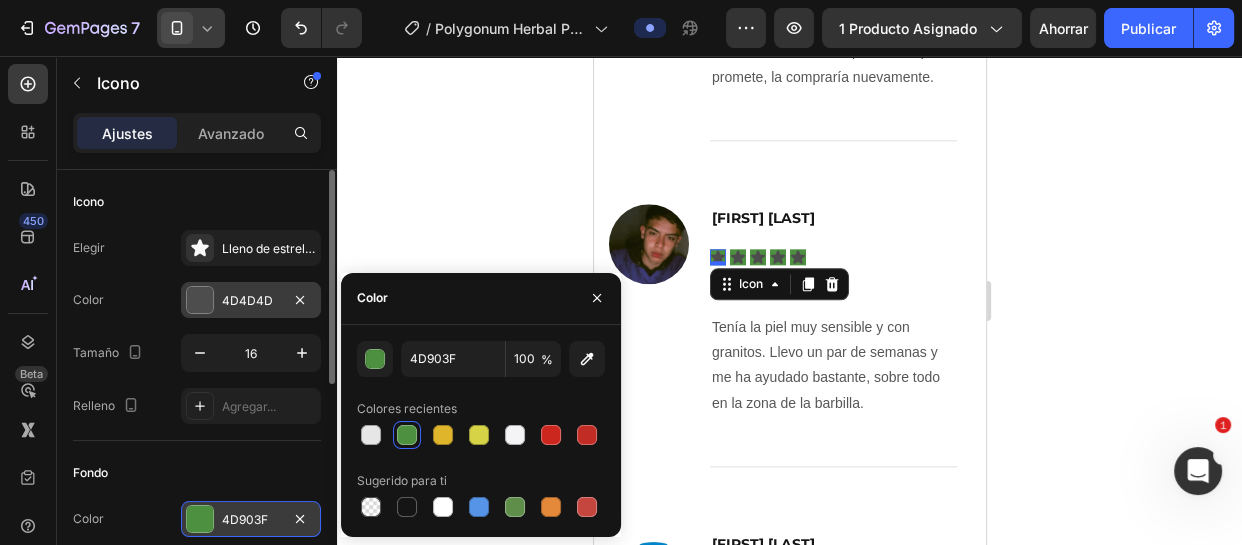 click on "4D4D4D" at bounding box center (251, 301) 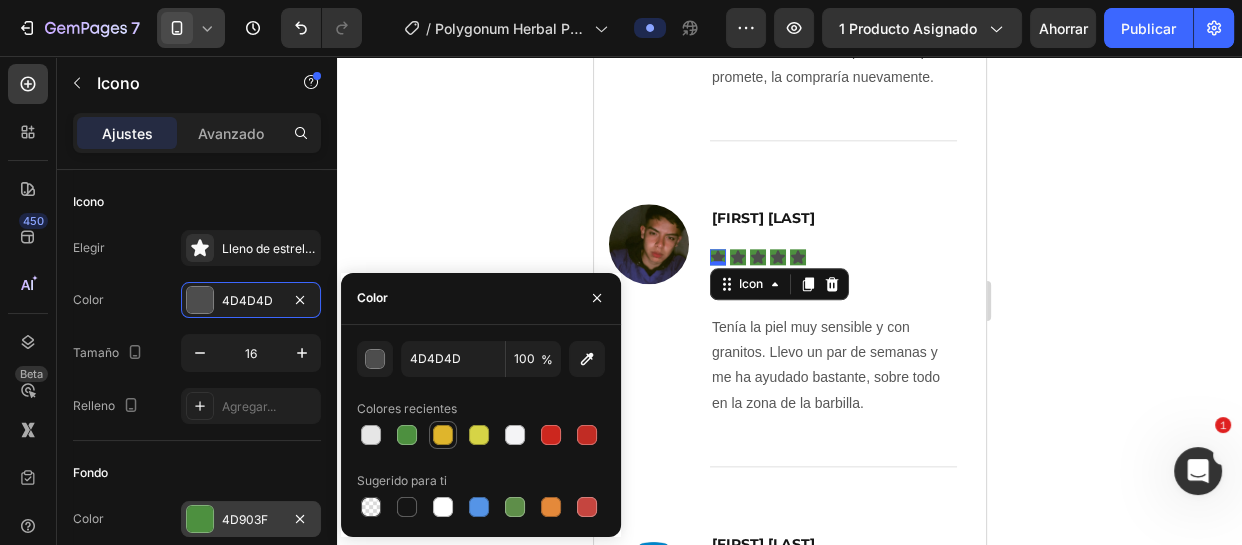 click at bounding box center (443, 435) 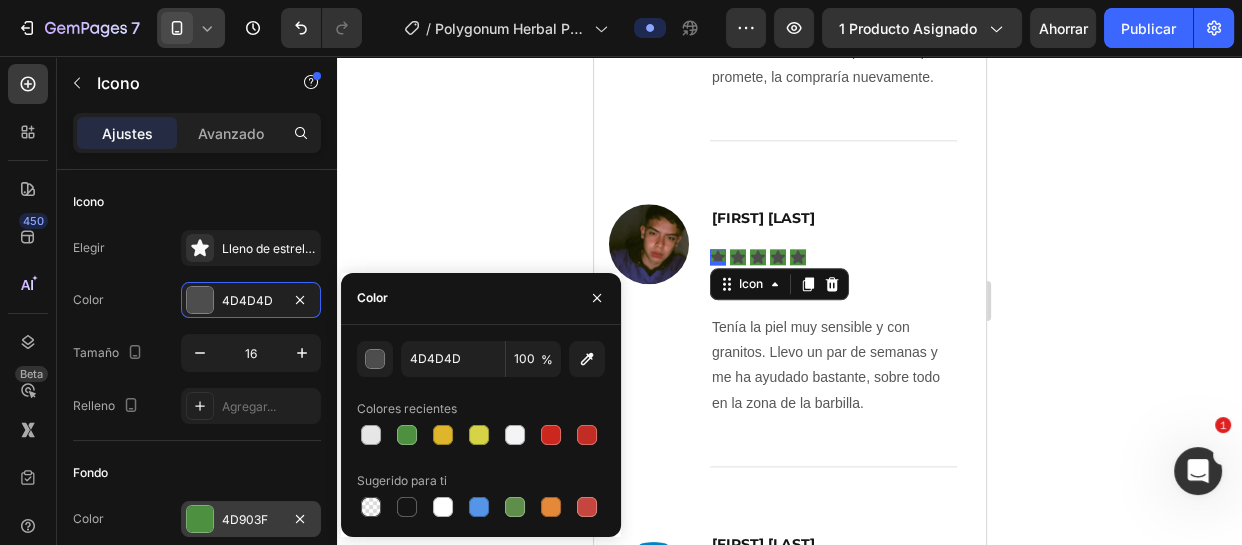 type on "DFB52C" 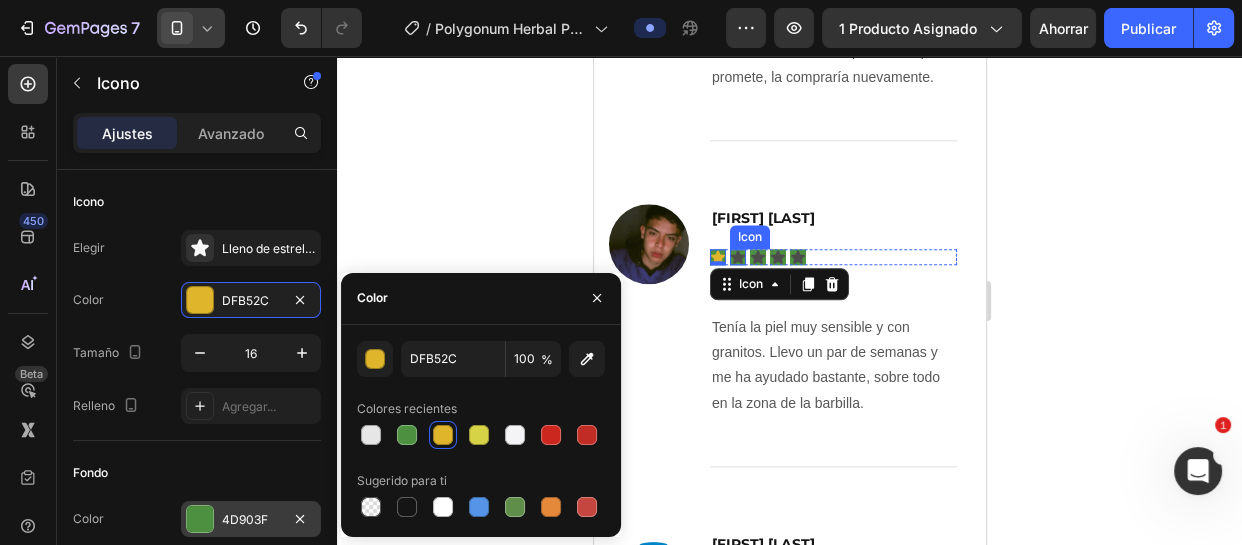 click 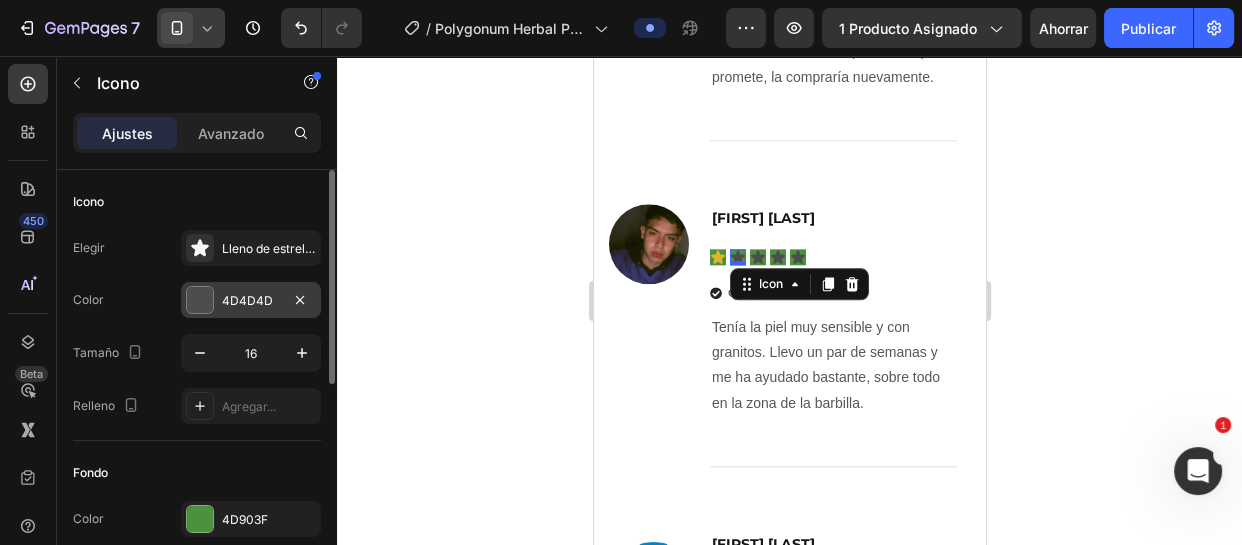 click on "4D4D4D" at bounding box center (251, 300) 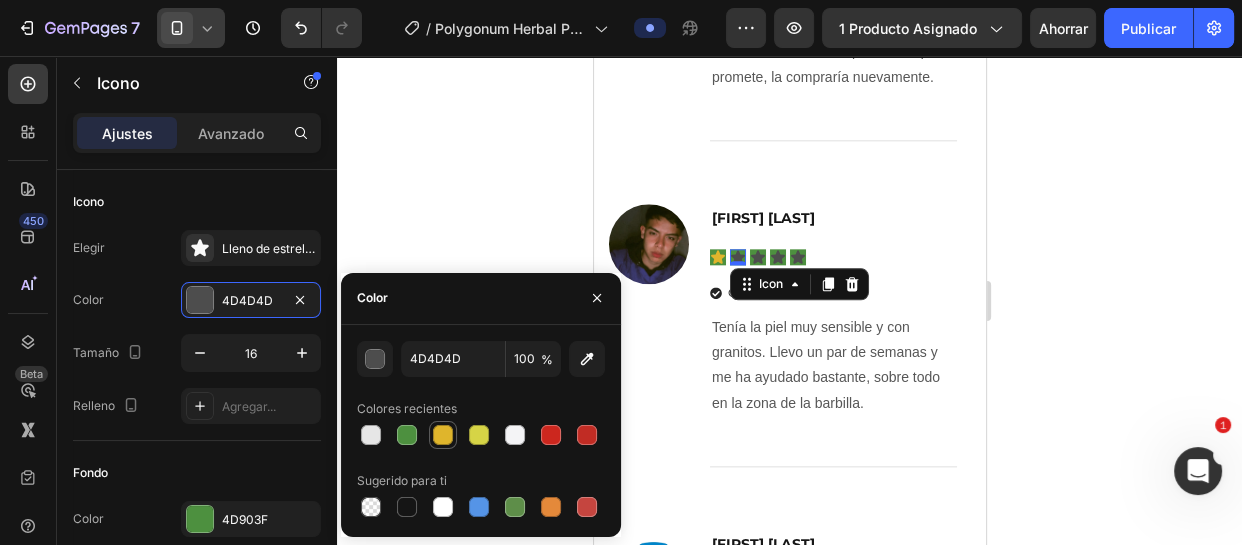click at bounding box center (443, 435) 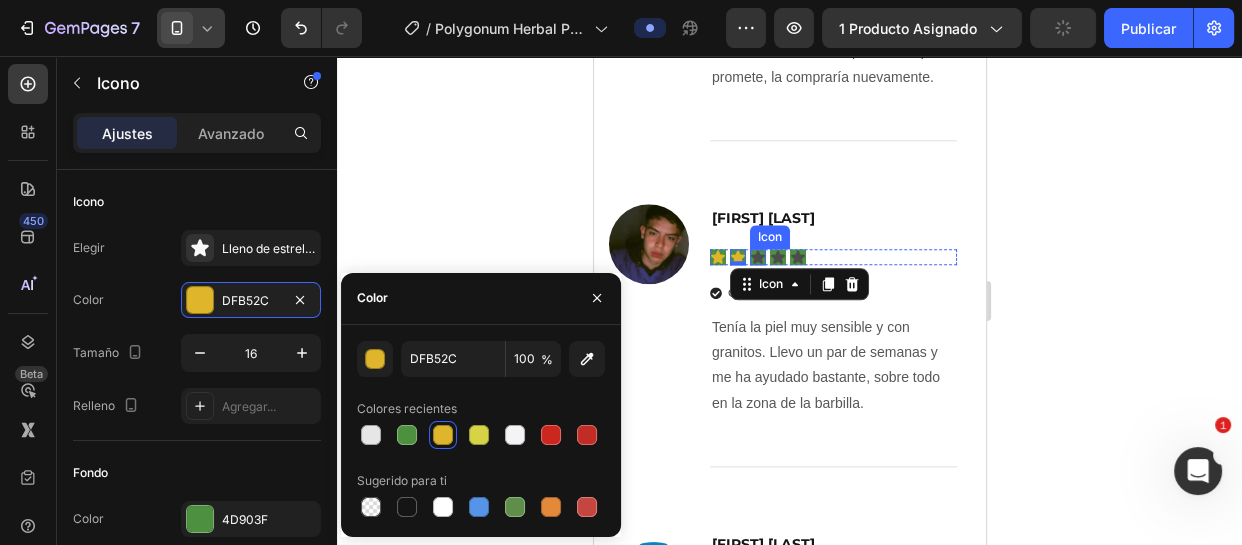 click 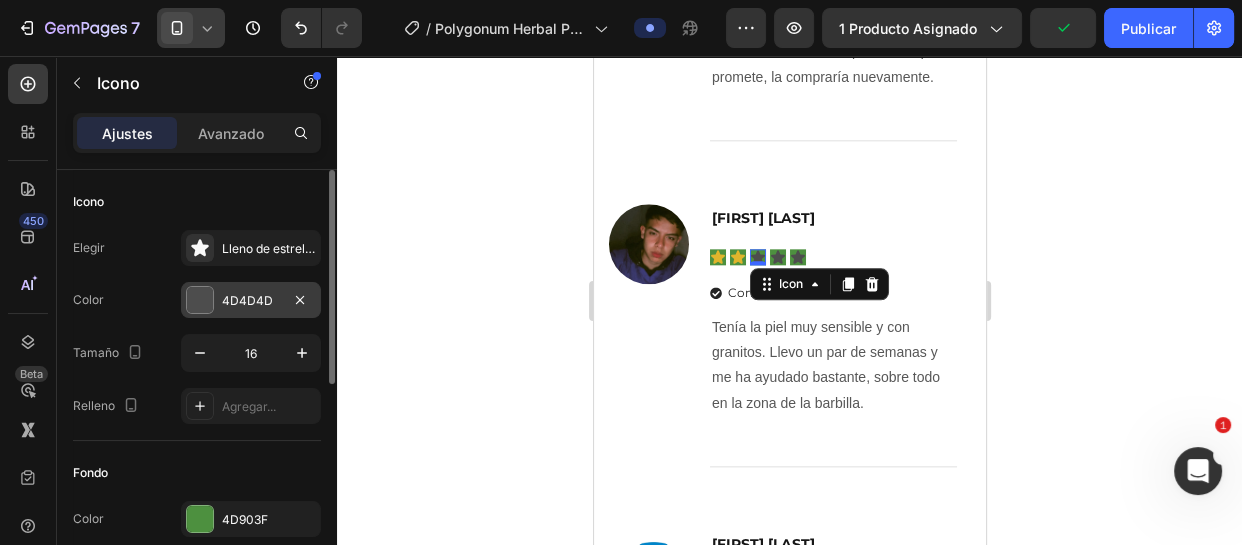 click on "4D4D4D" at bounding box center (247, 300) 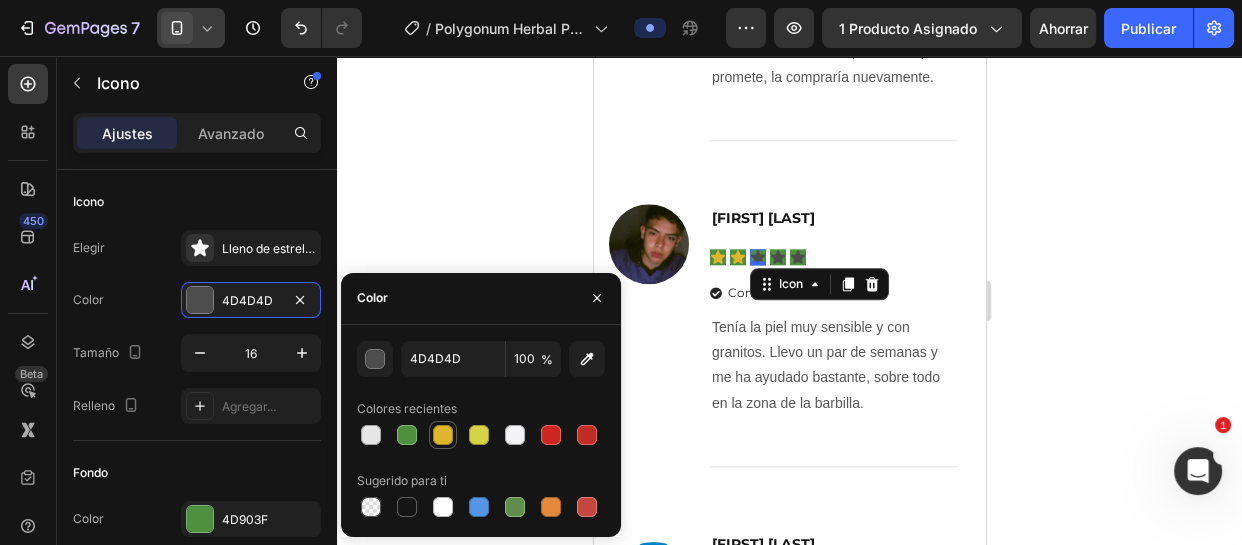 click at bounding box center (443, 435) 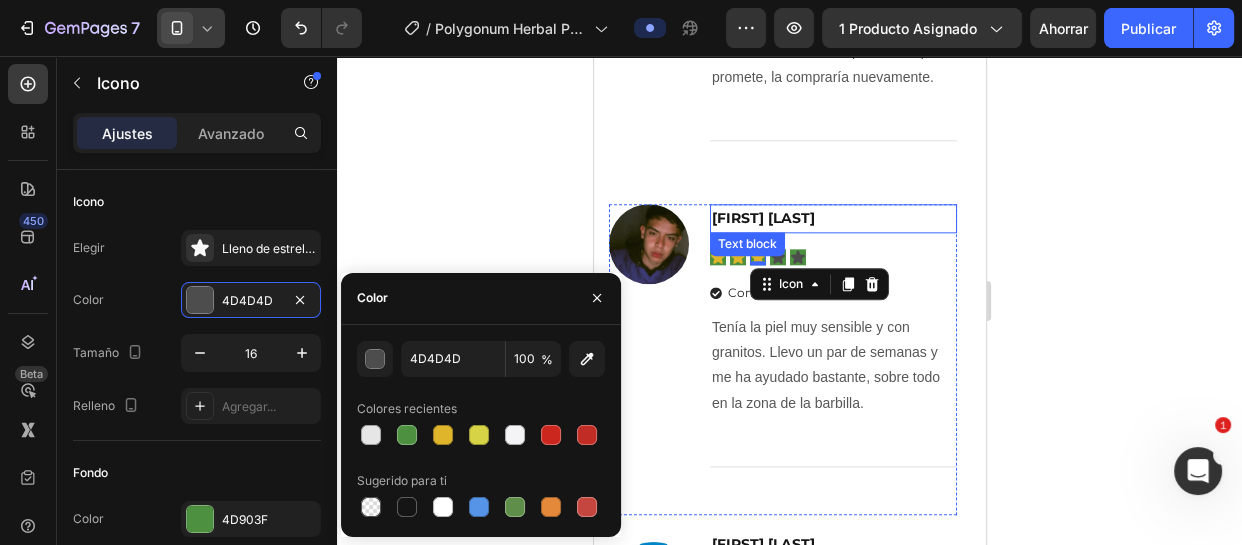 type on "DFB52C" 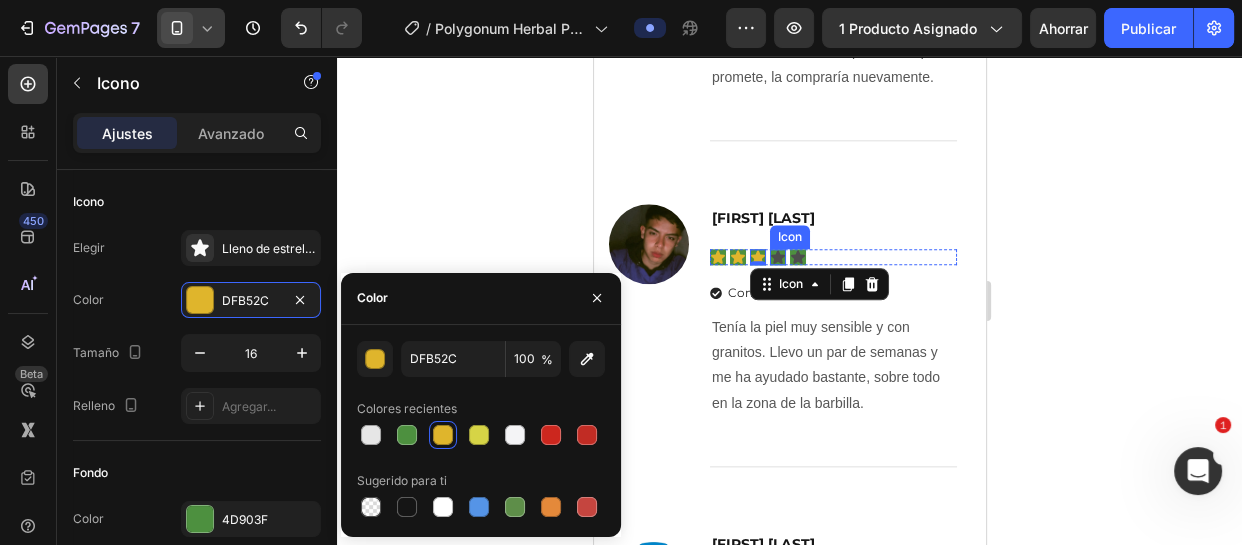click 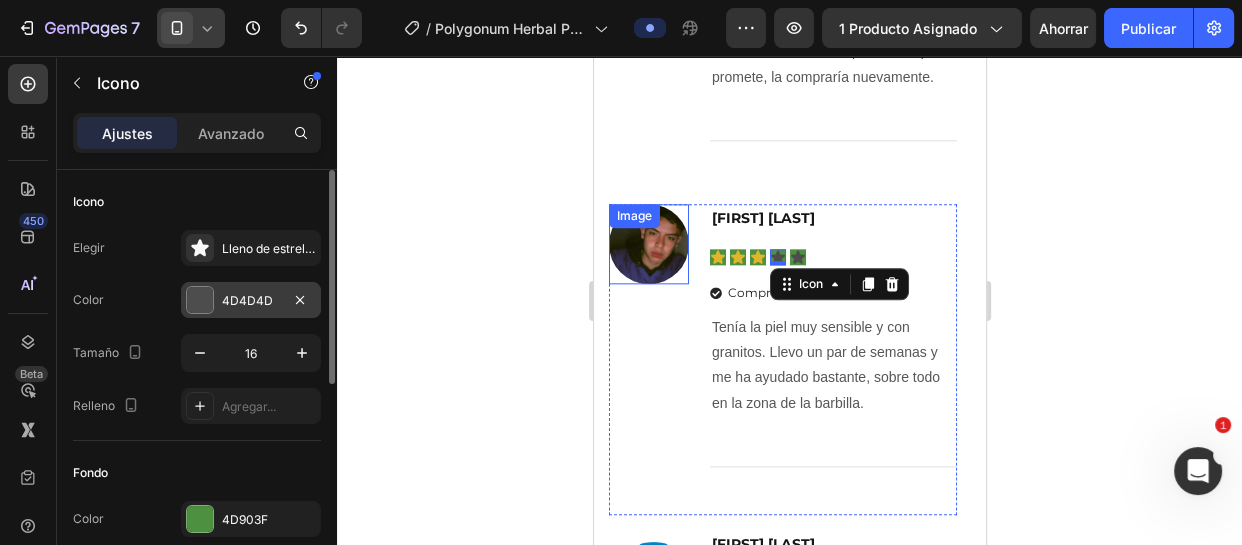 click on "4D4D4D" at bounding box center [251, 301] 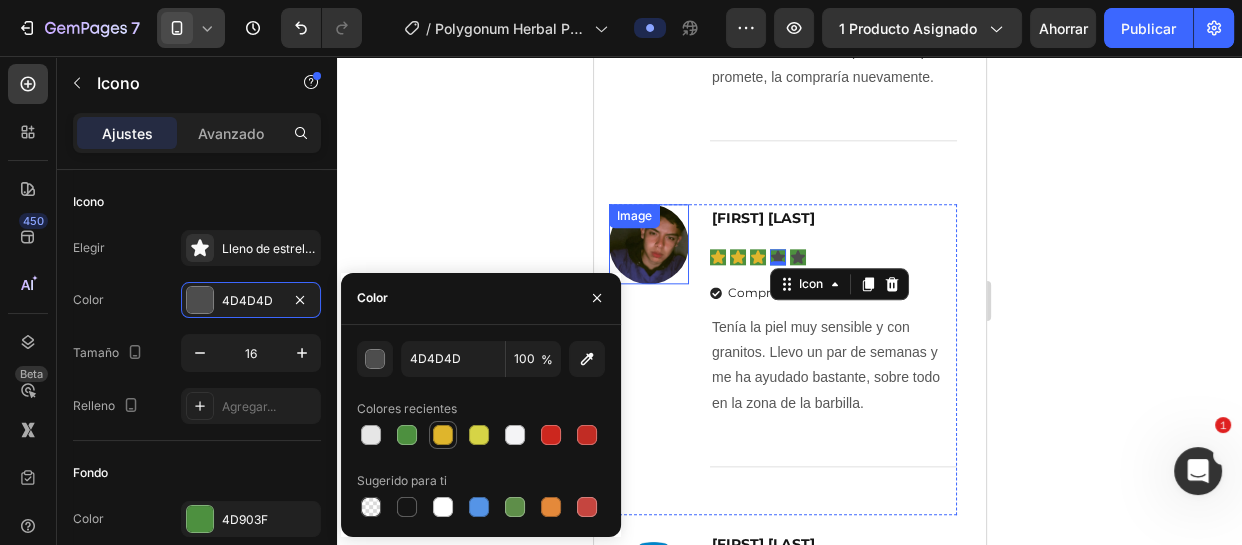 click at bounding box center (443, 435) 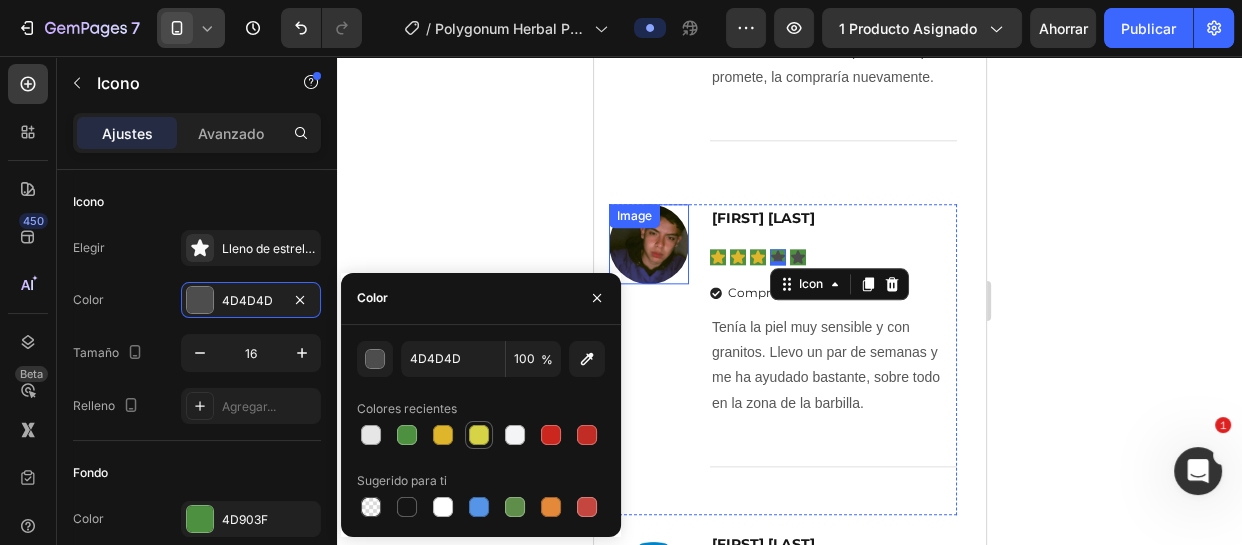 type on "DFB52C" 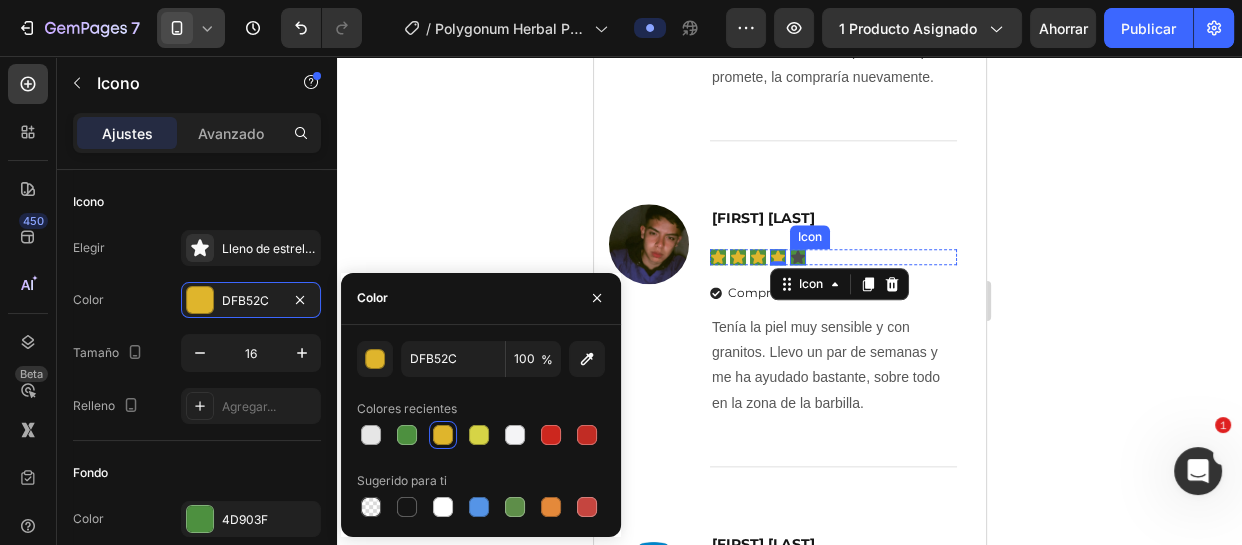 click 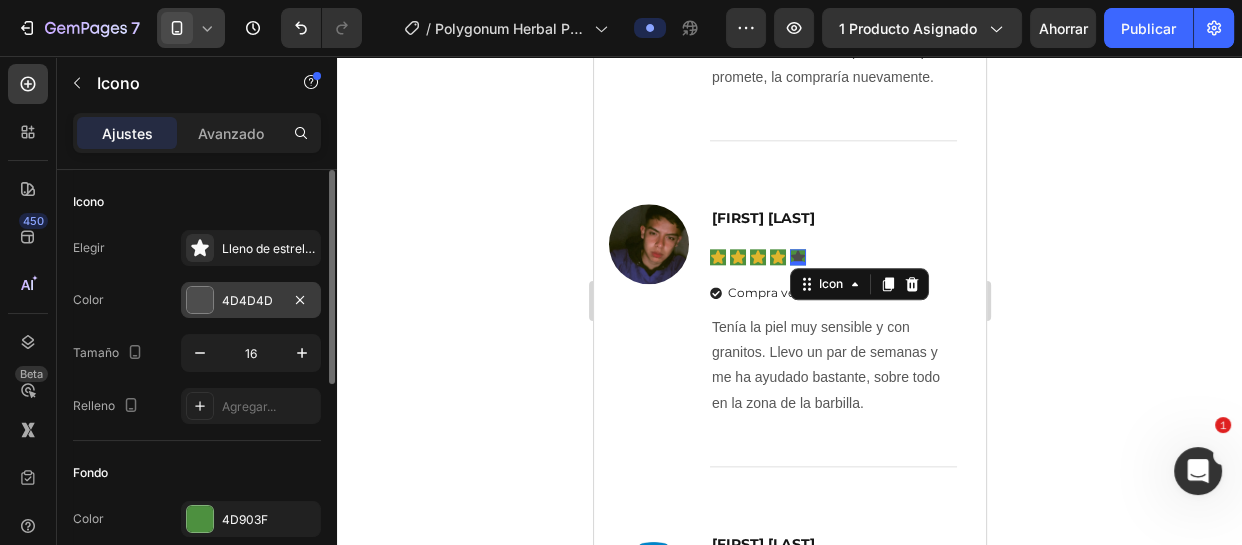 click on "4D4D4D" at bounding box center (247, 300) 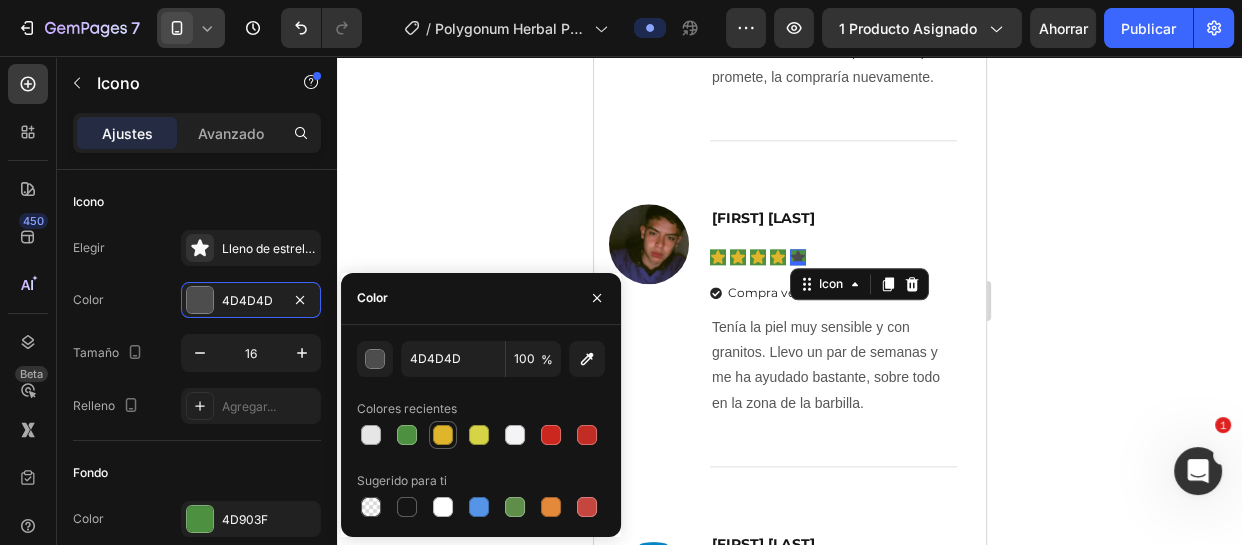 click at bounding box center (443, 435) 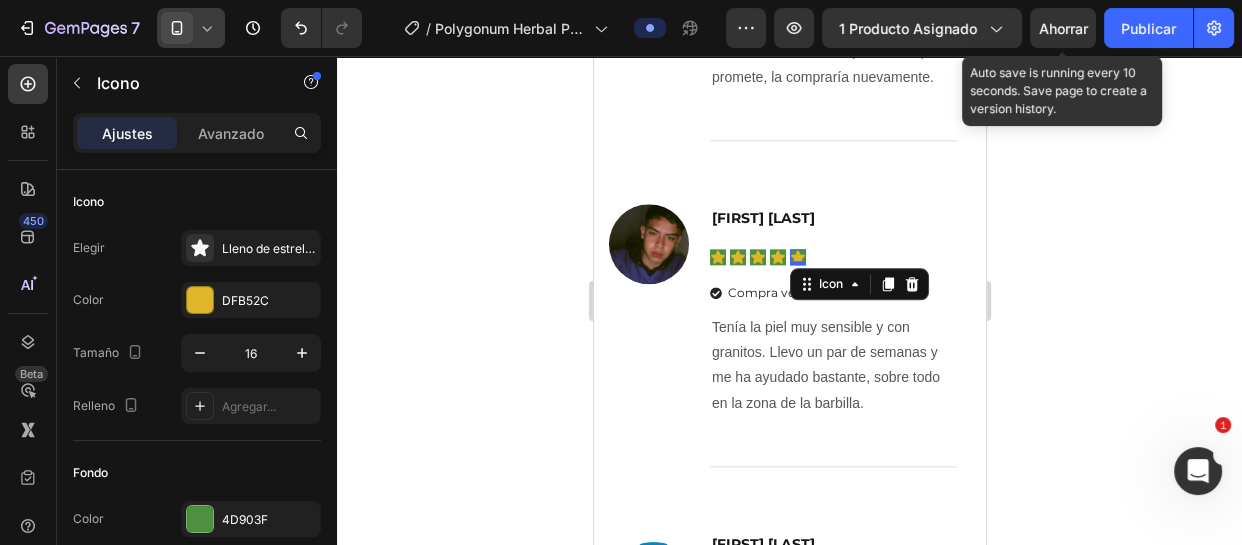 click on "Ahorrar" at bounding box center (1063, 28) 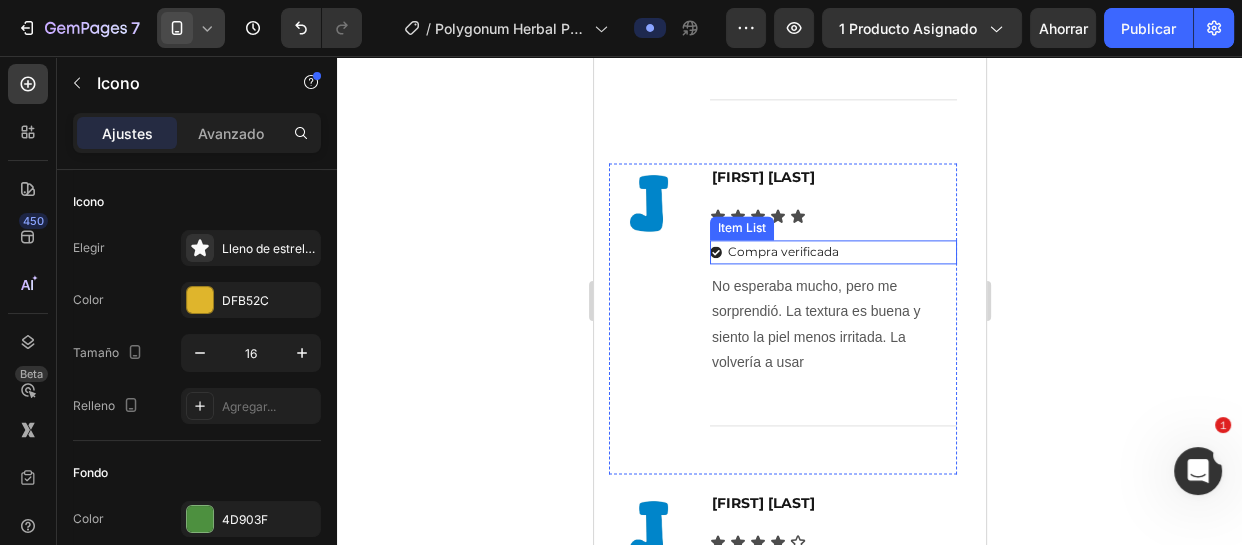 scroll, scrollTop: 9454, scrollLeft: 0, axis: vertical 